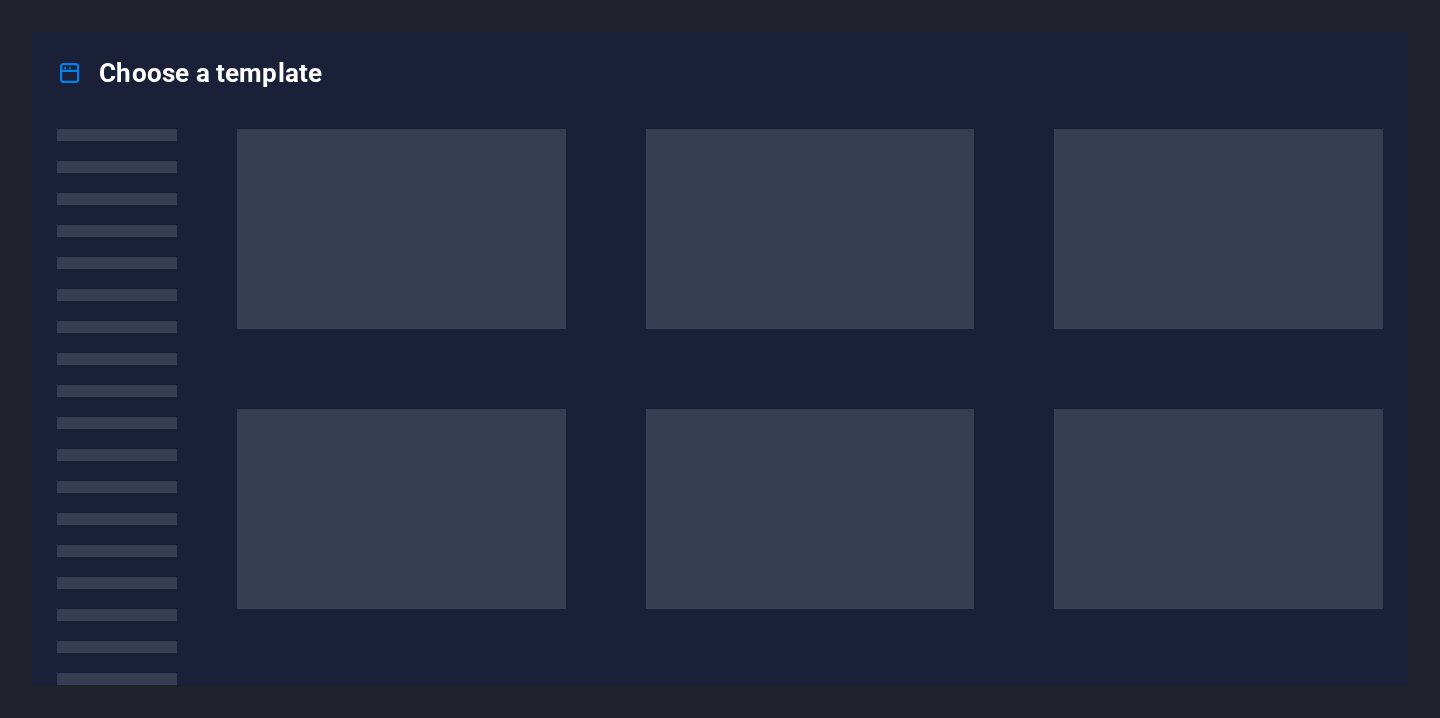 scroll, scrollTop: 0, scrollLeft: 0, axis: both 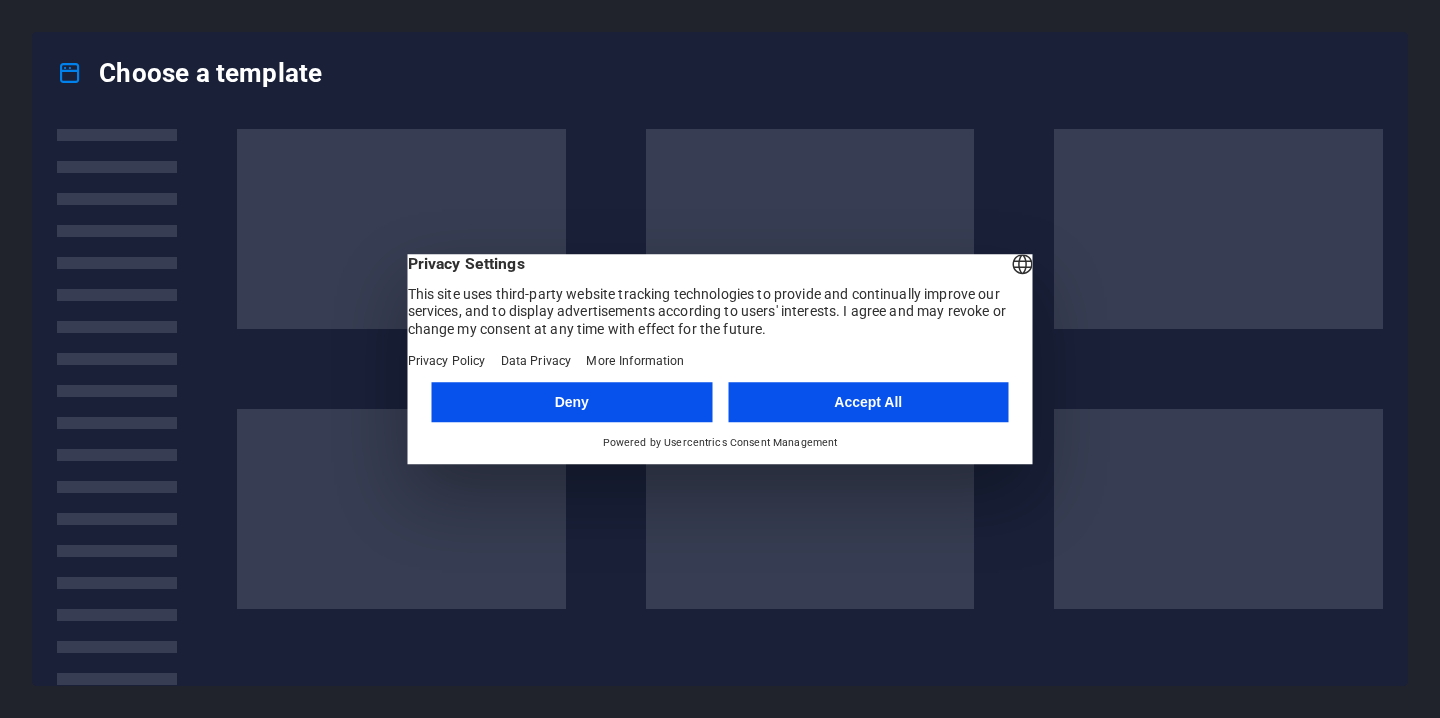 click on "Accept All" at bounding box center [868, 402] 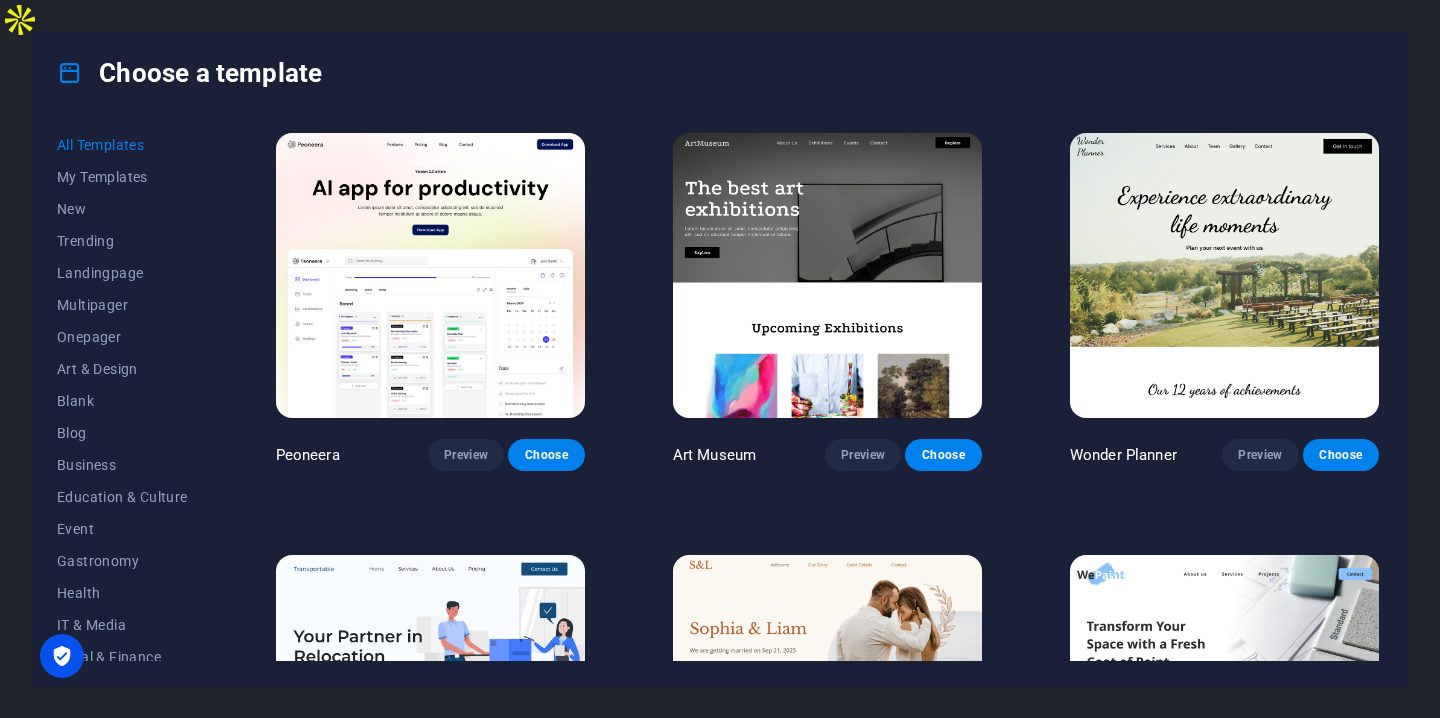 scroll, scrollTop: 0, scrollLeft: 0, axis: both 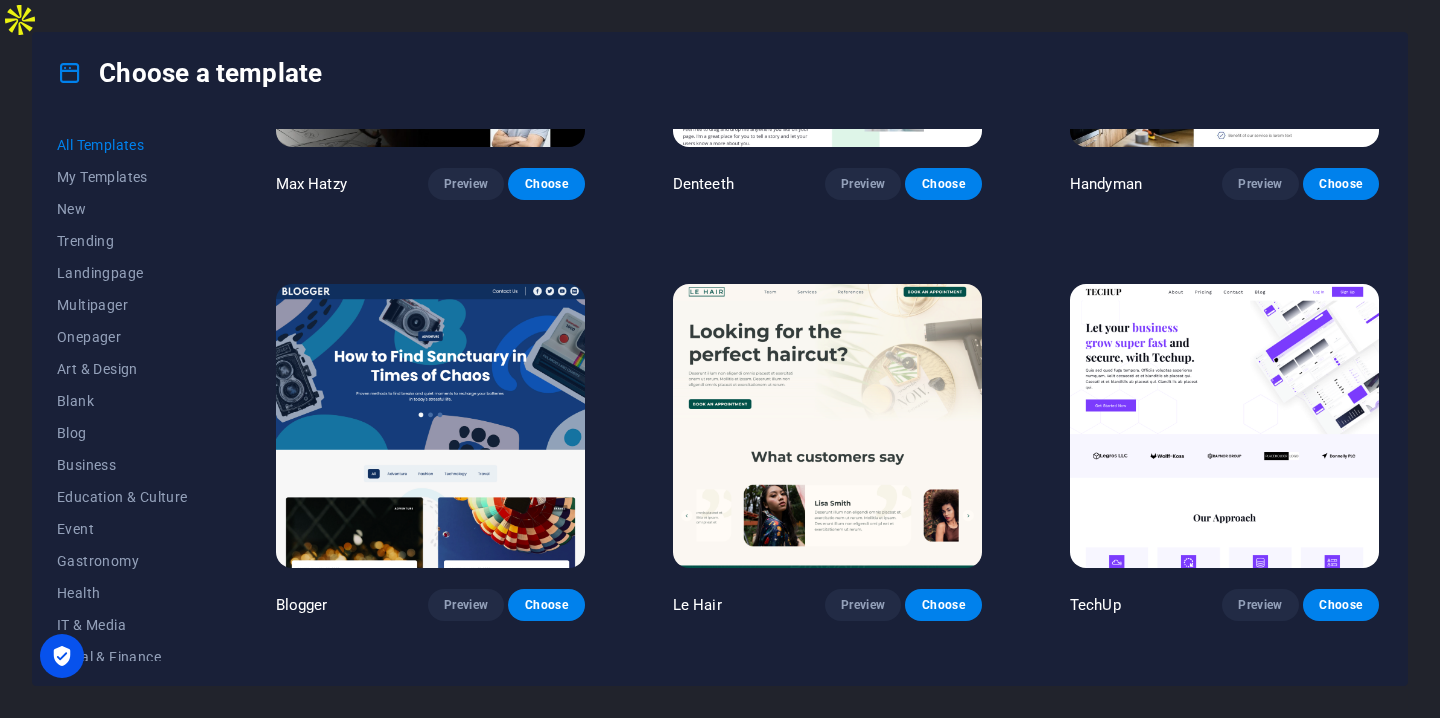 click at bounding box center [1224, 426] 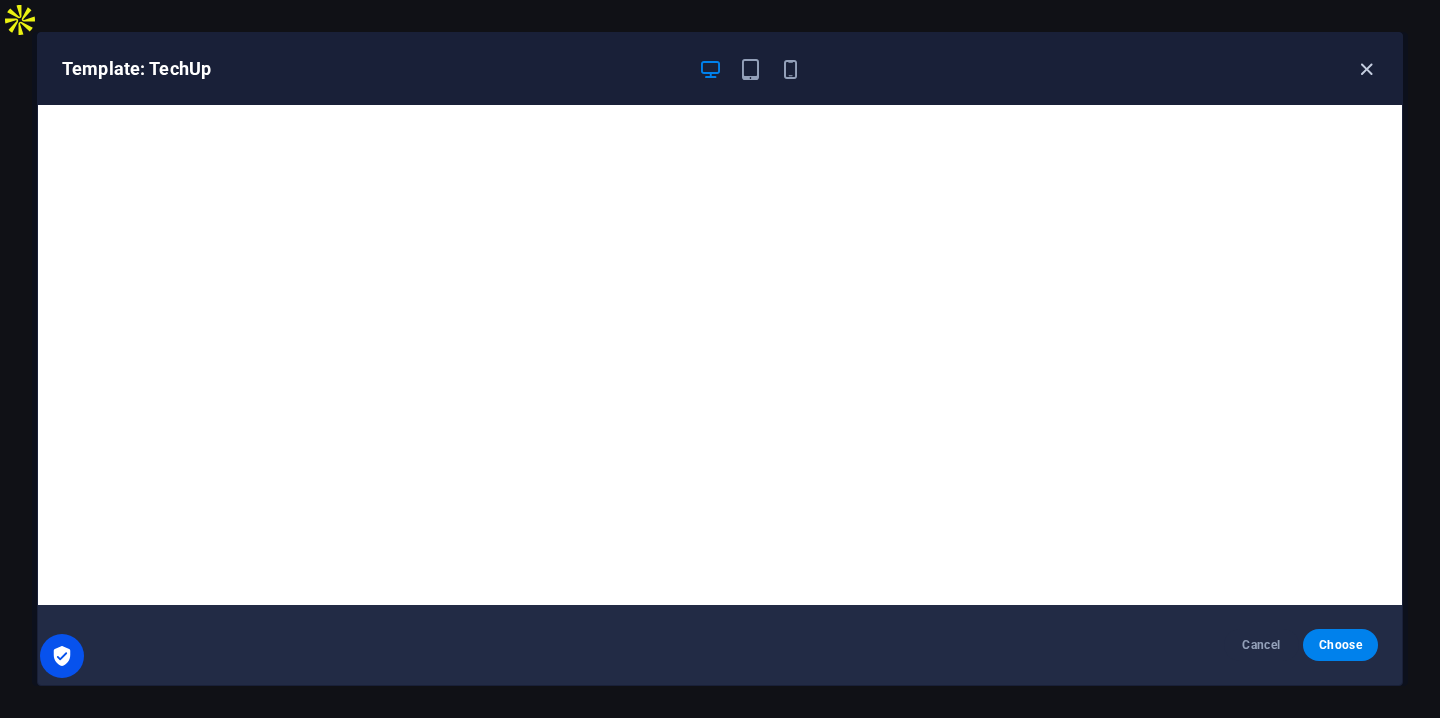 click at bounding box center [1366, 69] 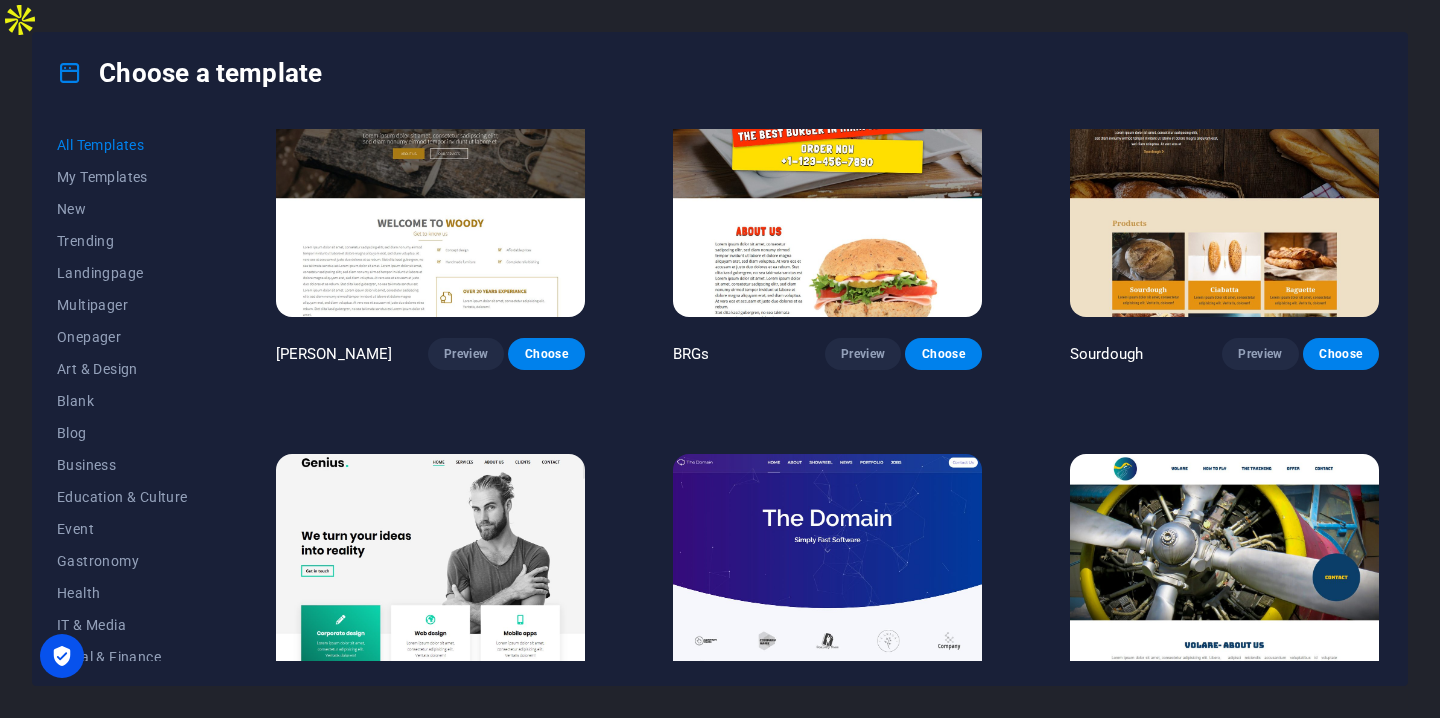 scroll, scrollTop: 9432, scrollLeft: 0, axis: vertical 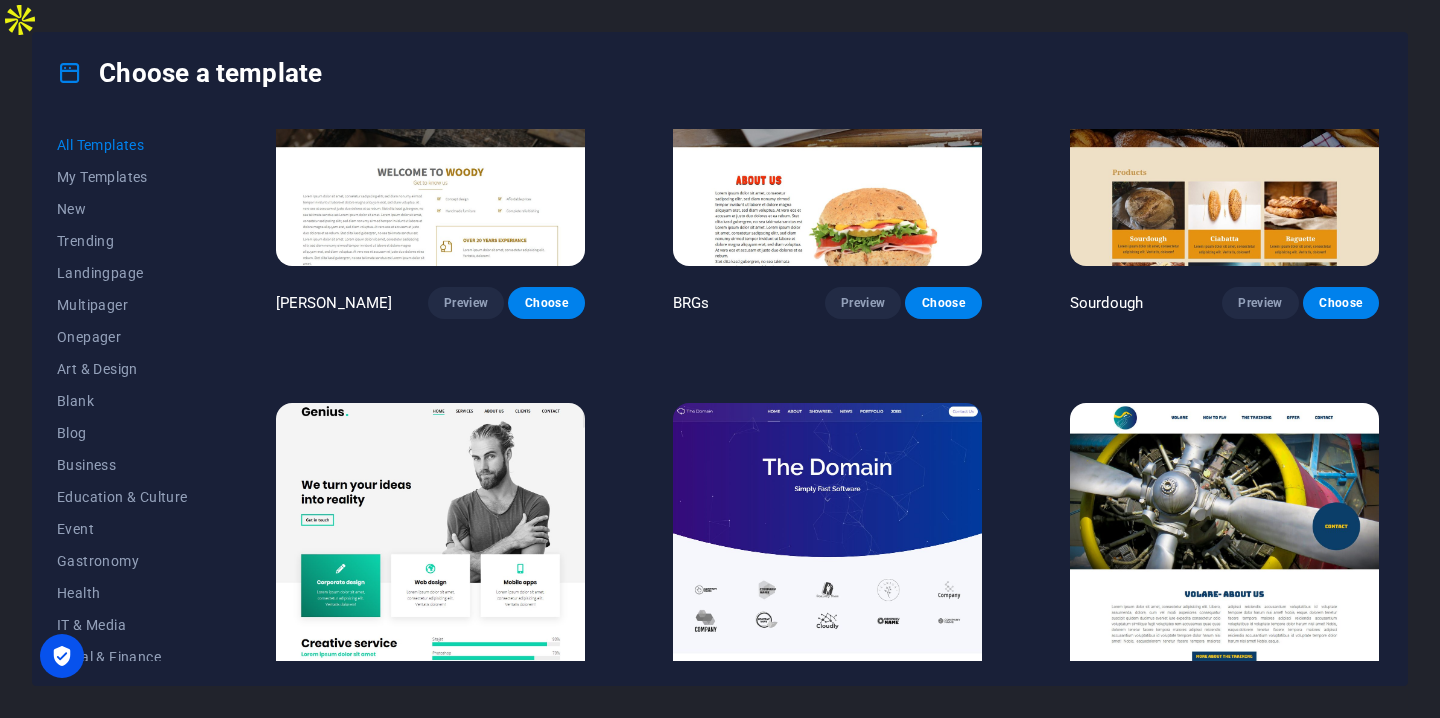 click at bounding box center (827, 545) 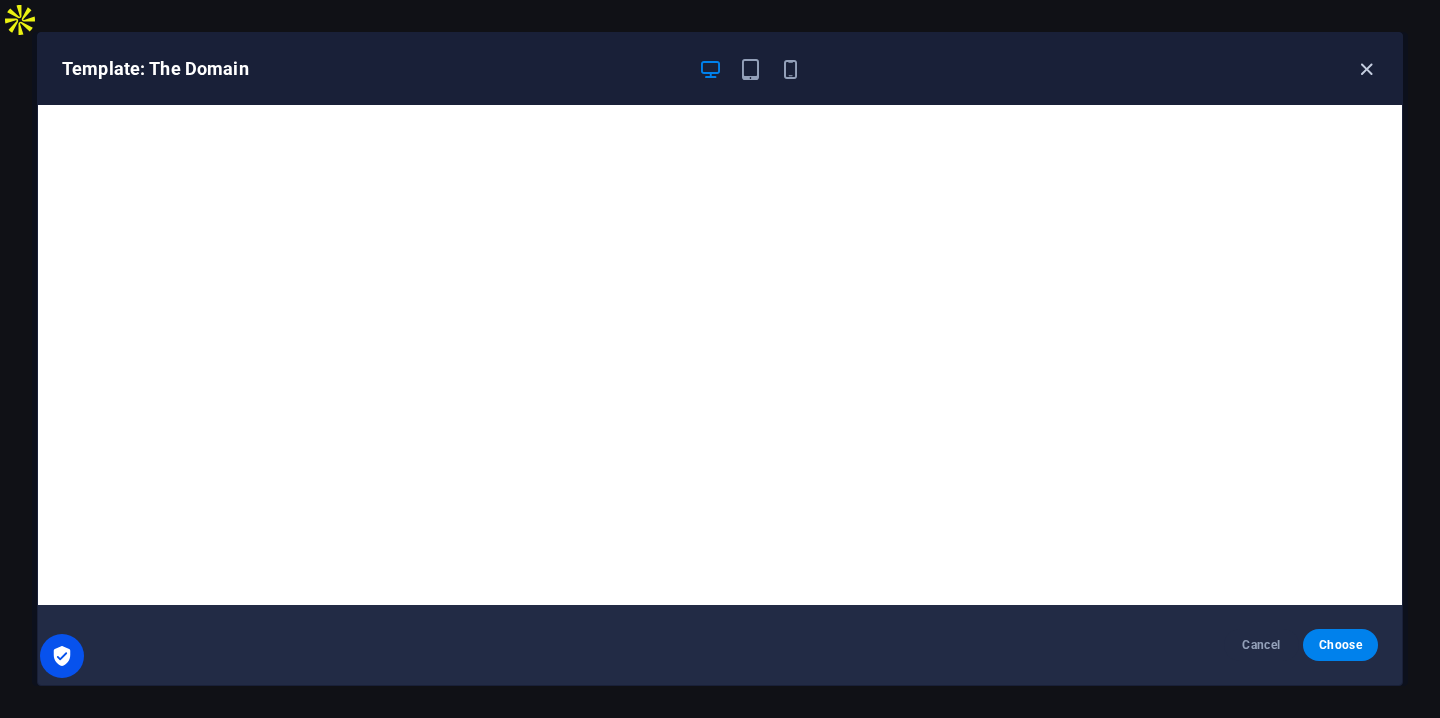 click at bounding box center (1366, 69) 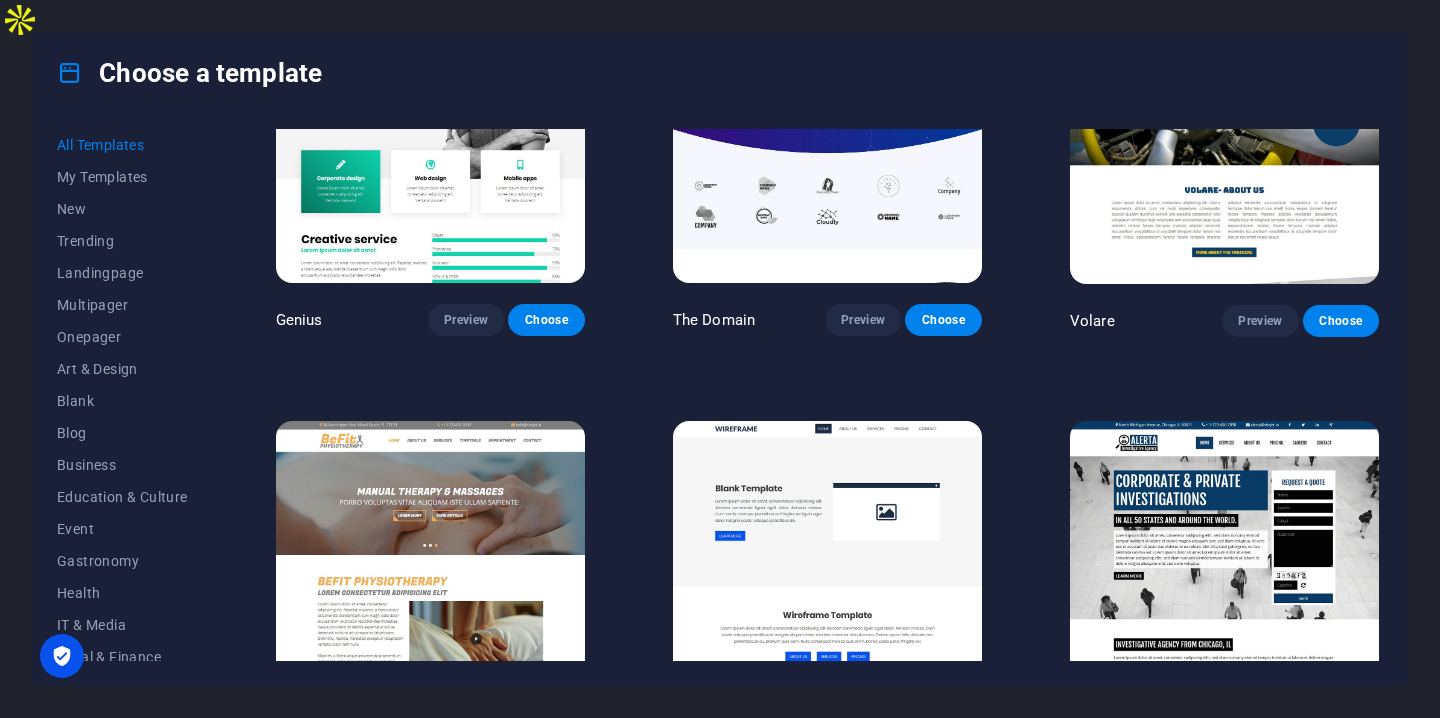 scroll, scrollTop: 10112, scrollLeft: 0, axis: vertical 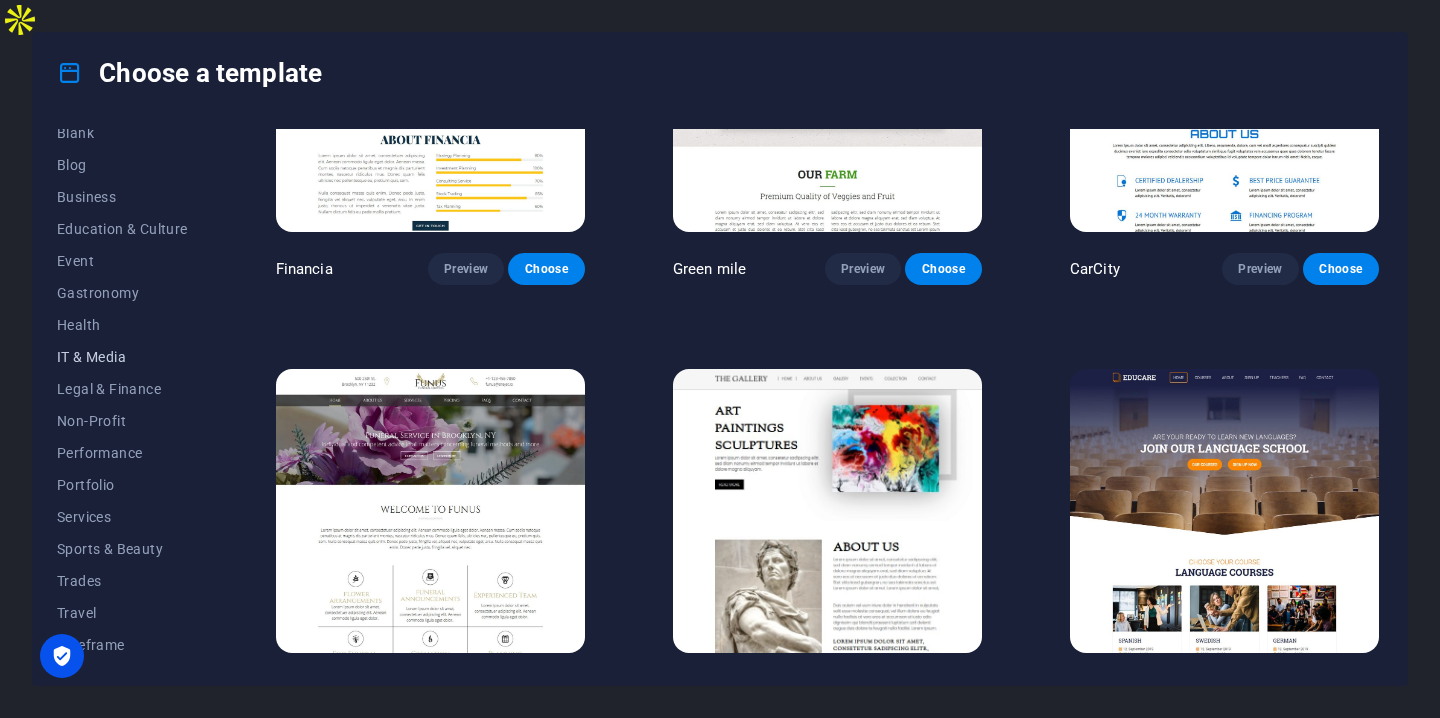 click on "IT & Media" at bounding box center (122, 357) 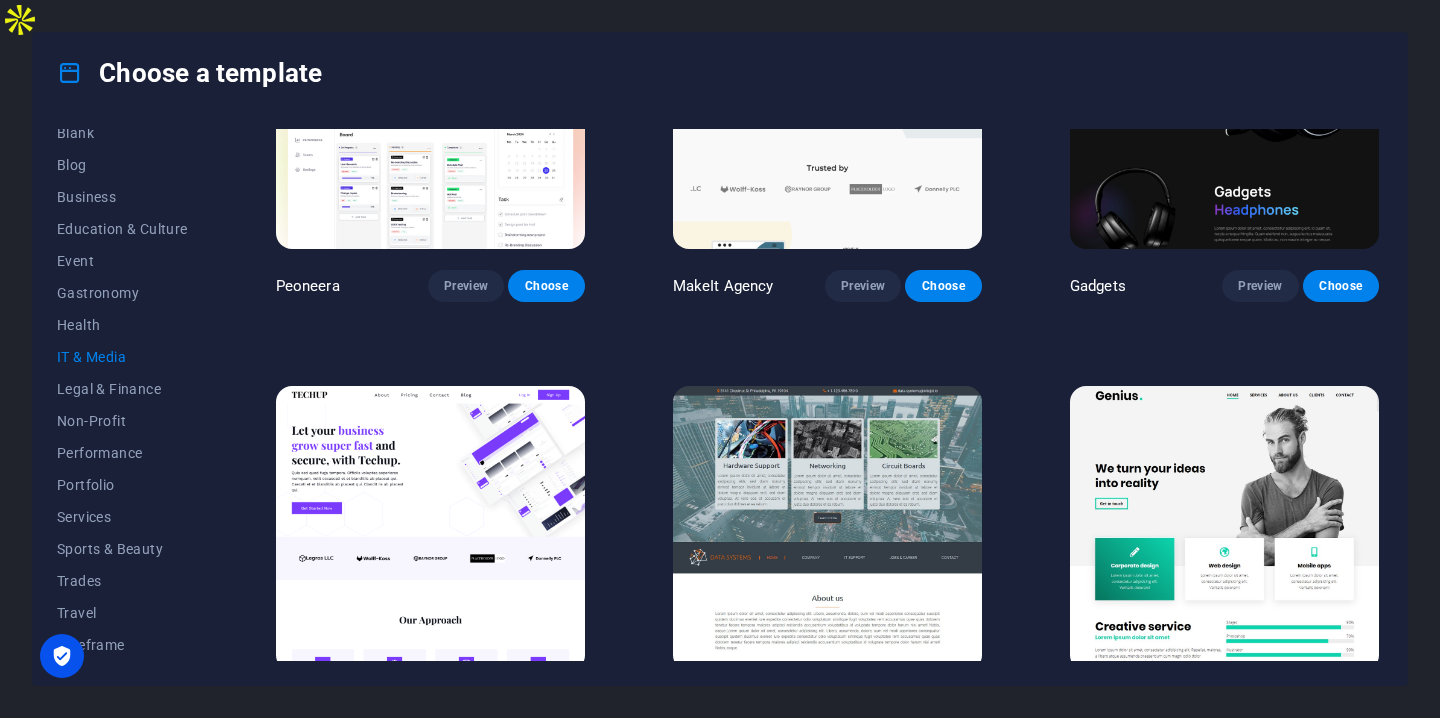 scroll, scrollTop: 232, scrollLeft: 0, axis: vertical 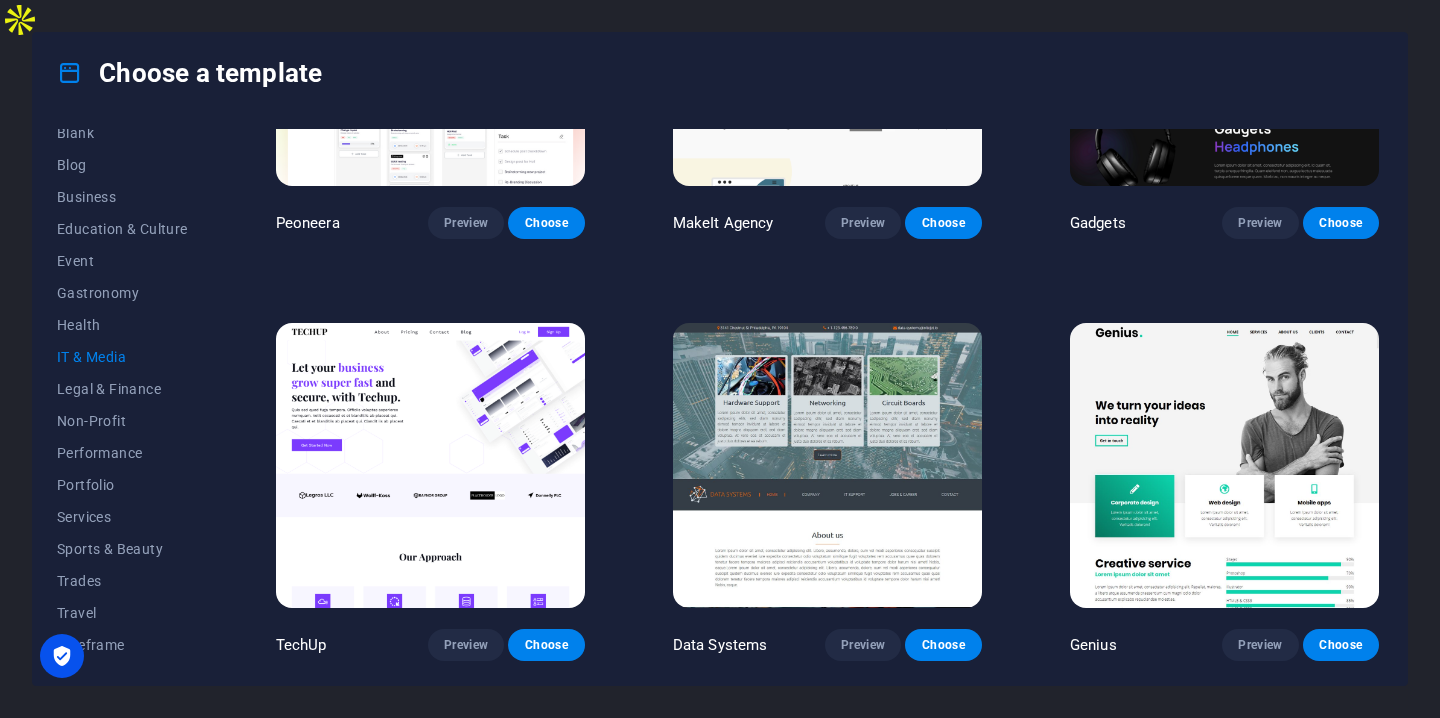 click at bounding box center (430, 465) 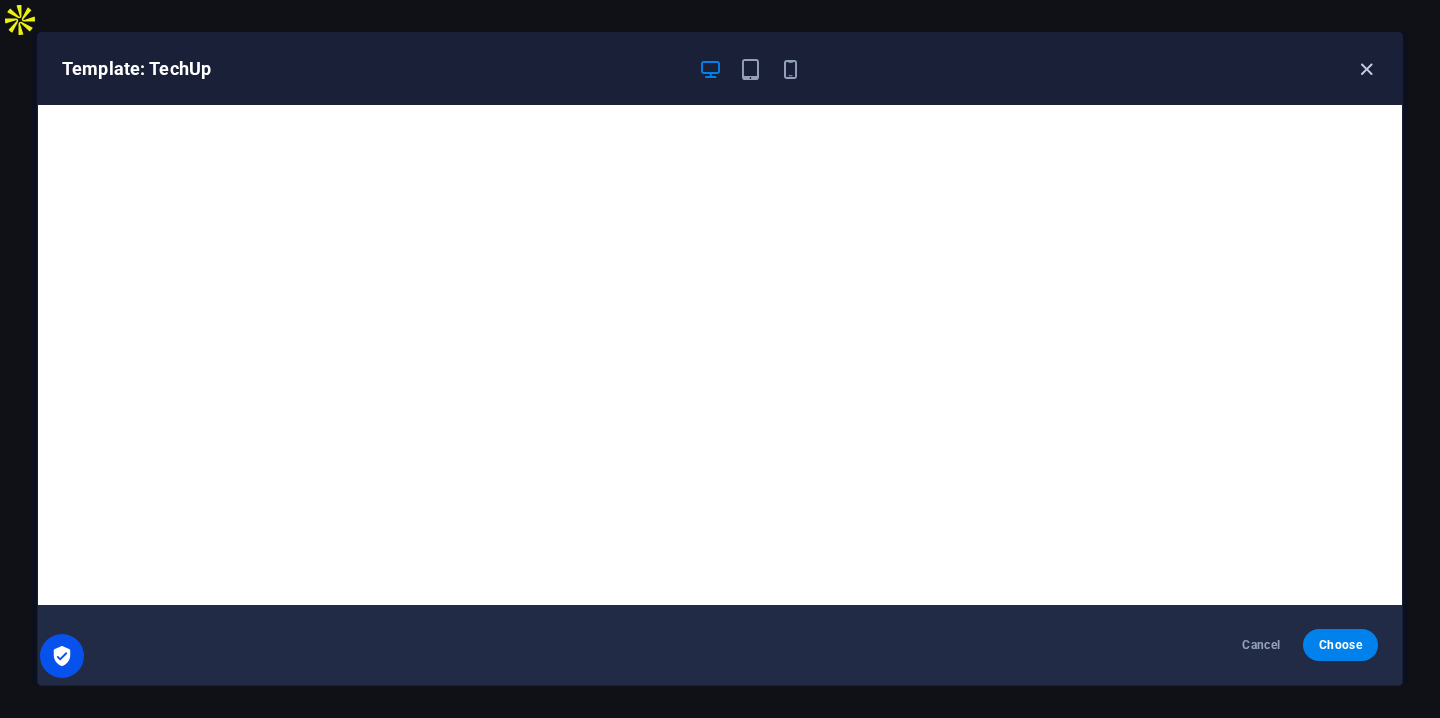click at bounding box center (1366, 69) 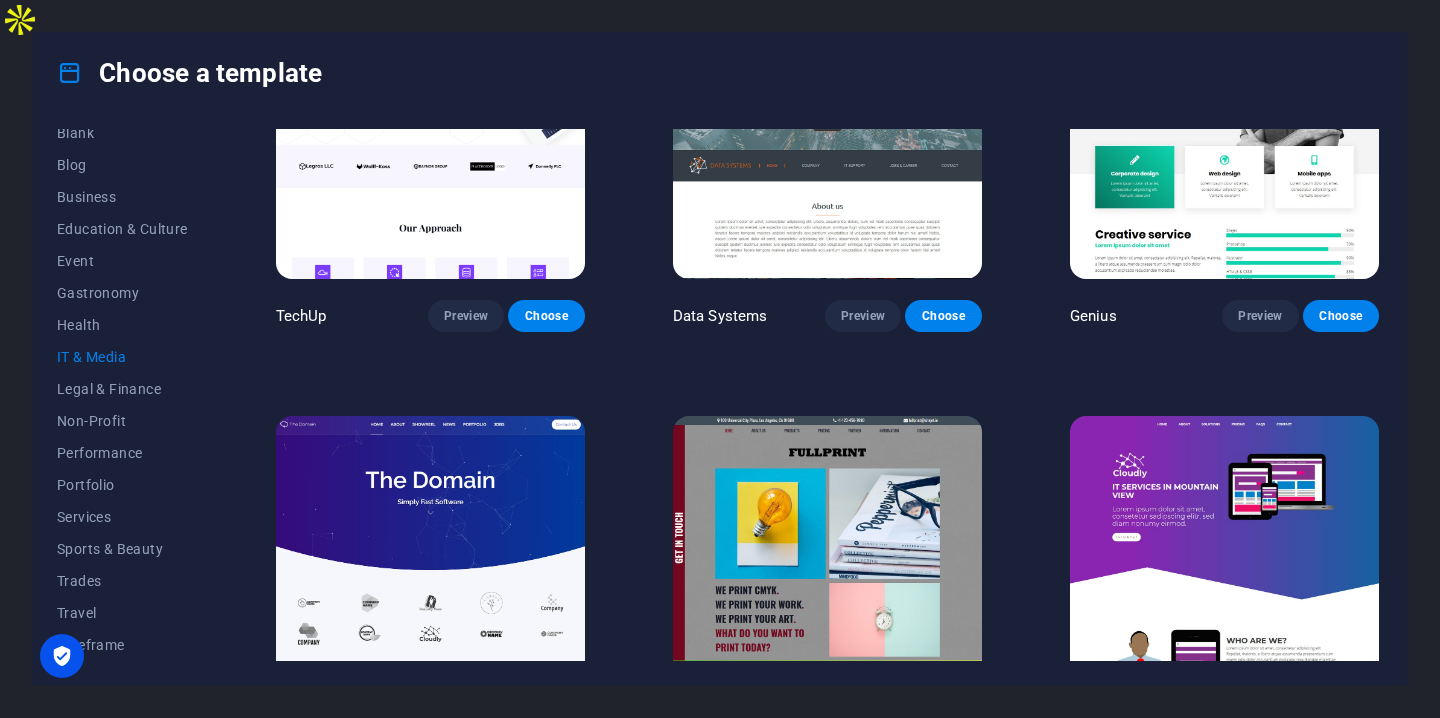 scroll, scrollTop: 739, scrollLeft: 0, axis: vertical 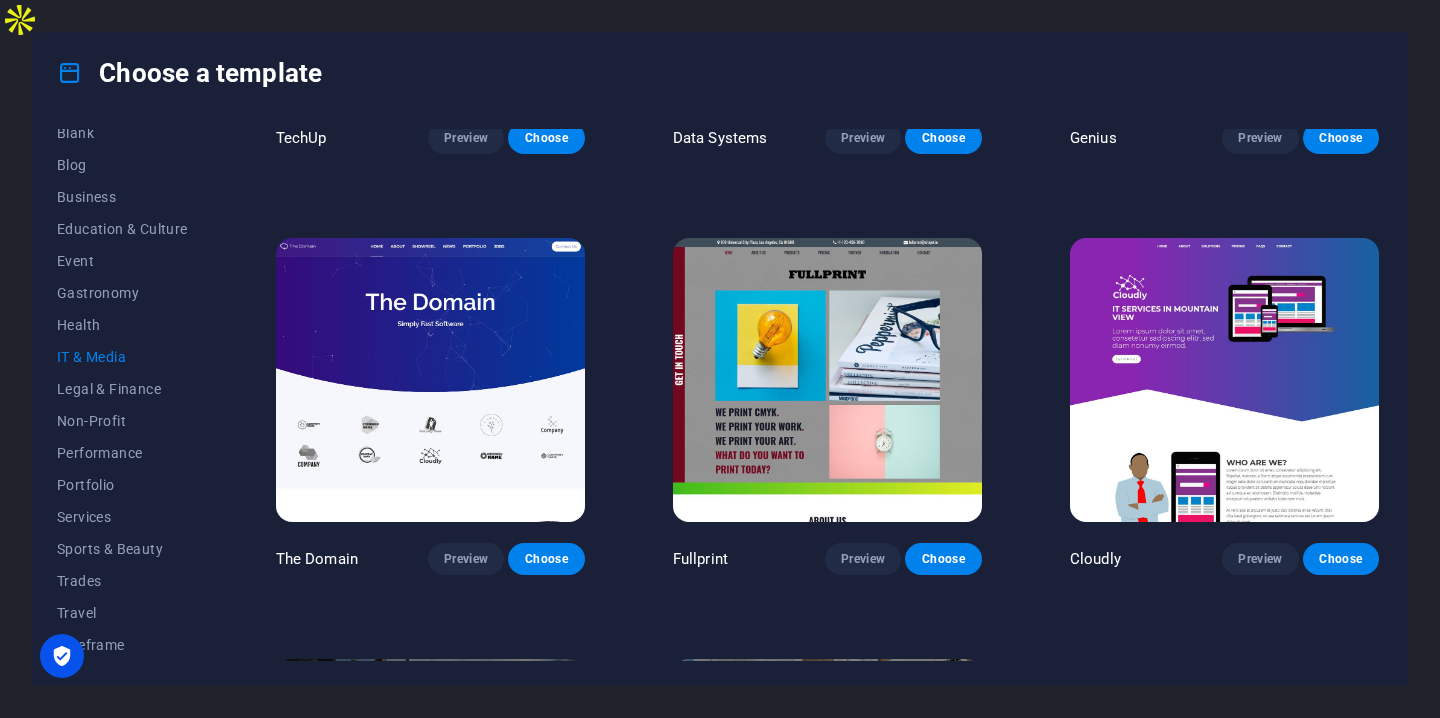 click at bounding box center [430, 380] 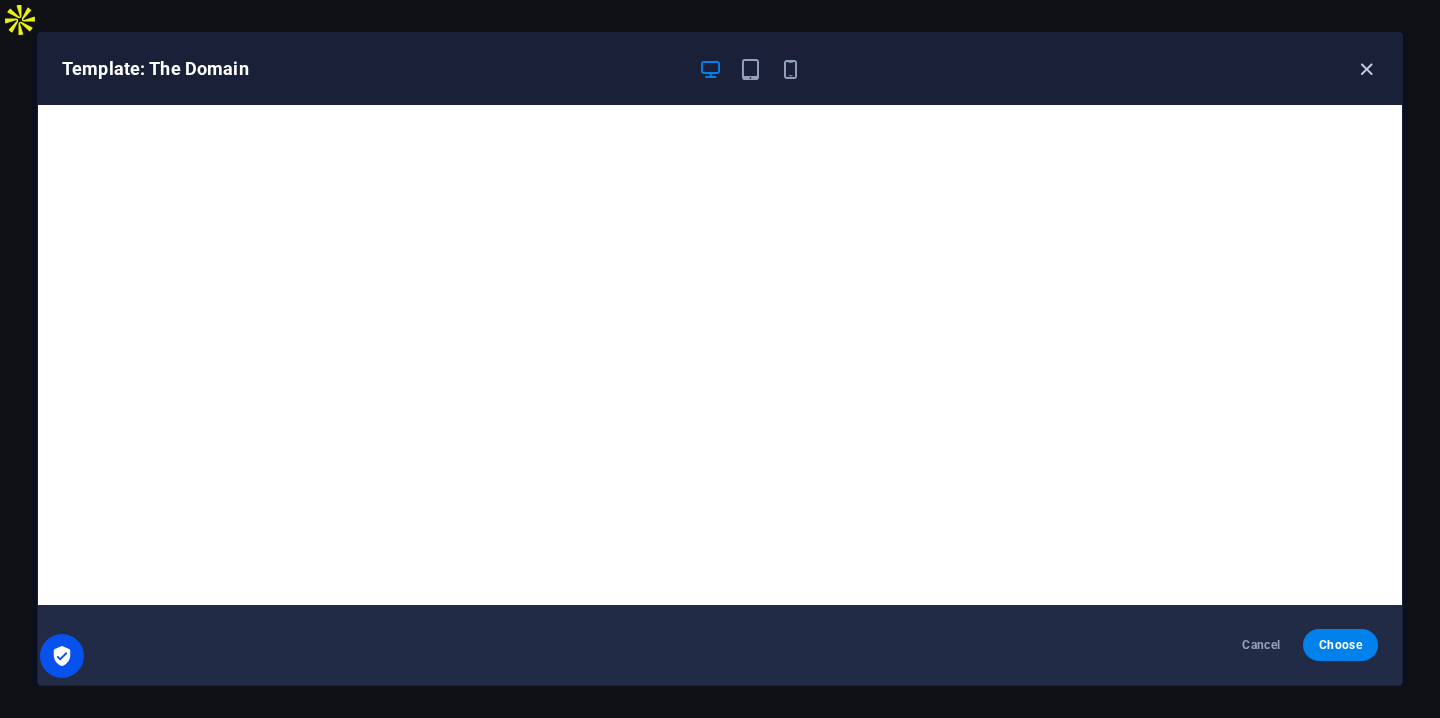 click at bounding box center [1366, 69] 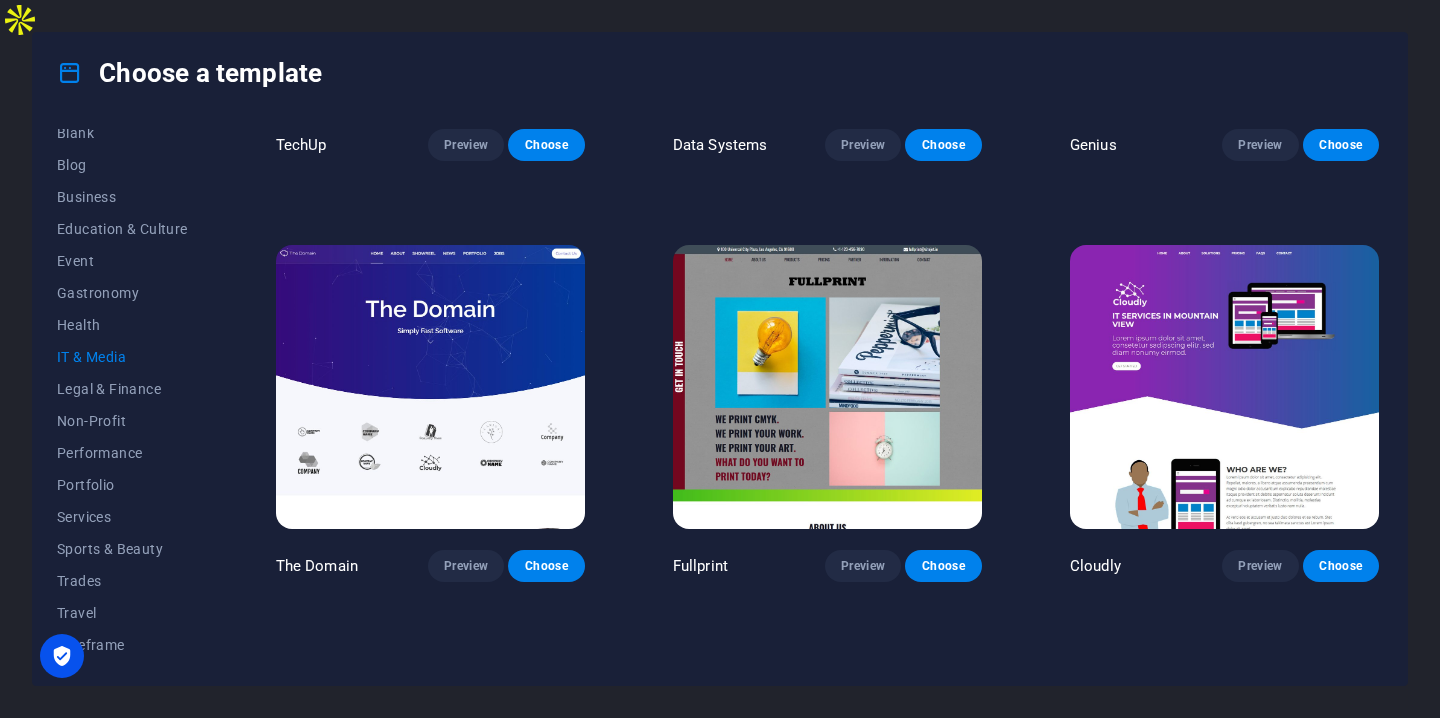 scroll, scrollTop: 629, scrollLeft: 0, axis: vertical 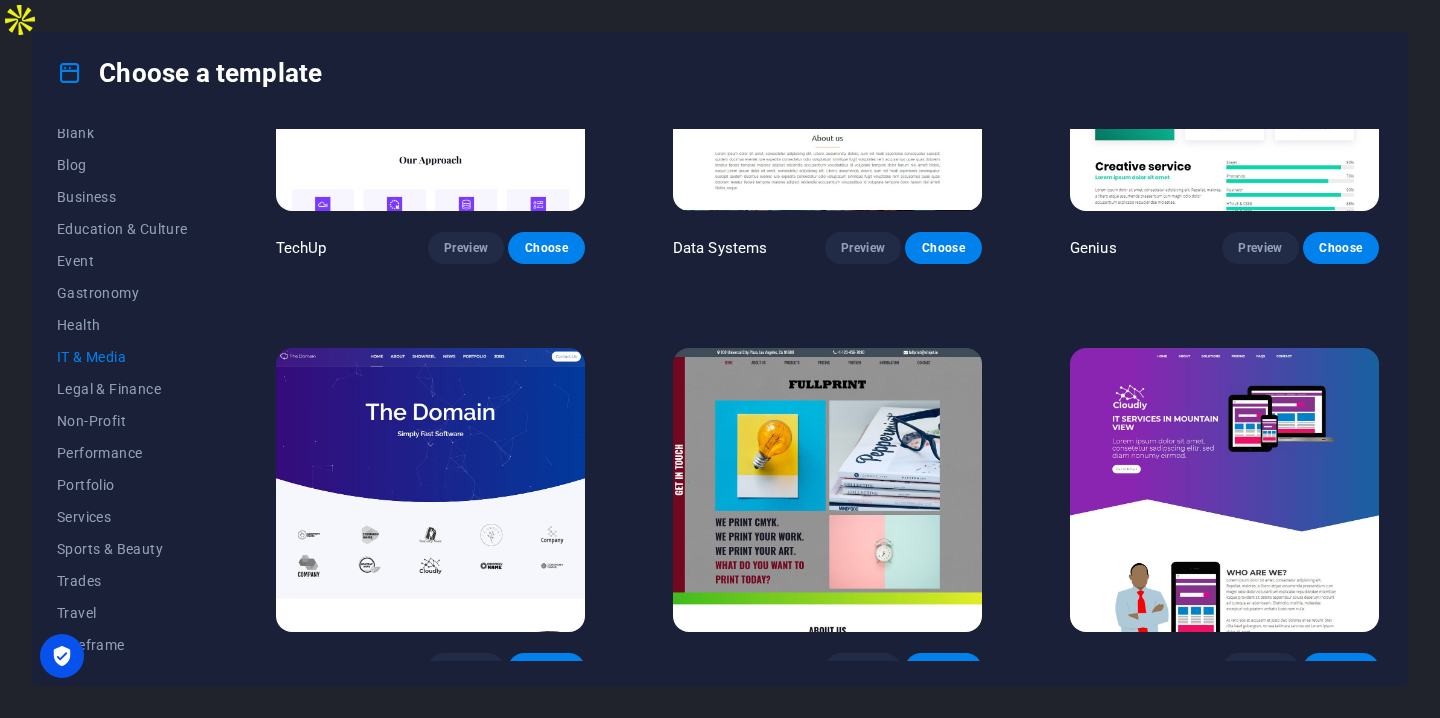 click at bounding box center [430, 490] 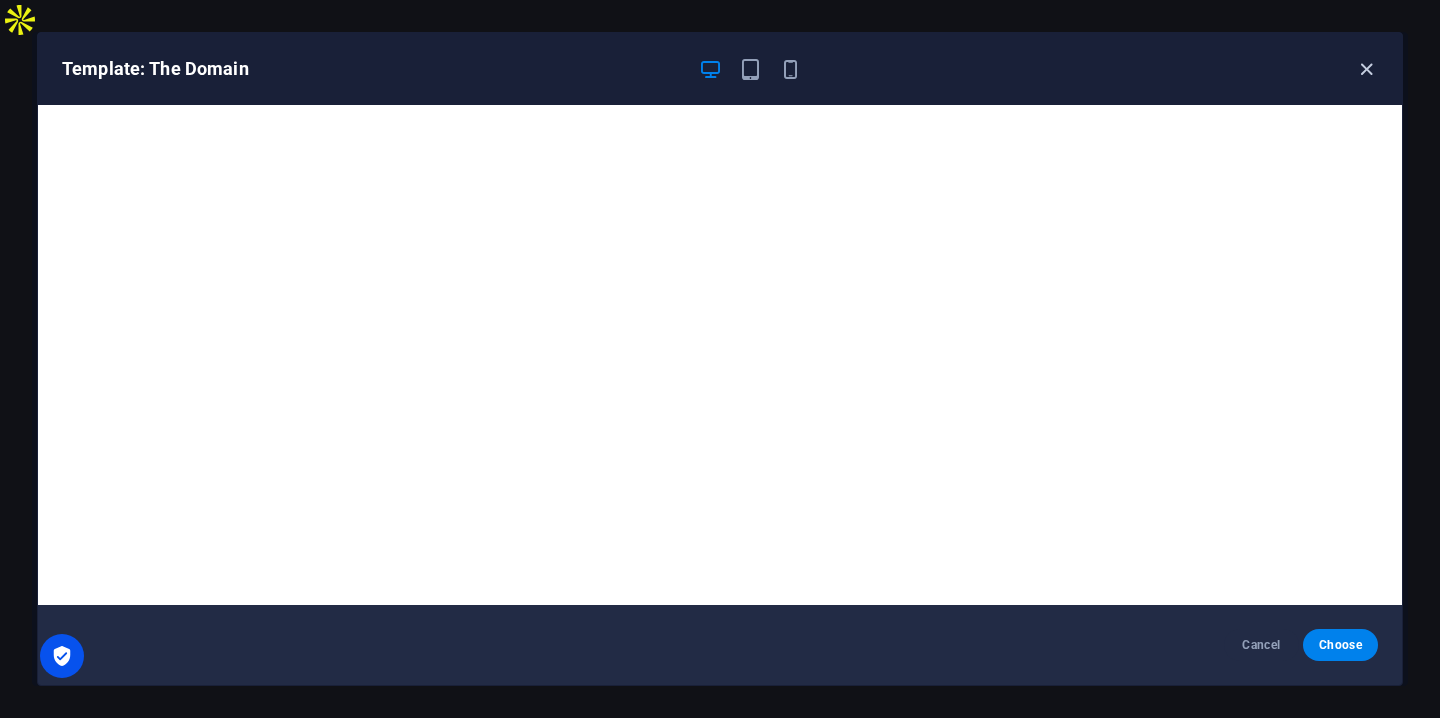 click at bounding box center (1366, 69) 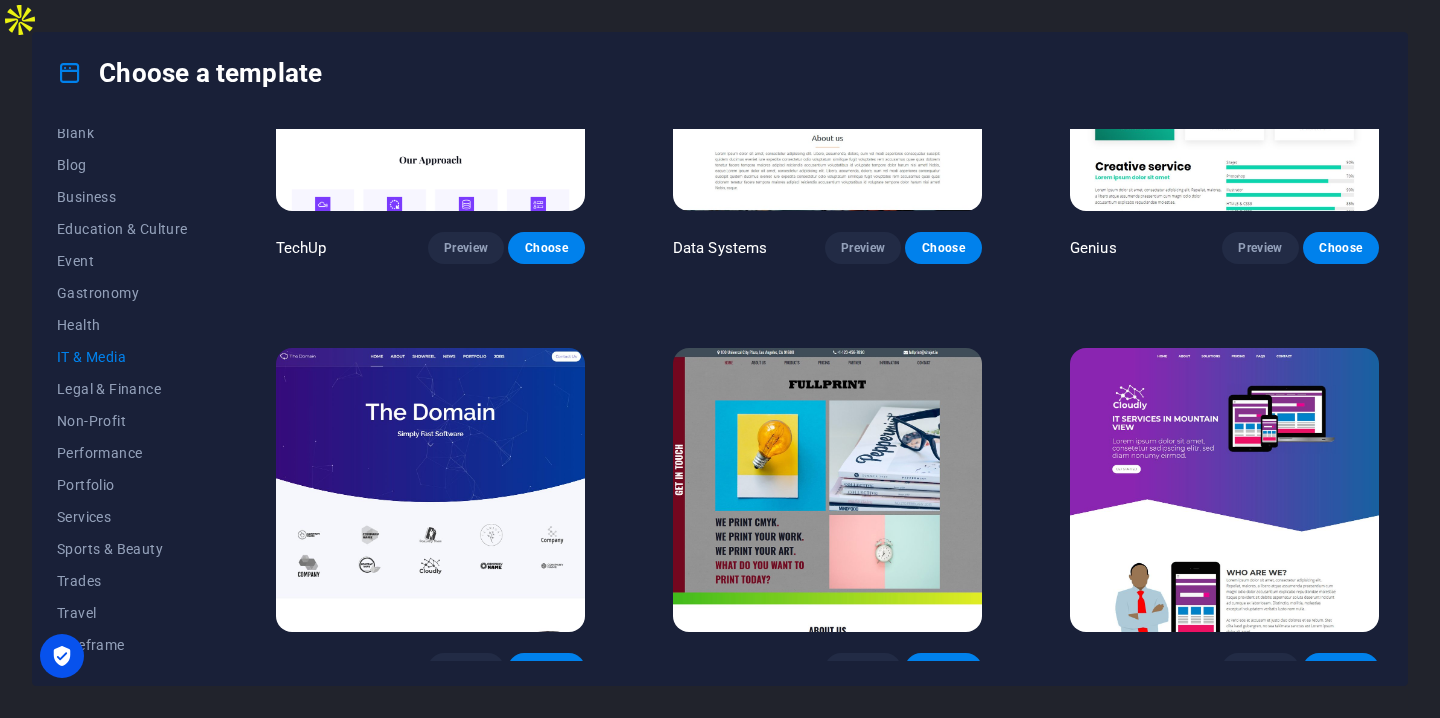 scroll, scrollTop: 0, scrollLeft: 0, axis: both 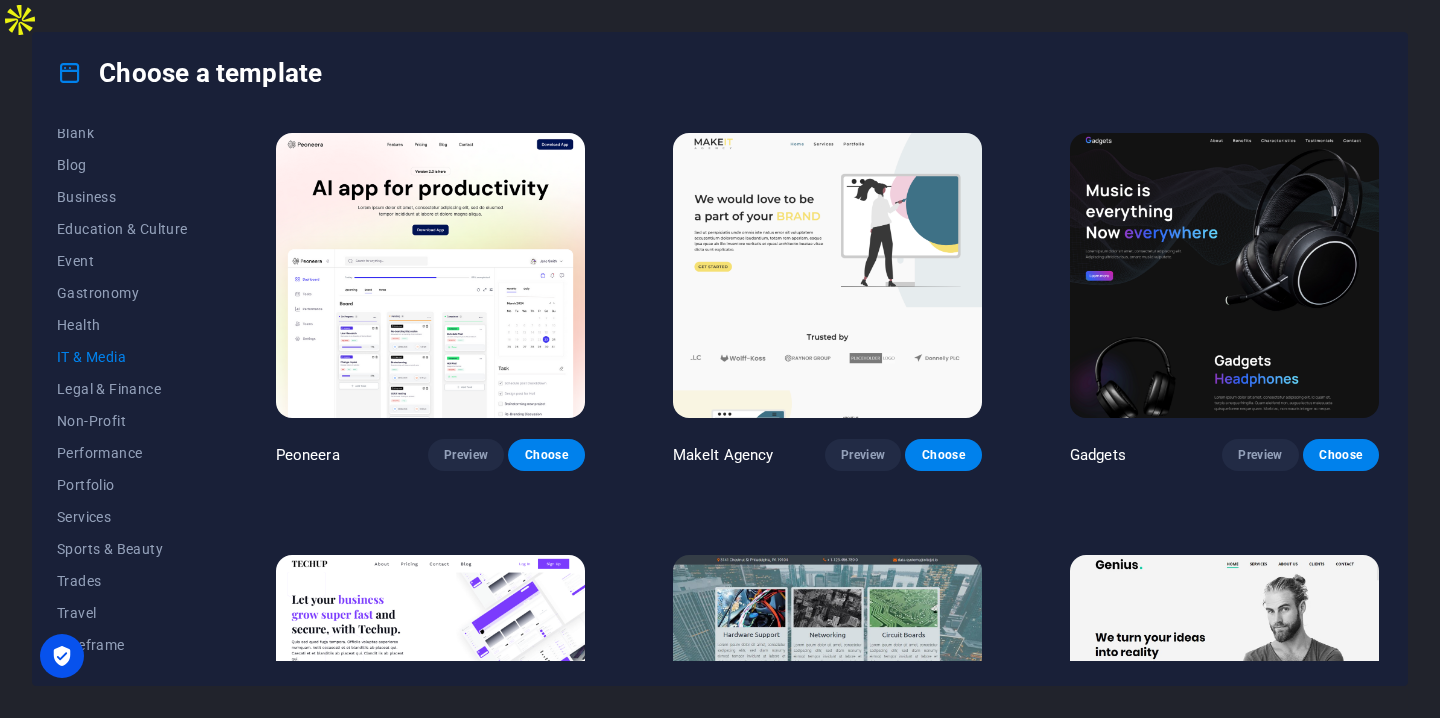 click at bounding box center (430, 275) 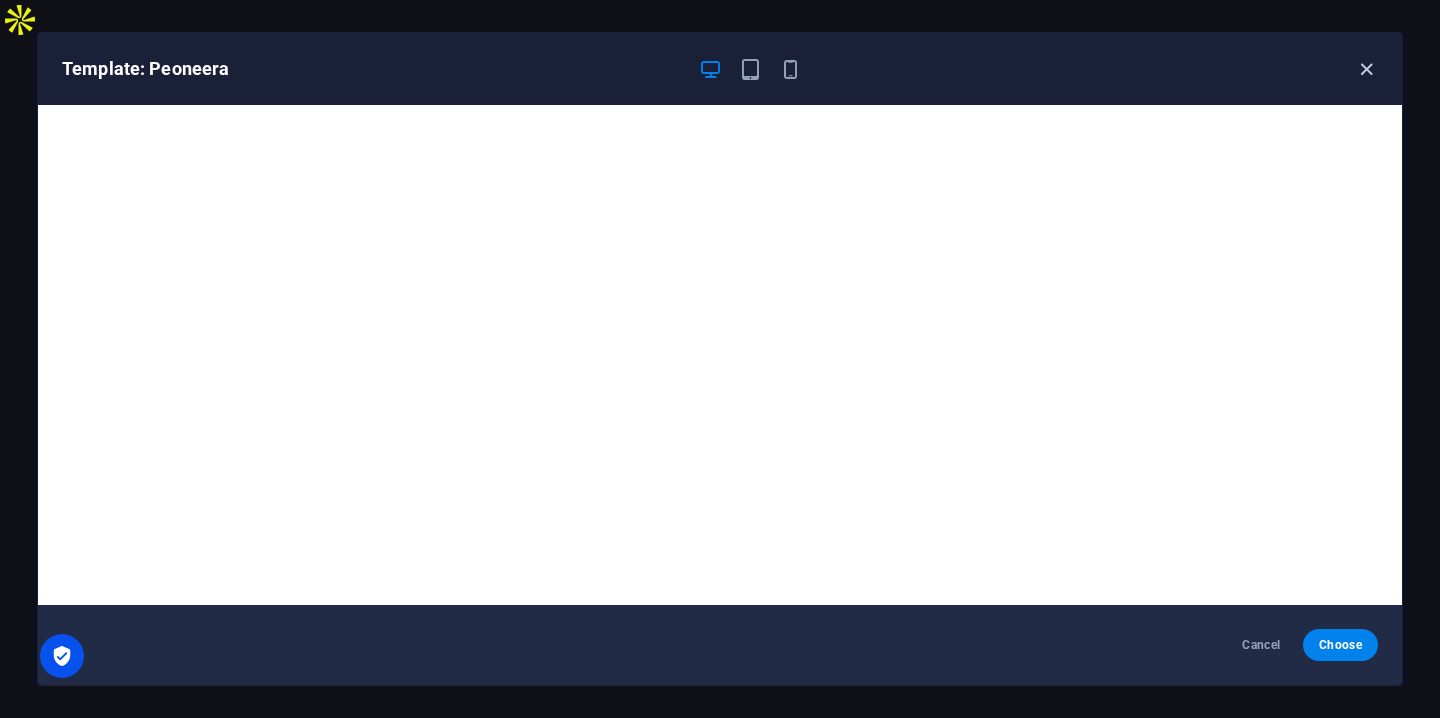 click at bounding box center (1366, 69) 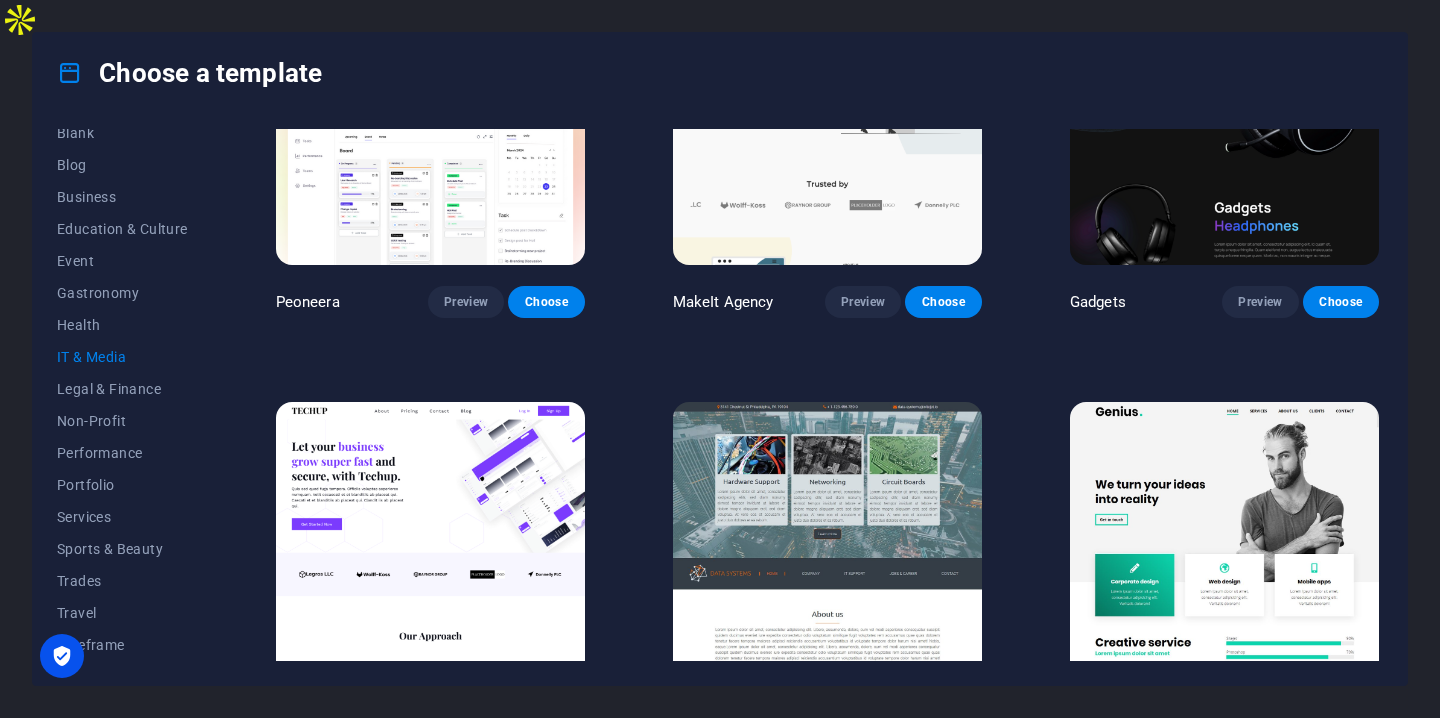 scroll, scrollTop: 464, scrollLeft: 0, axis: vertical 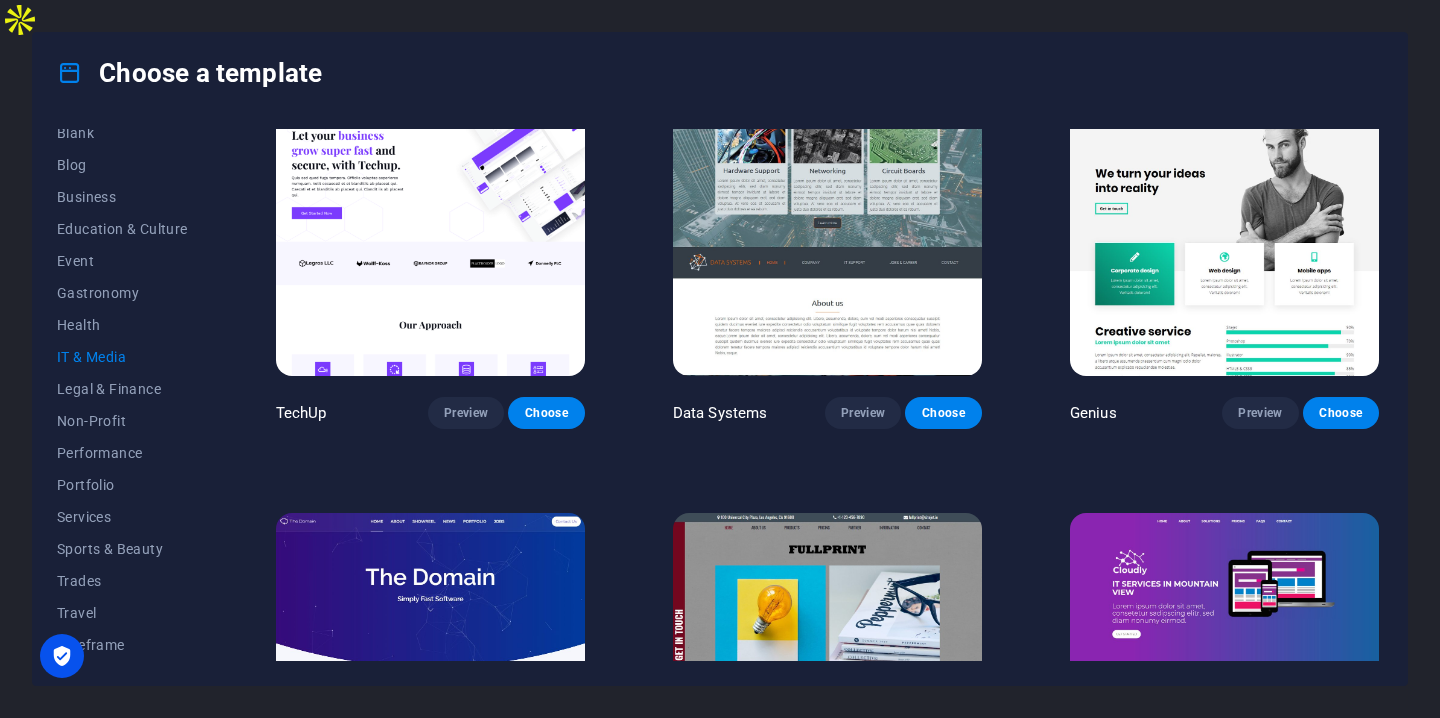 click at bounding box center [430, 233] 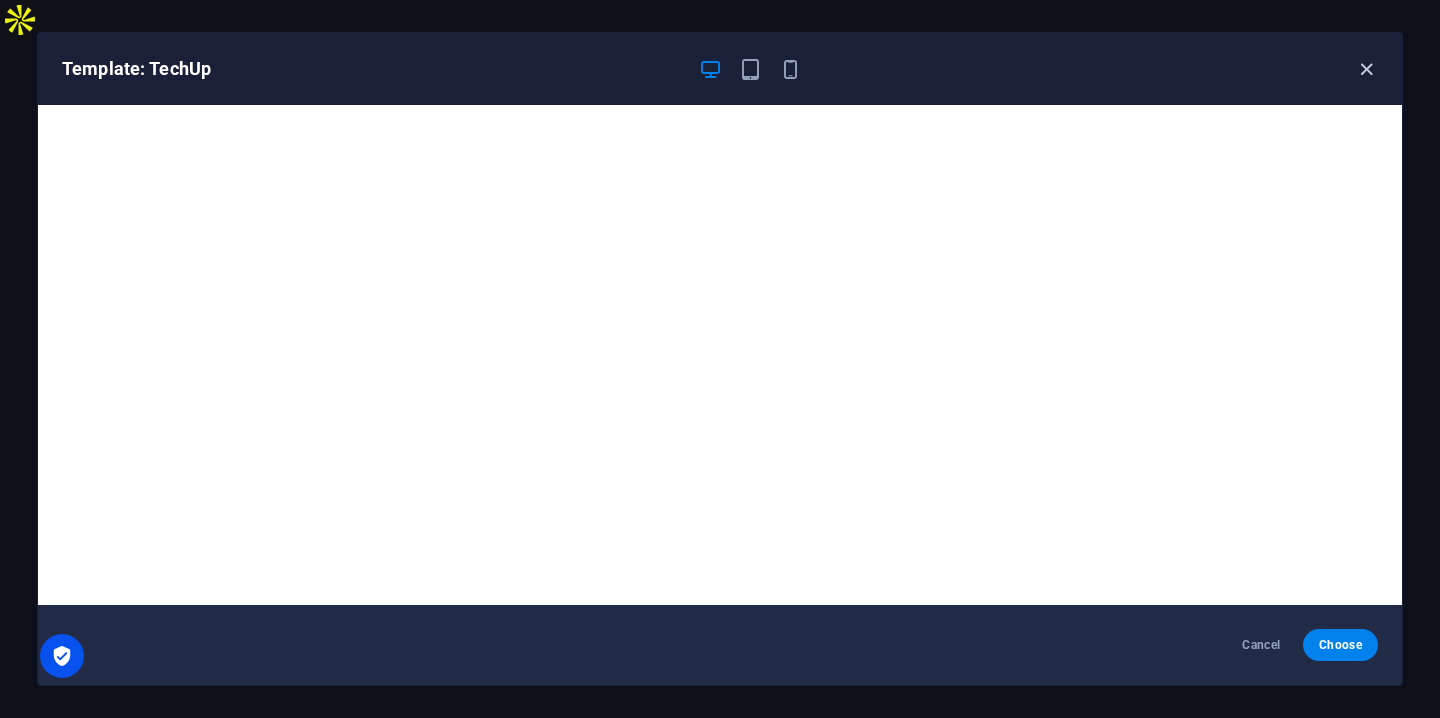 click at bounding box center [1366, 69] 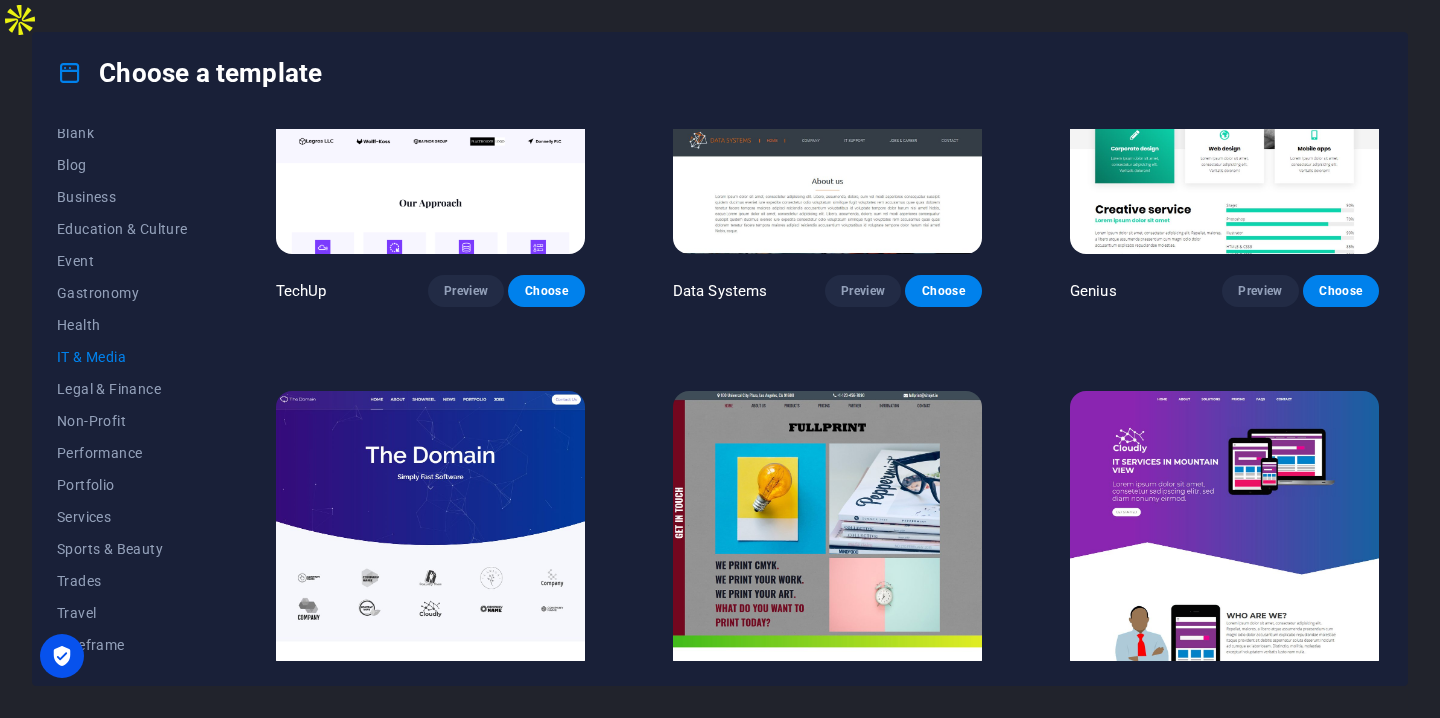 scroll, scrollTop: 723, scrollLeft: 0, axis: vertical 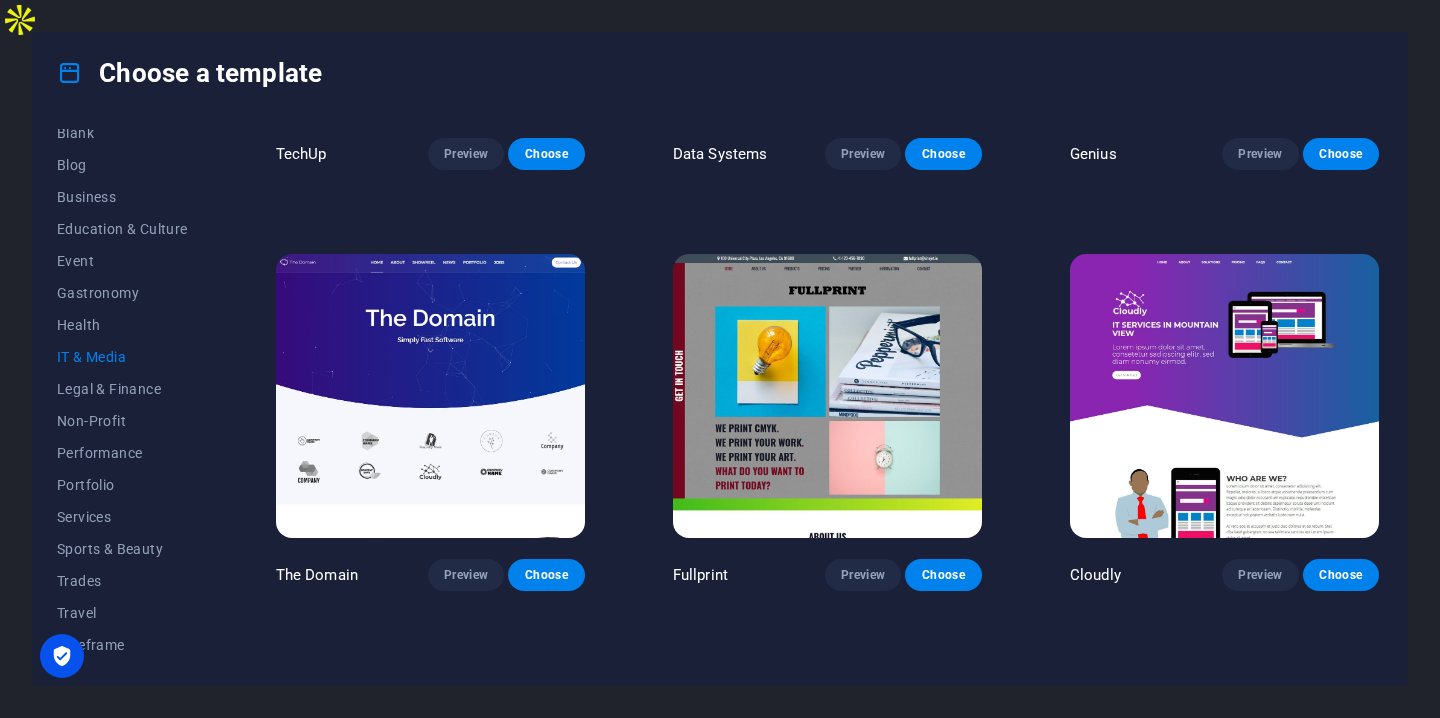 click at bounding box center [1224, 396] 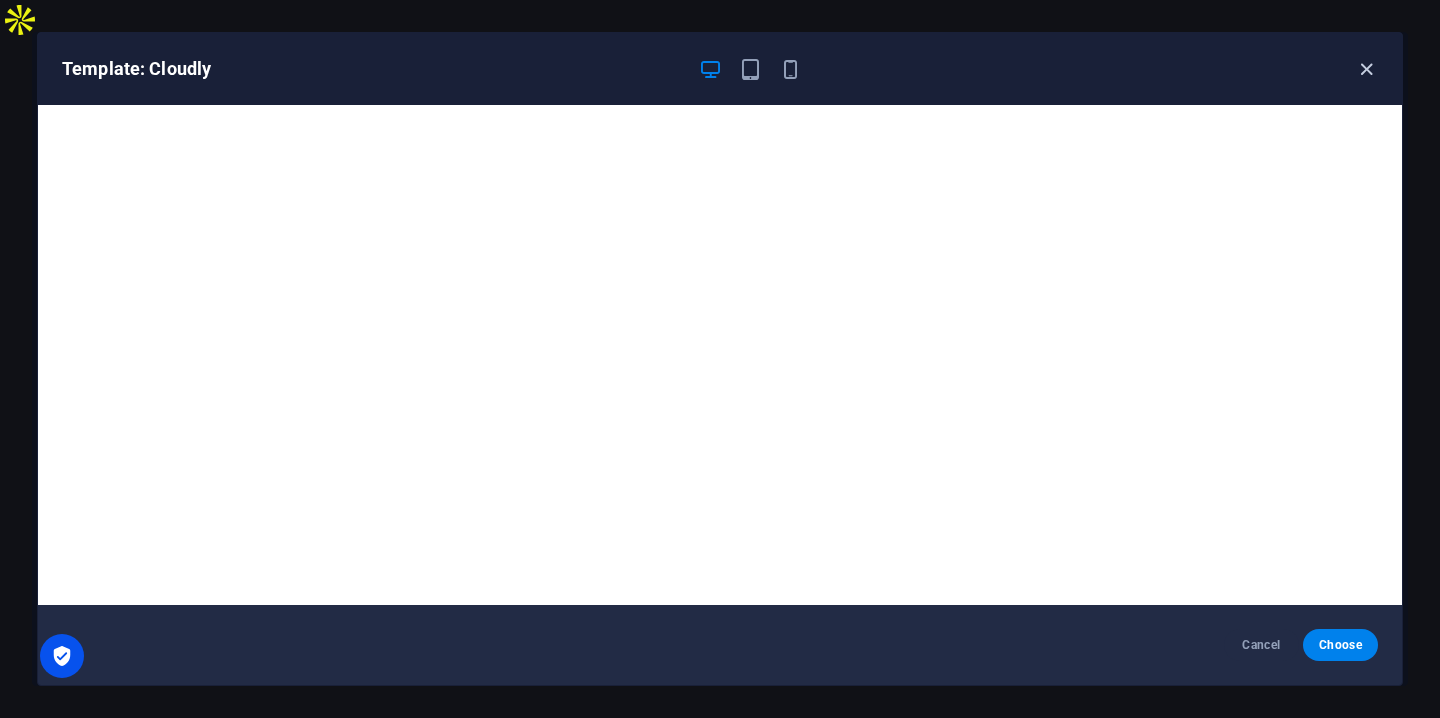 click at bounding box center (1366, 69) 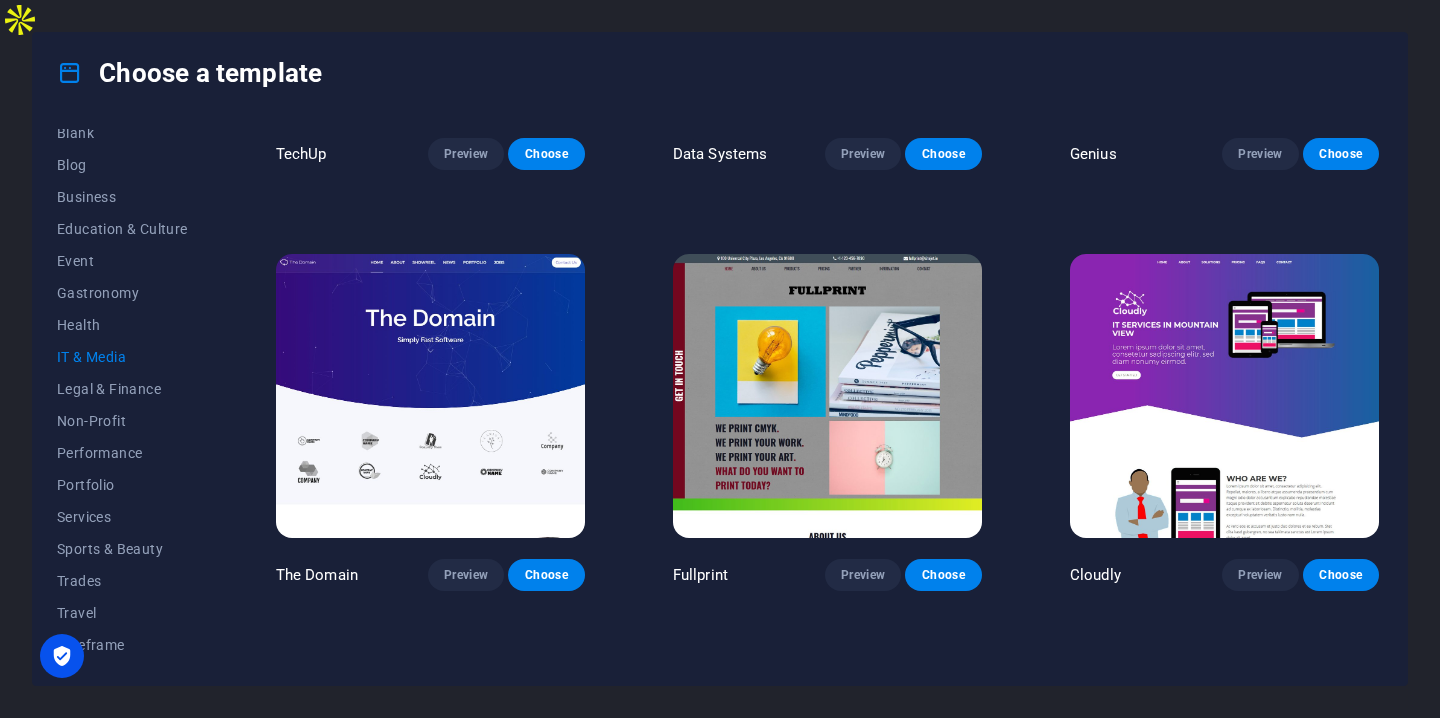 click at bounding box center (430, 396) 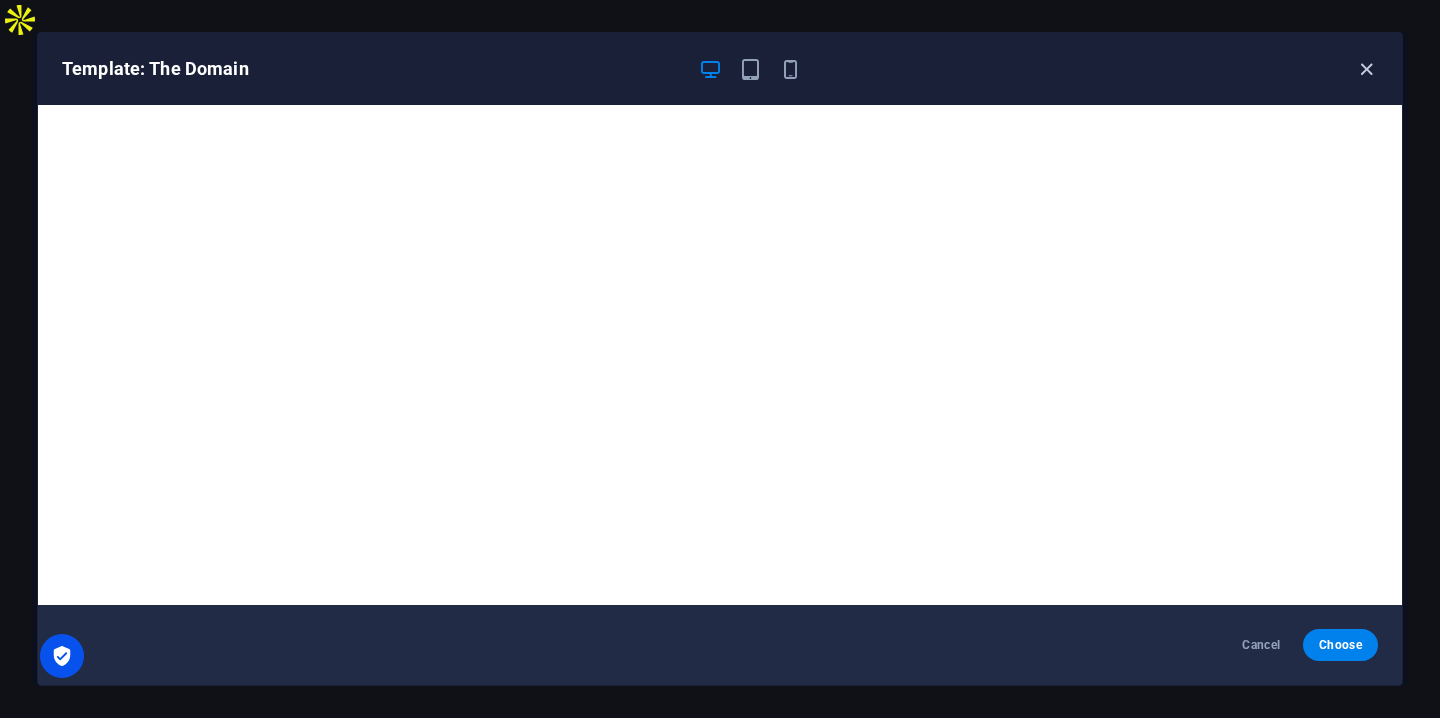 click at bounding box center (1366, 69) 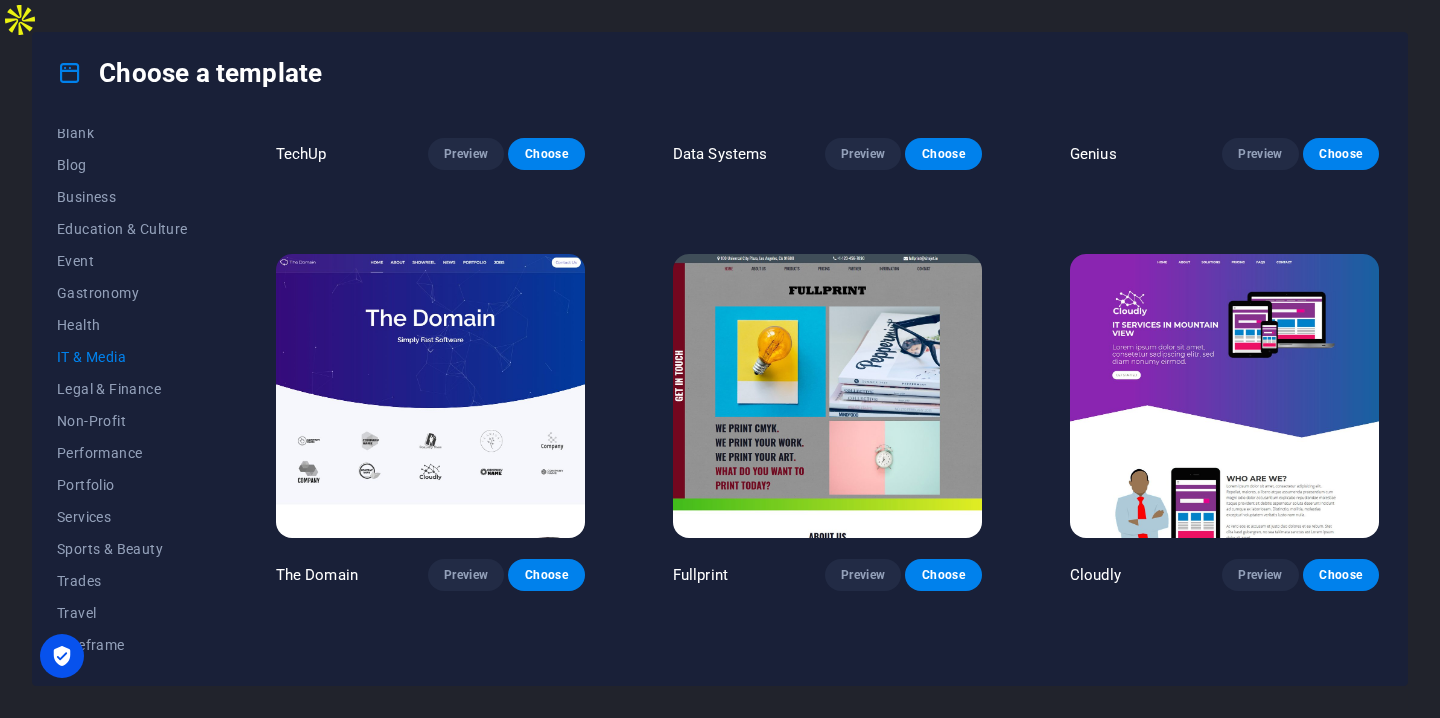 click at bounding box center (1224, 396) 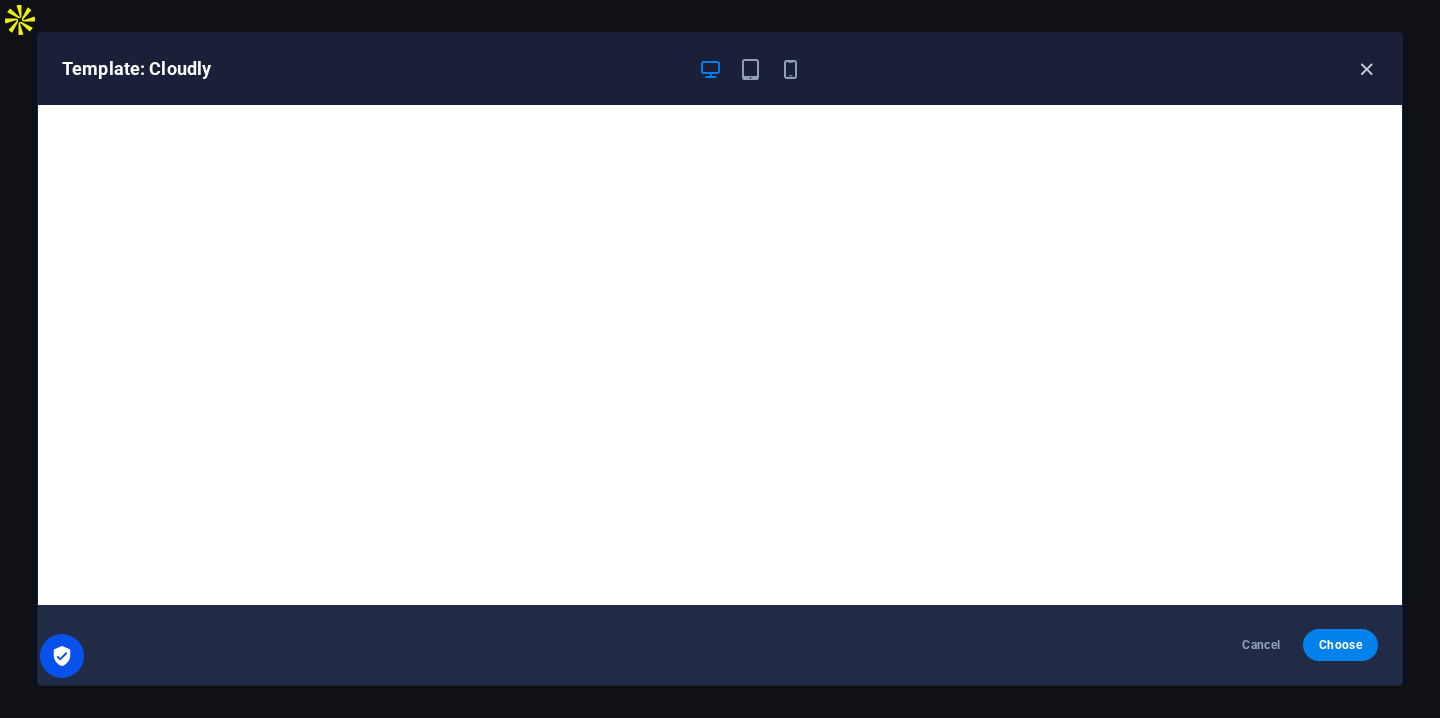 click at bounding box center [1366, 69] 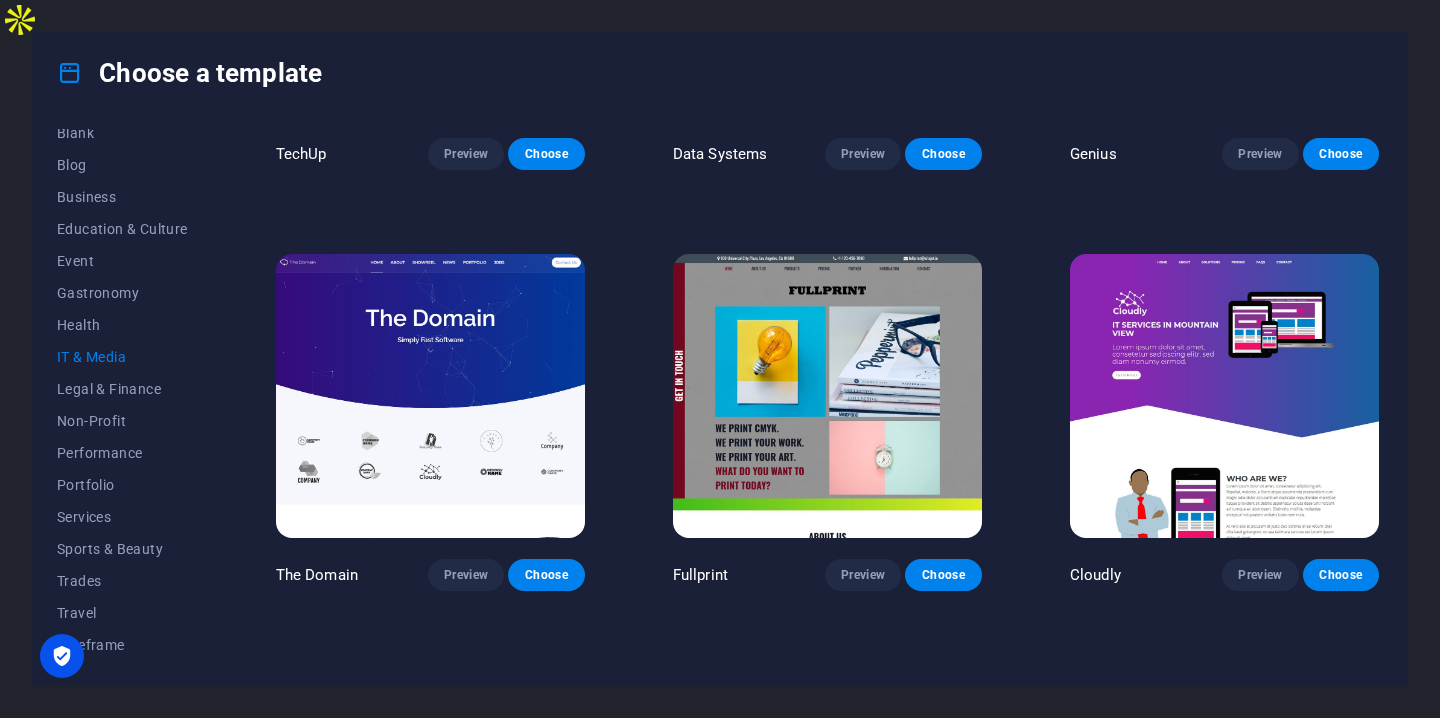 scroll, scrollTop: 1064, scrollLeft: 0, axis: vertical 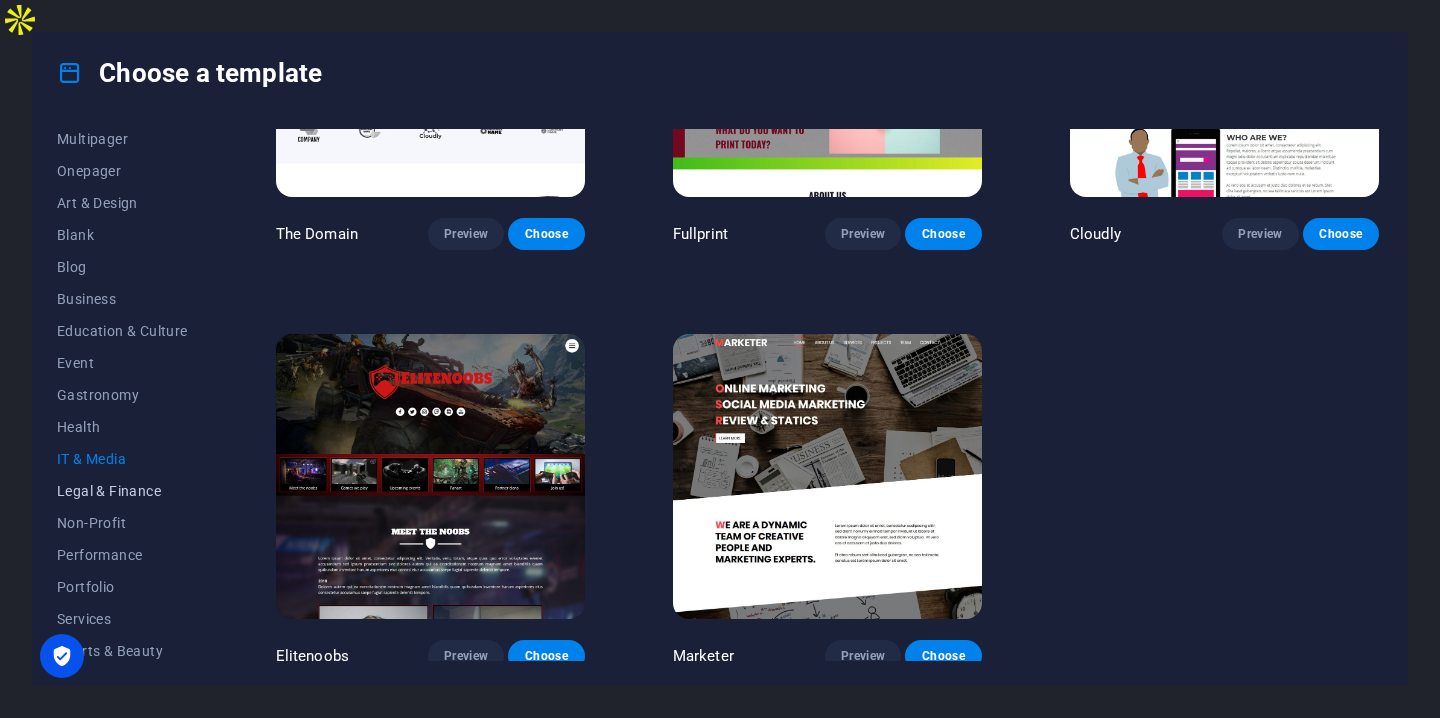 click on "Legal & Finance" at bounding box center [122, 491] 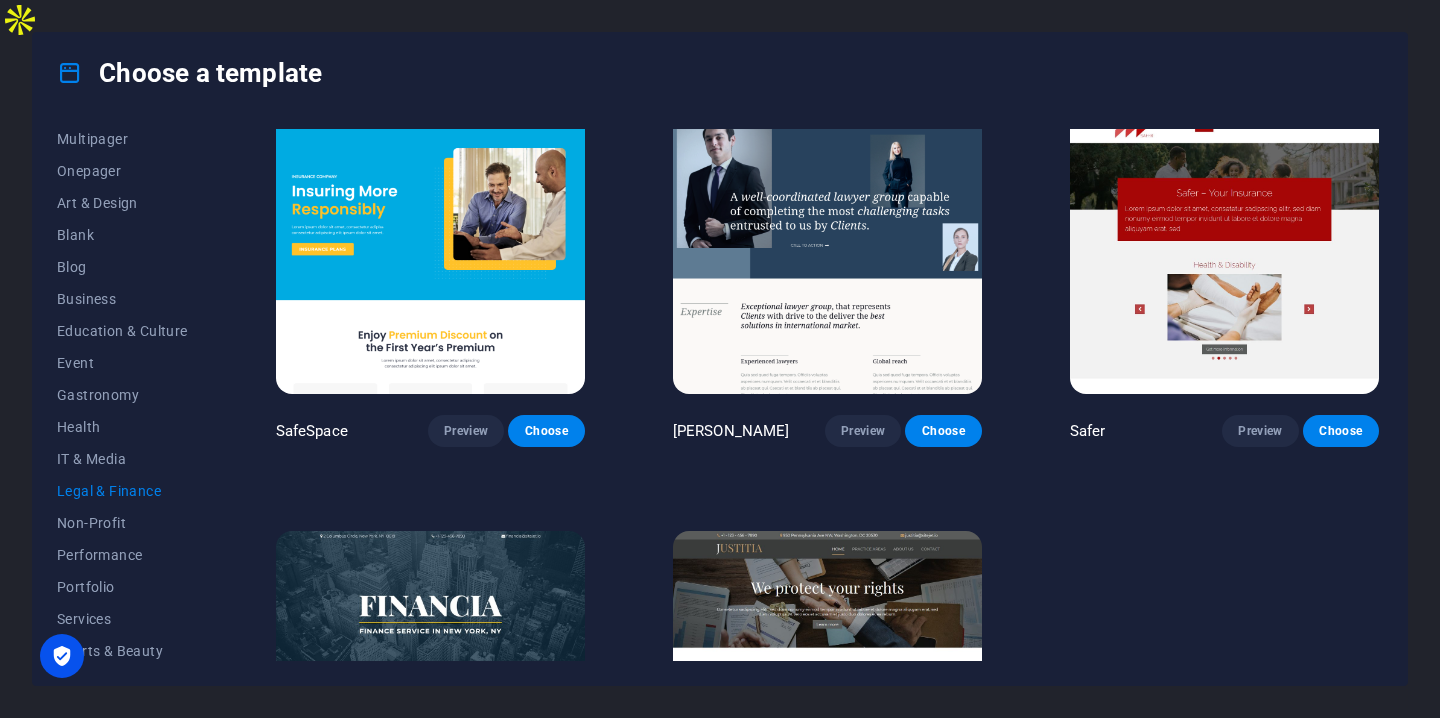 scroll, scrollTop: 191, scrollLeft: 0, axis: vertical 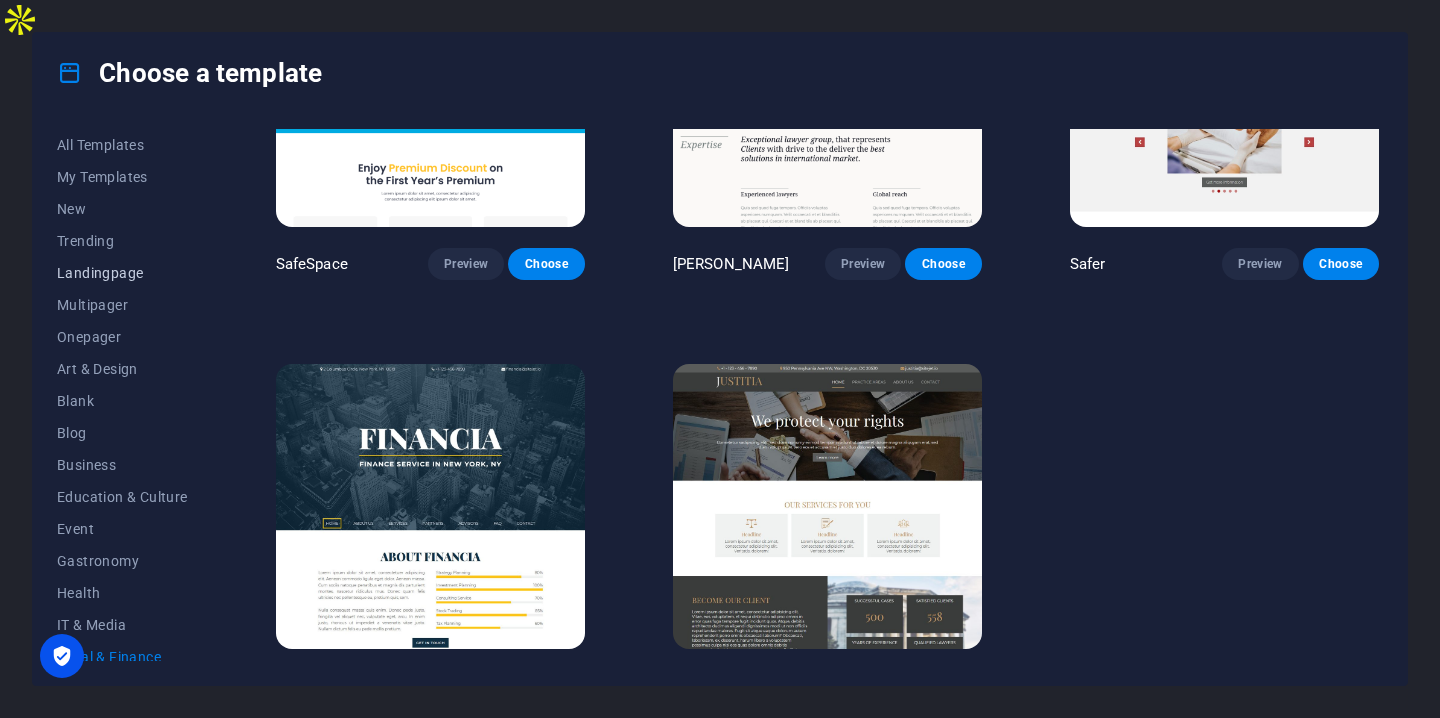 click on "Landingpage" at bounding box center (122, 273) 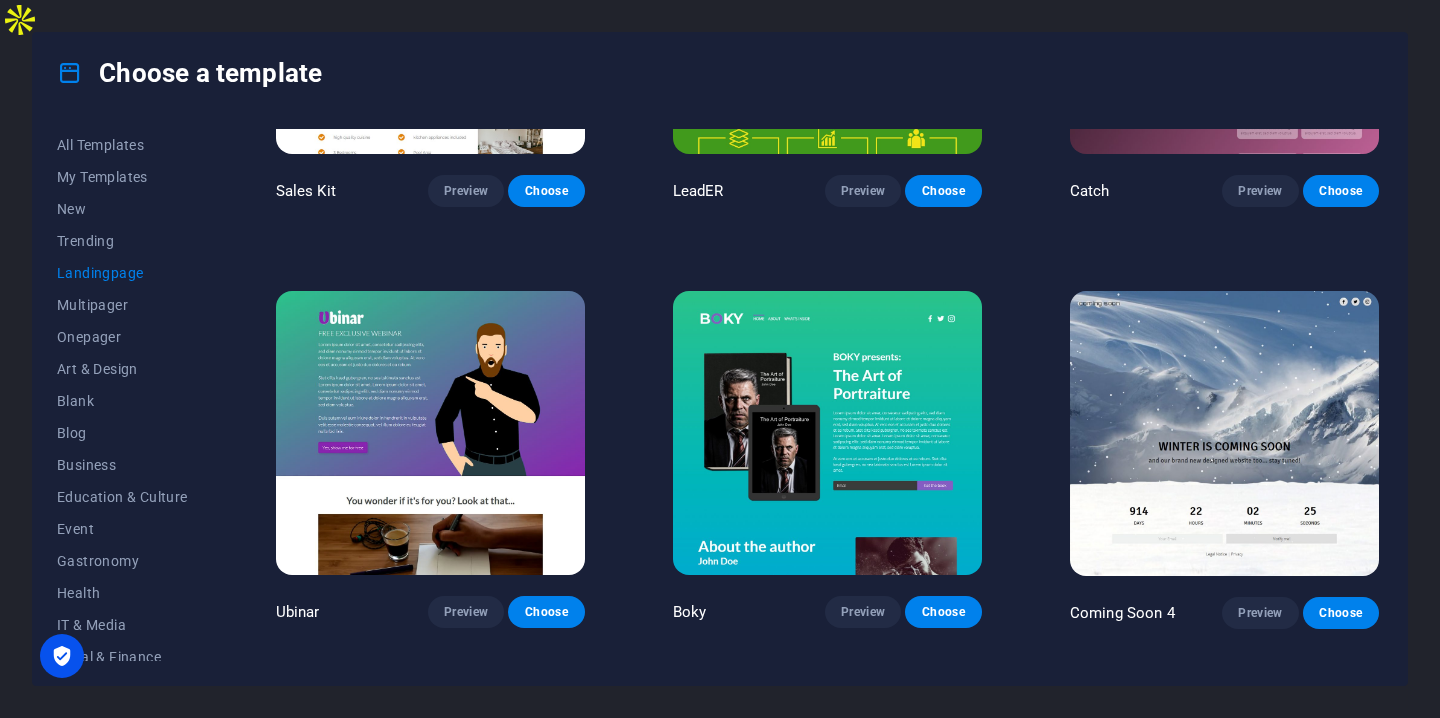 scroll, scrollTop: 3159, scrollLeft: 0, axis: vertical 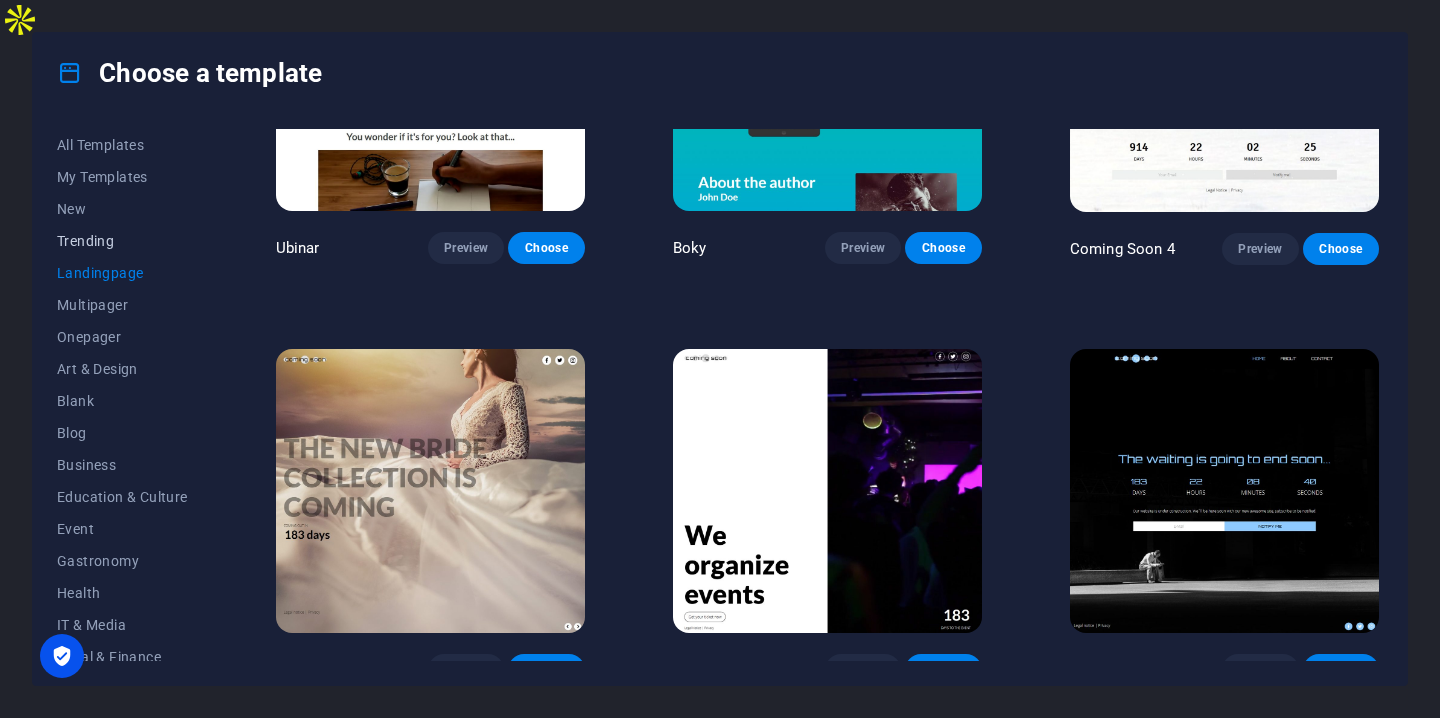 click on "Trending" at bounding box center [122, 241] 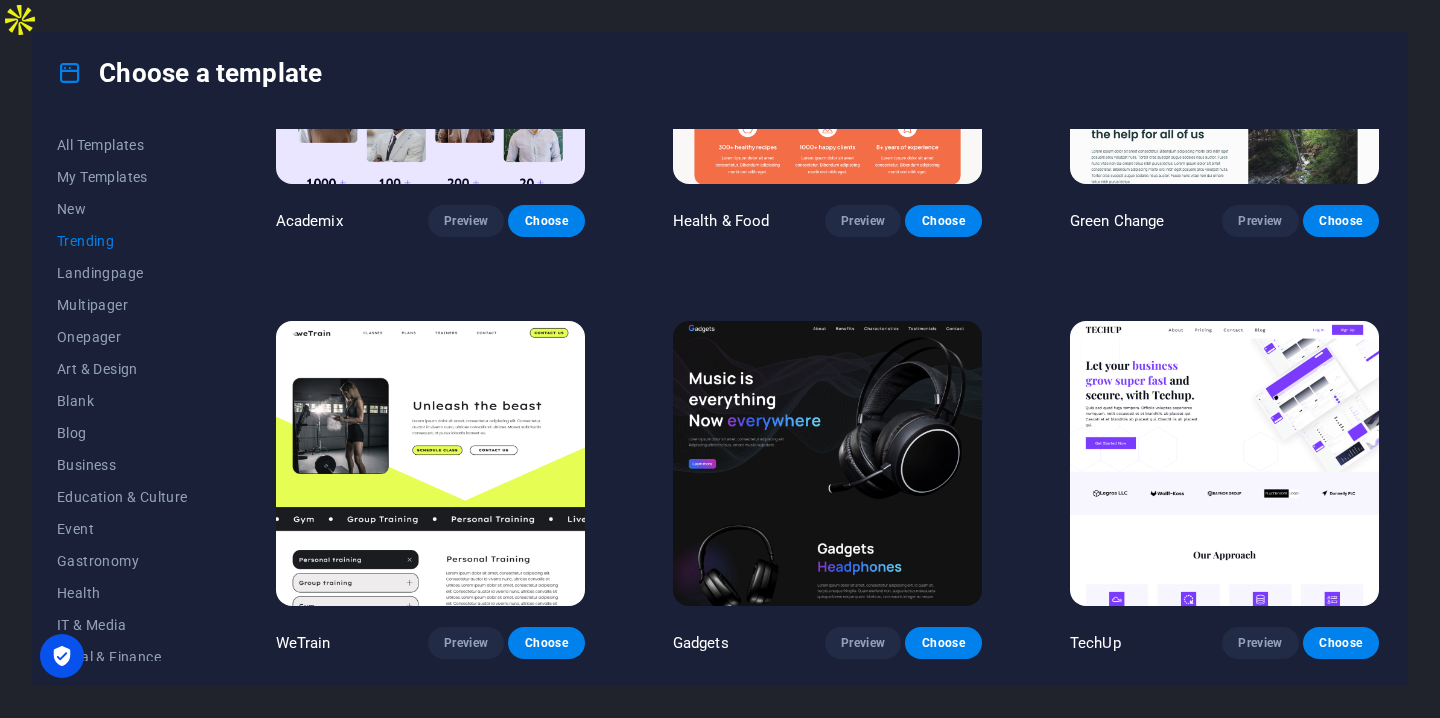 scroll, scrollTop: 1486, scrollLeft: 0, axis: vertical 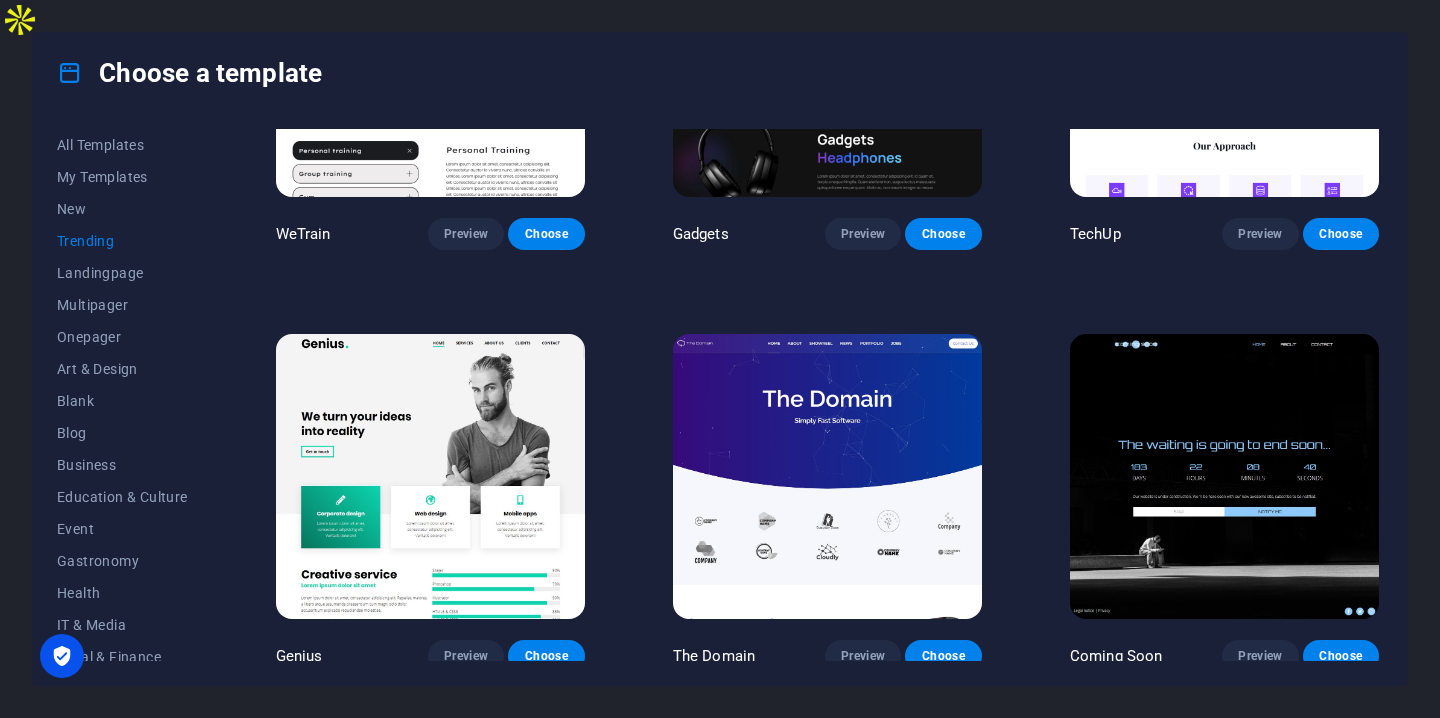click at bounding box center (827, 476) 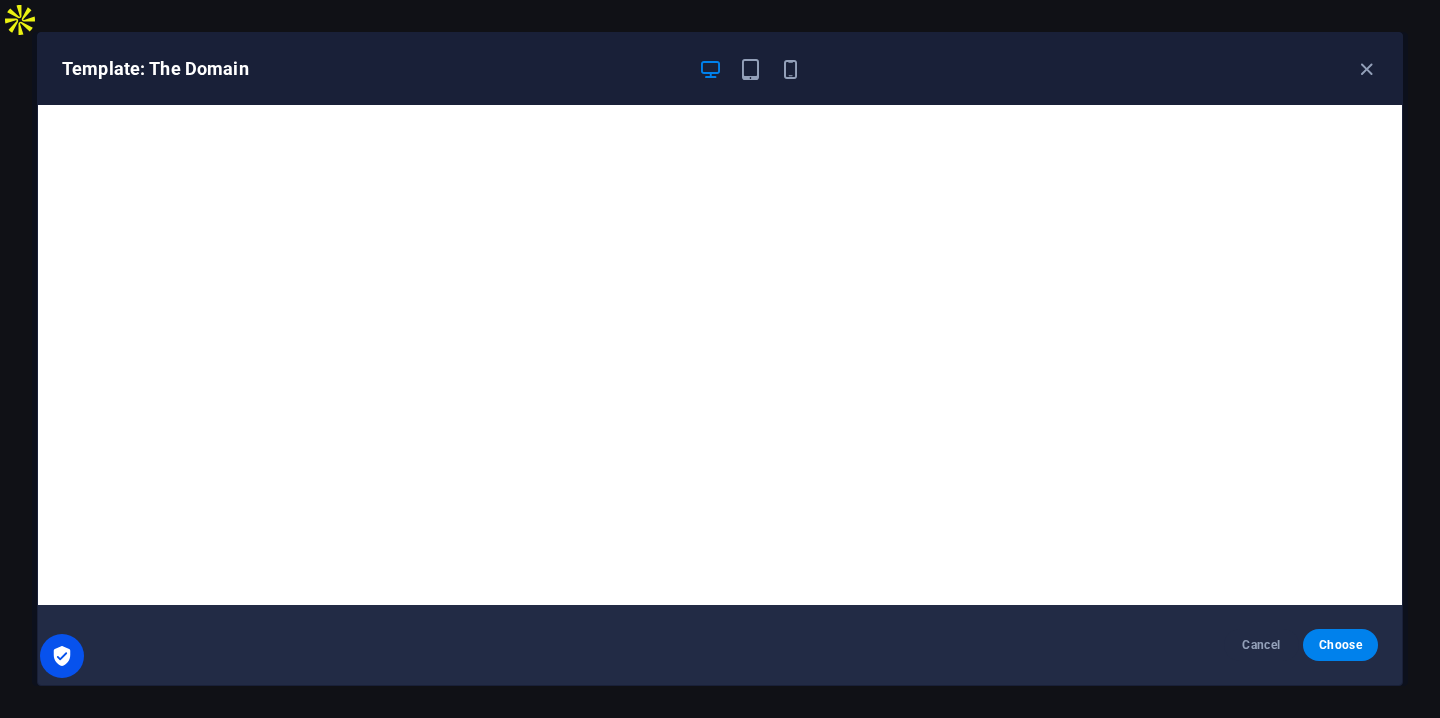 scroll, scrollTop: 4, scrollLeft: 0, axis: vertical 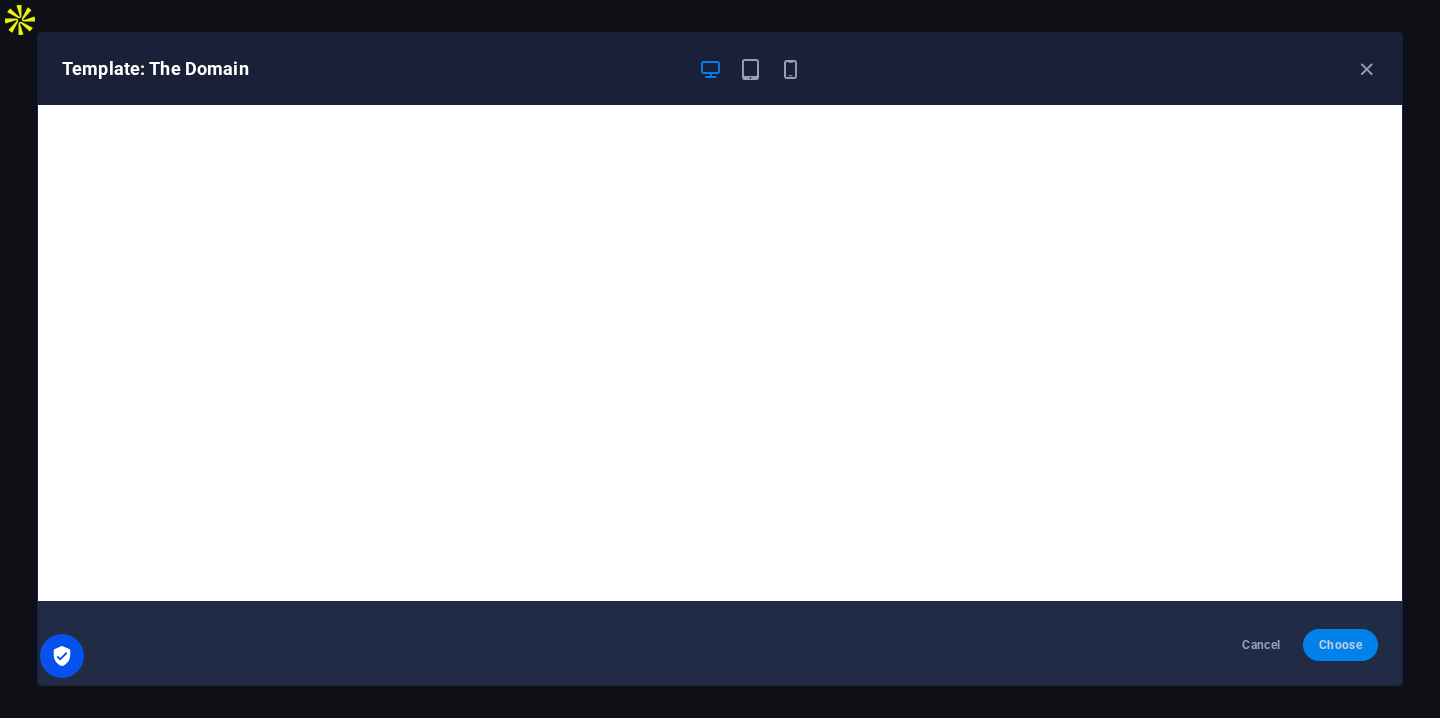 click on "Choose" at bounding box center [1340, 645] 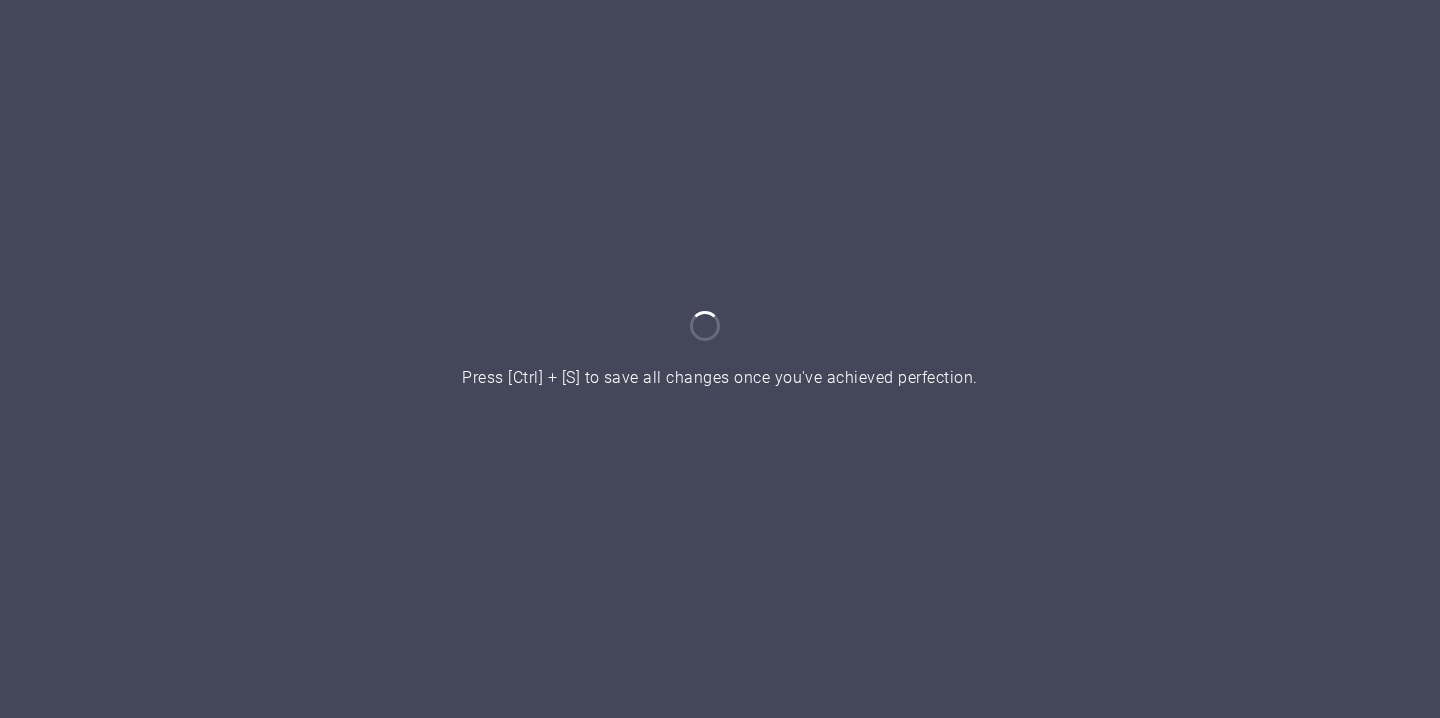 scroll, scrollTop: 0, scrollLeft: 0, axis: both 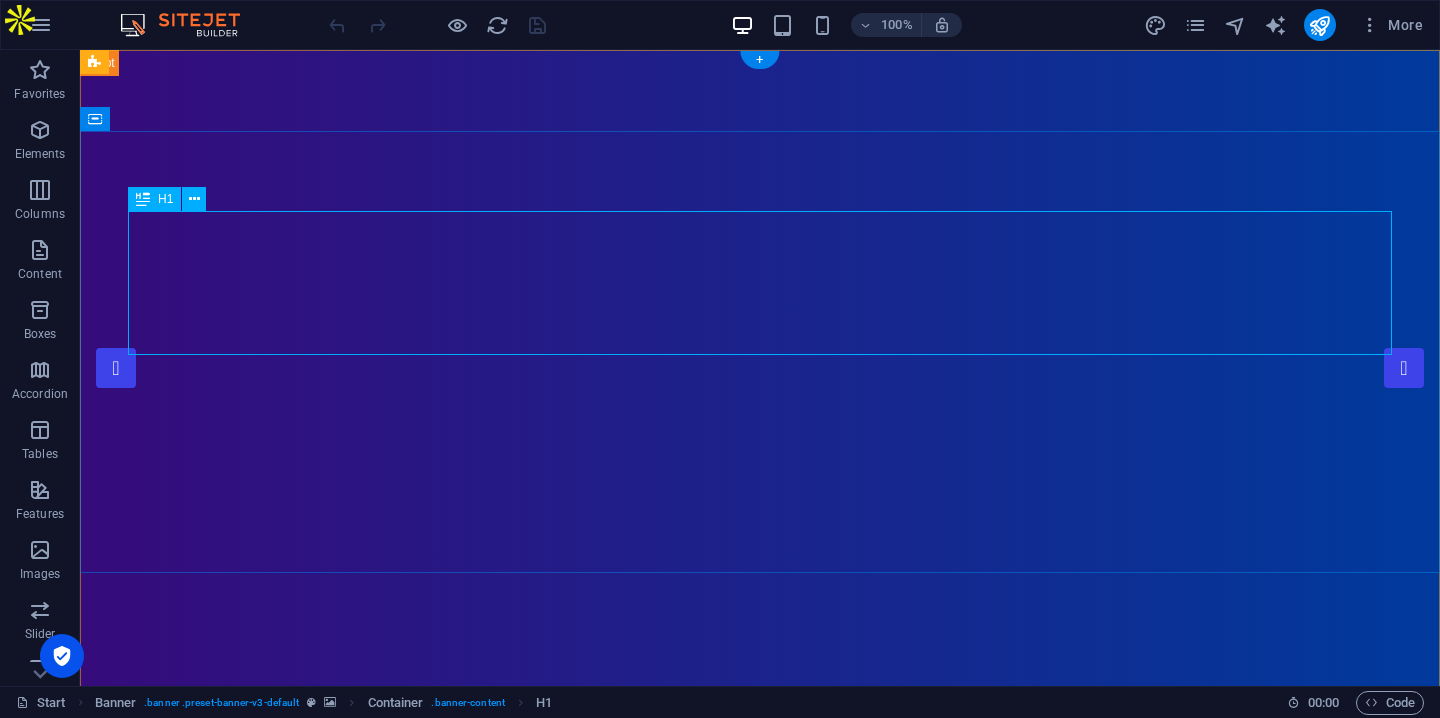 click on "[DOMAIN_NAME]" at bounding box center [760, 1085] 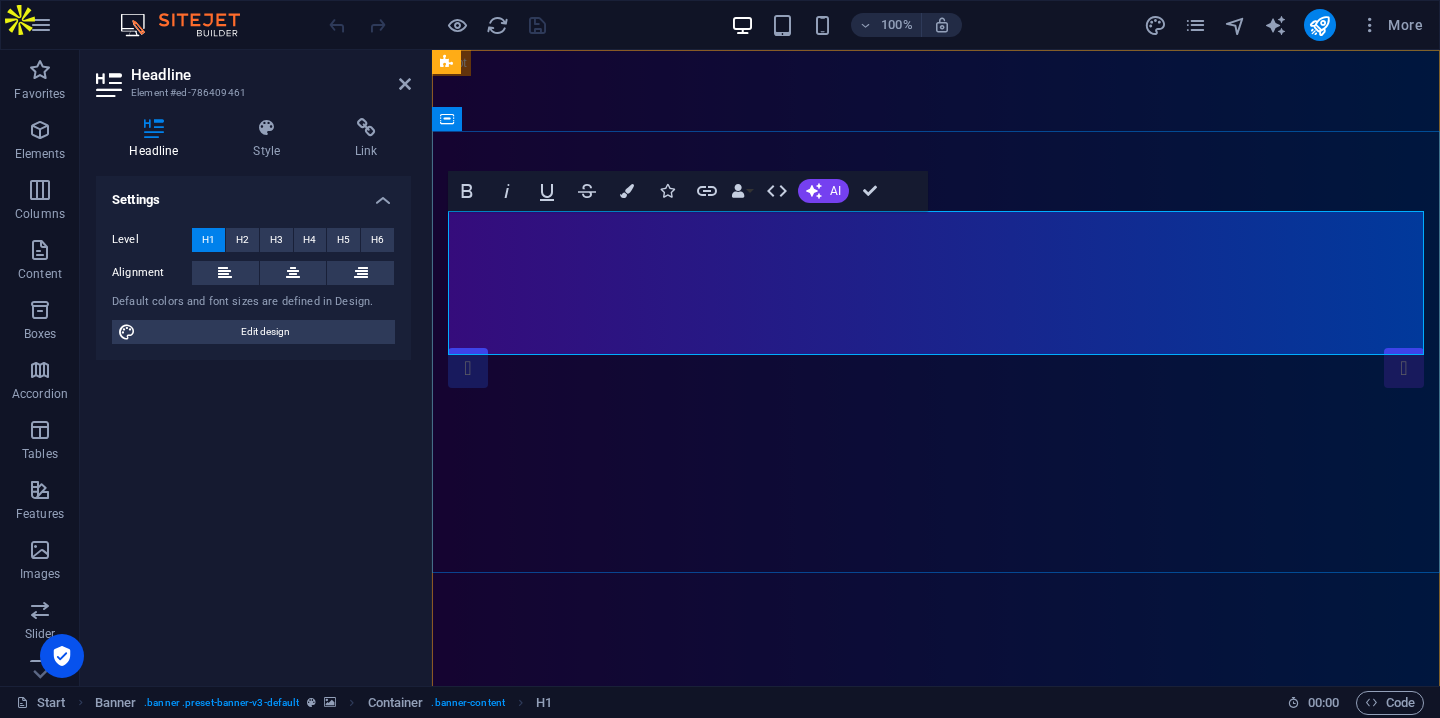 type 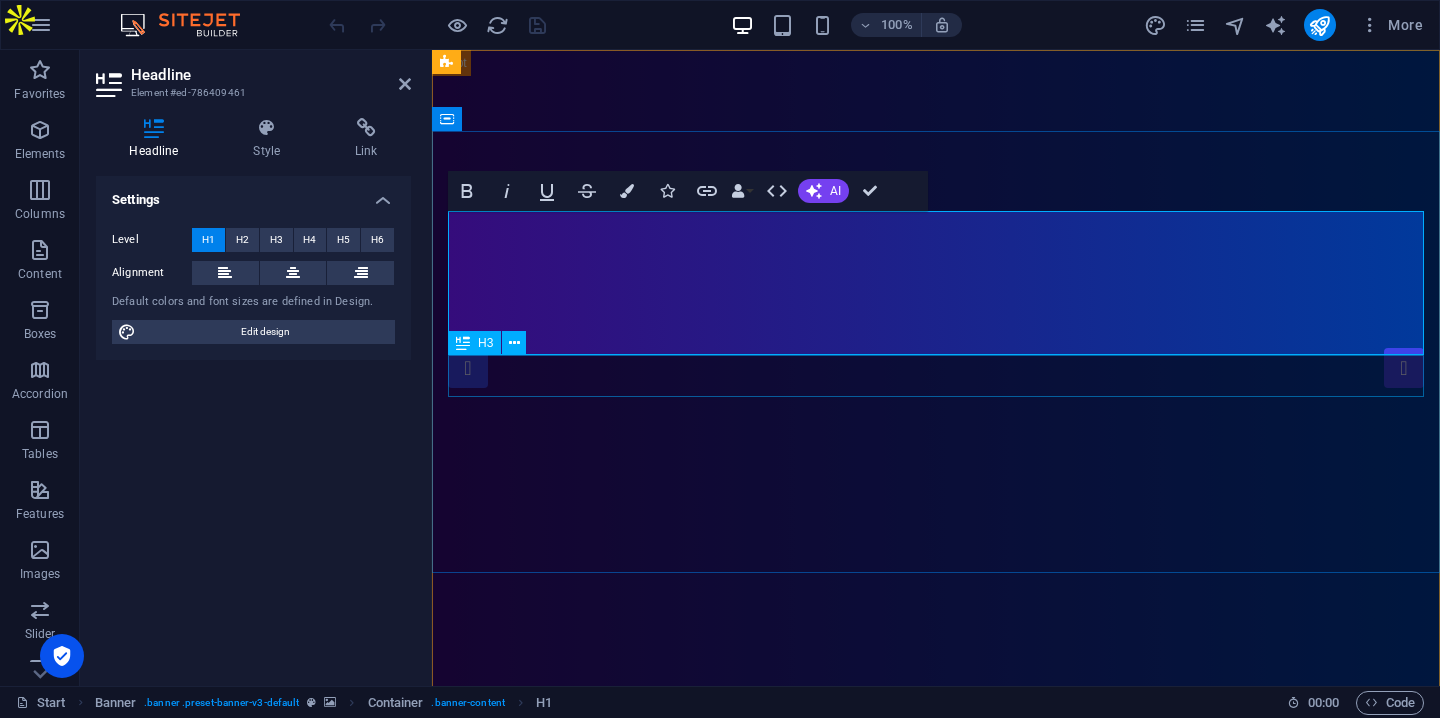 click on "Simply Fast Software" at bounding box center [936, 1178] 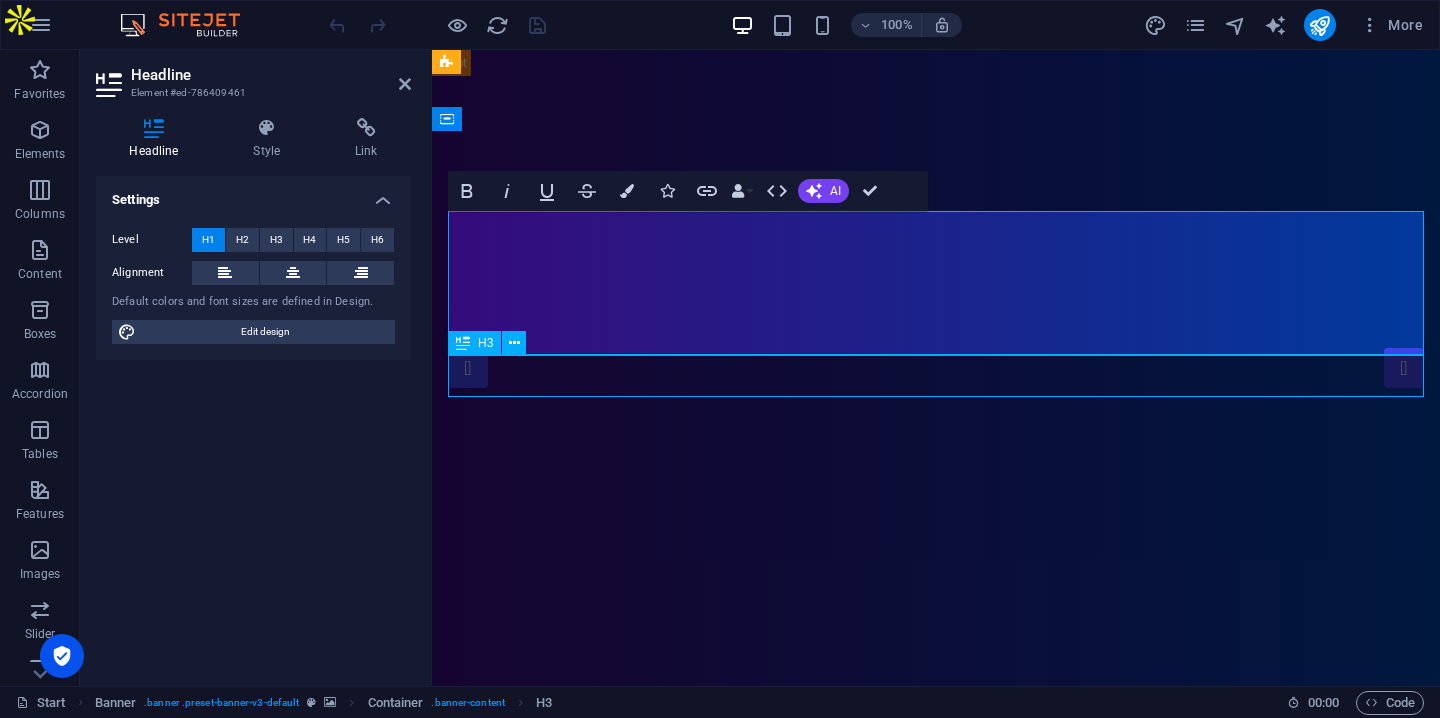 click on "Simply Fast Software" at bounding box center (936, 1178) 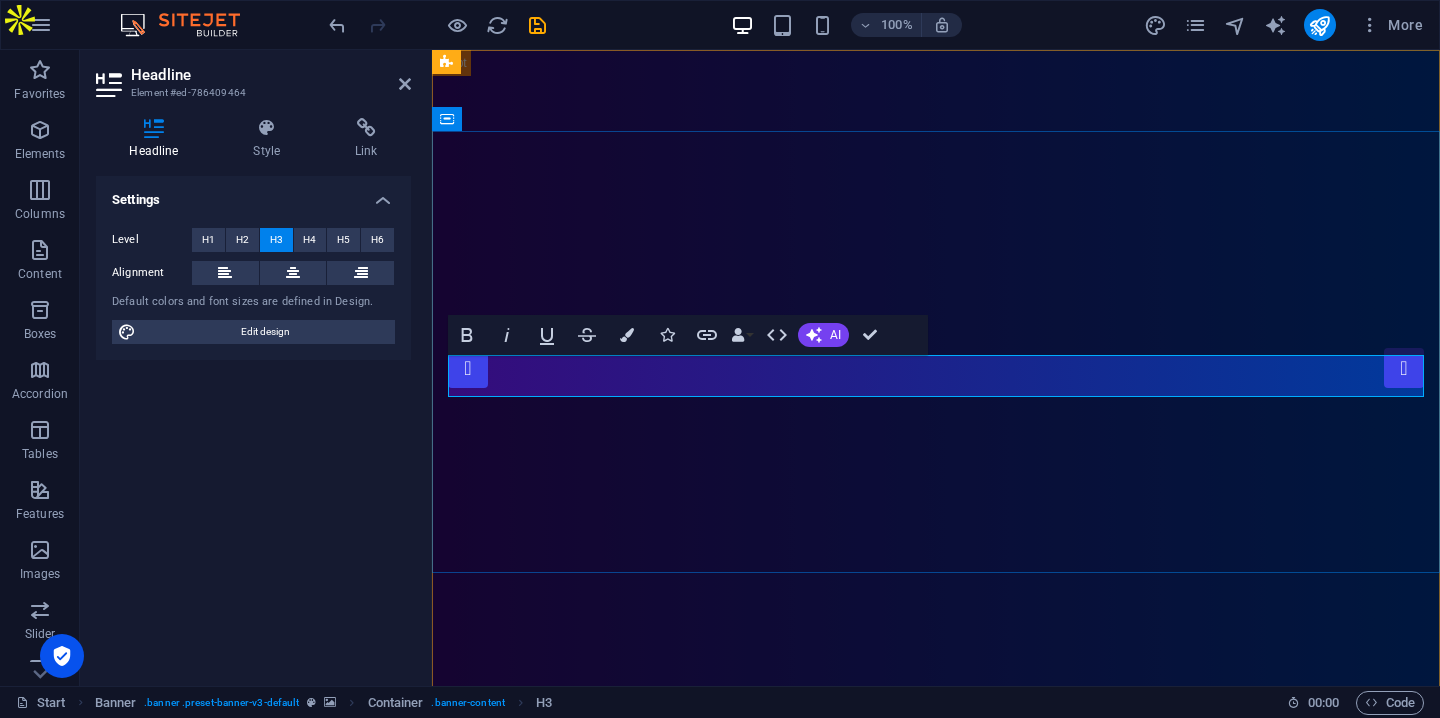 type 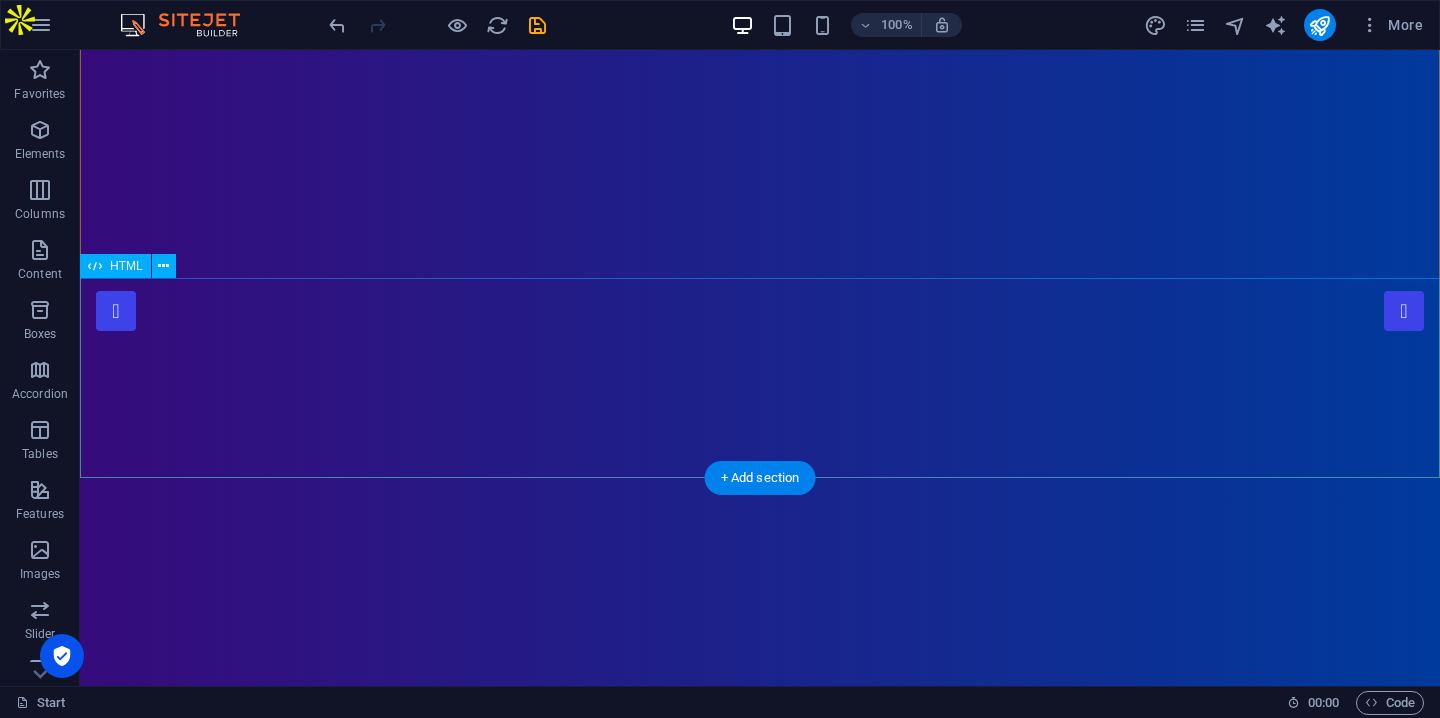 scroll, scrollTop: 0, scrollLeft: 0, axis: both 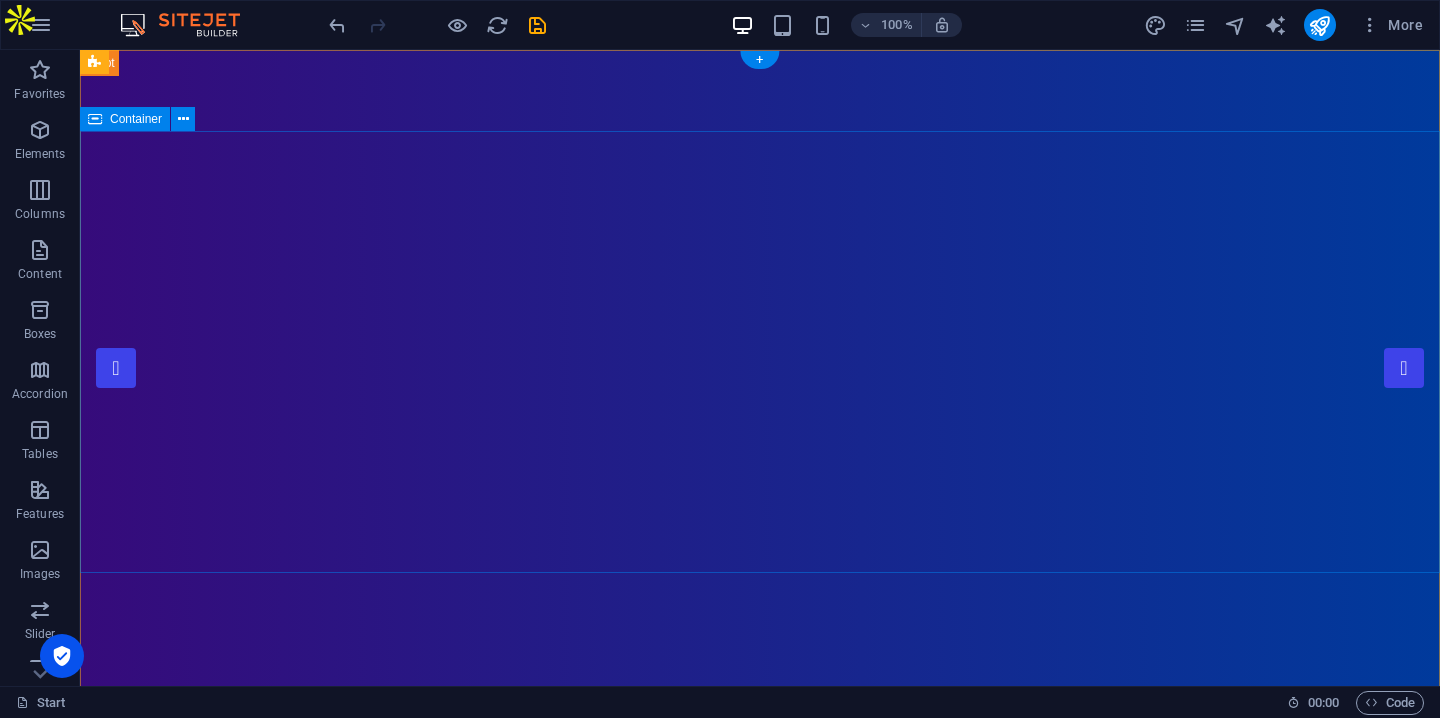 click on "FactoryComply Compliance & Tax Solutions for Manufacturing" at bounding box center [760, 1154] 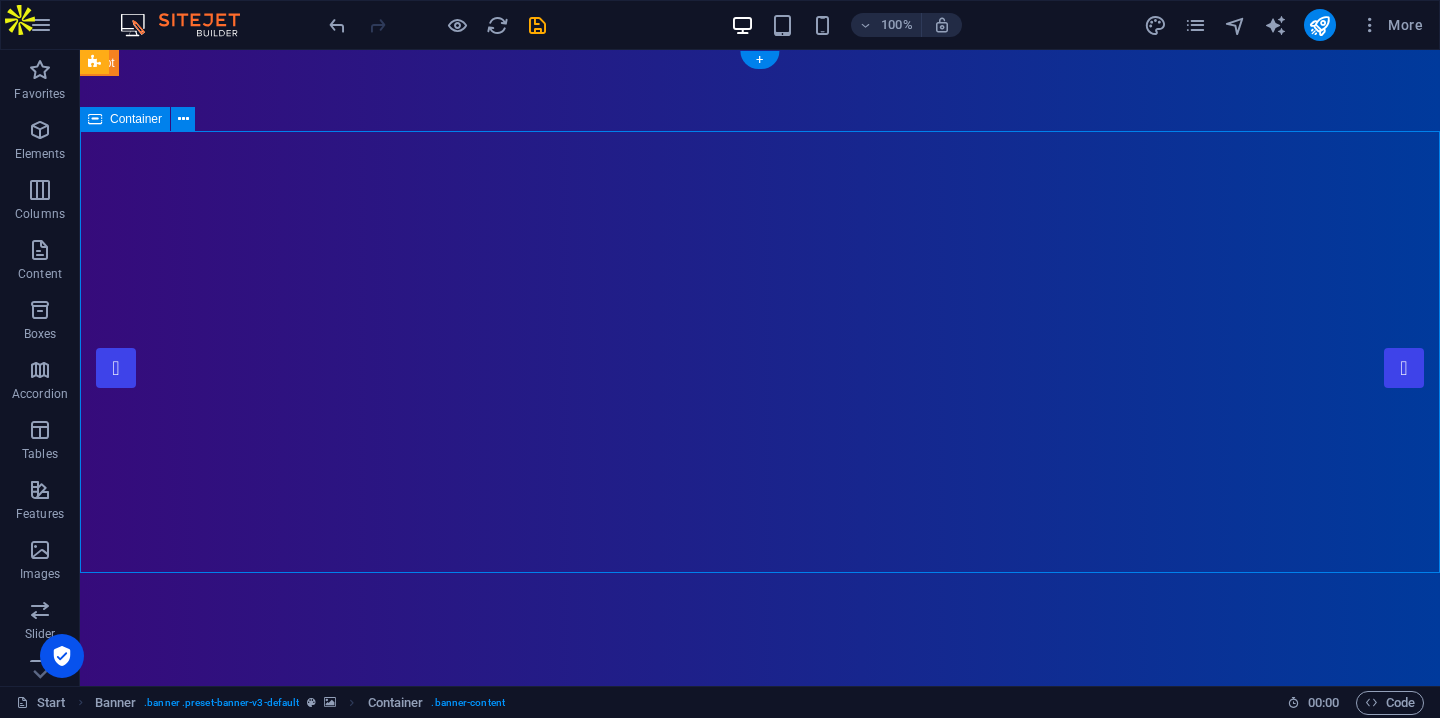 click on "FactoryComply Compliance & Tax Solutions for Manufacturing" at bounding box center (760, 1154) 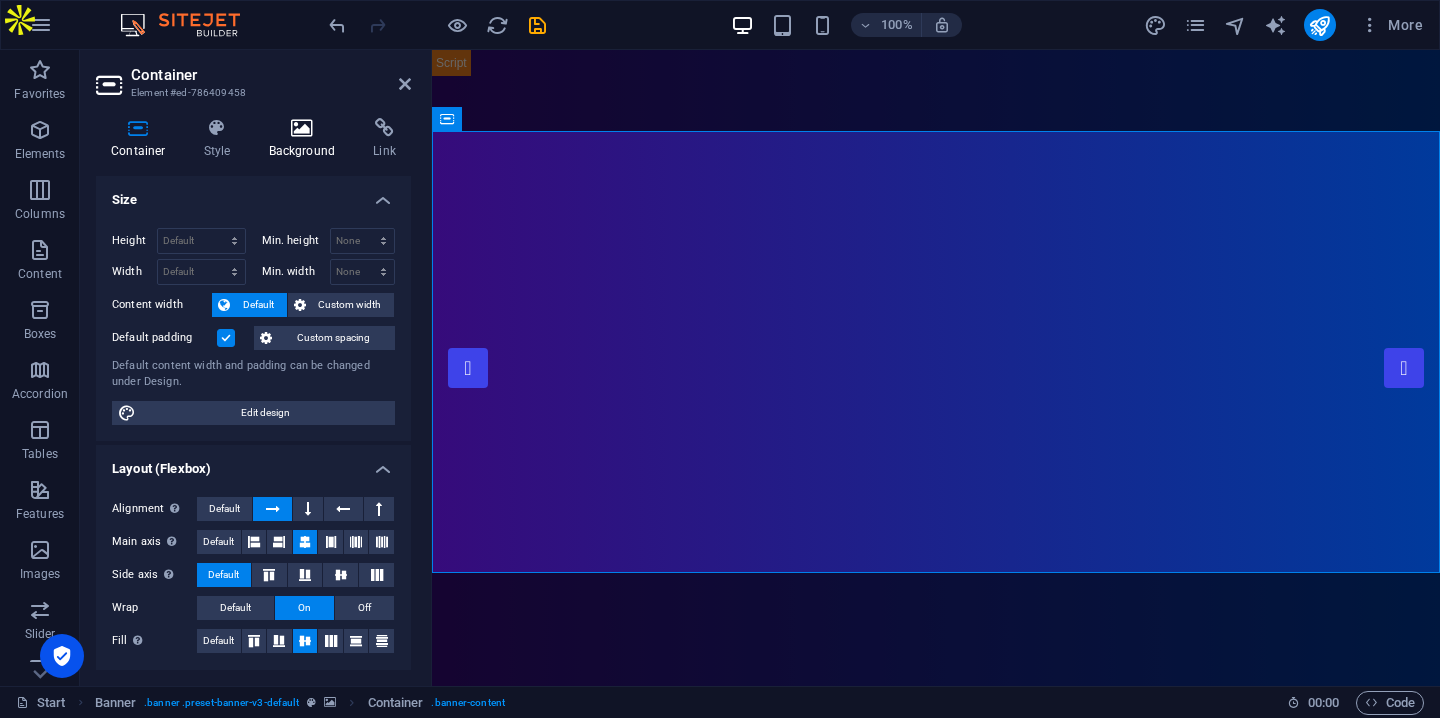 click at bounding box center [302, 128] 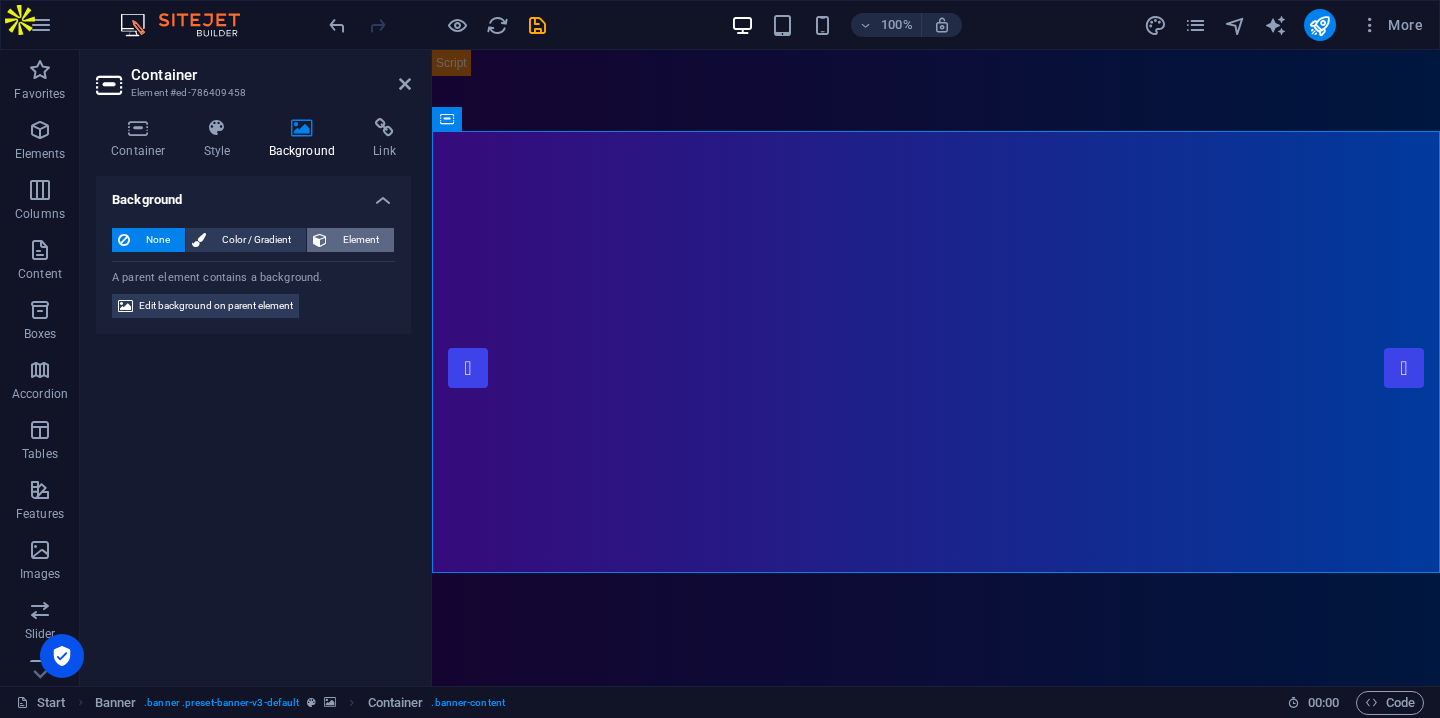 click on "Element" at bounding box center [360, 240] 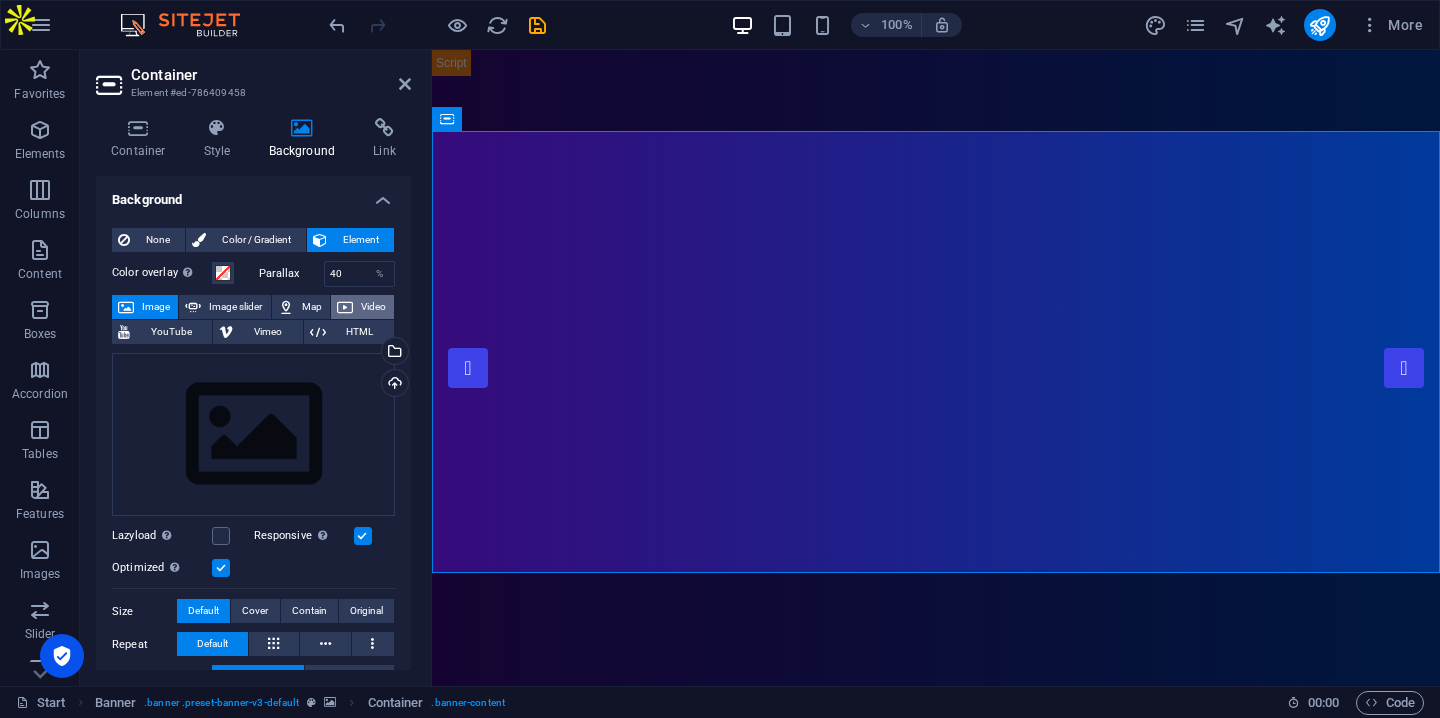 click on "Video" at bounding box center (373, 307) 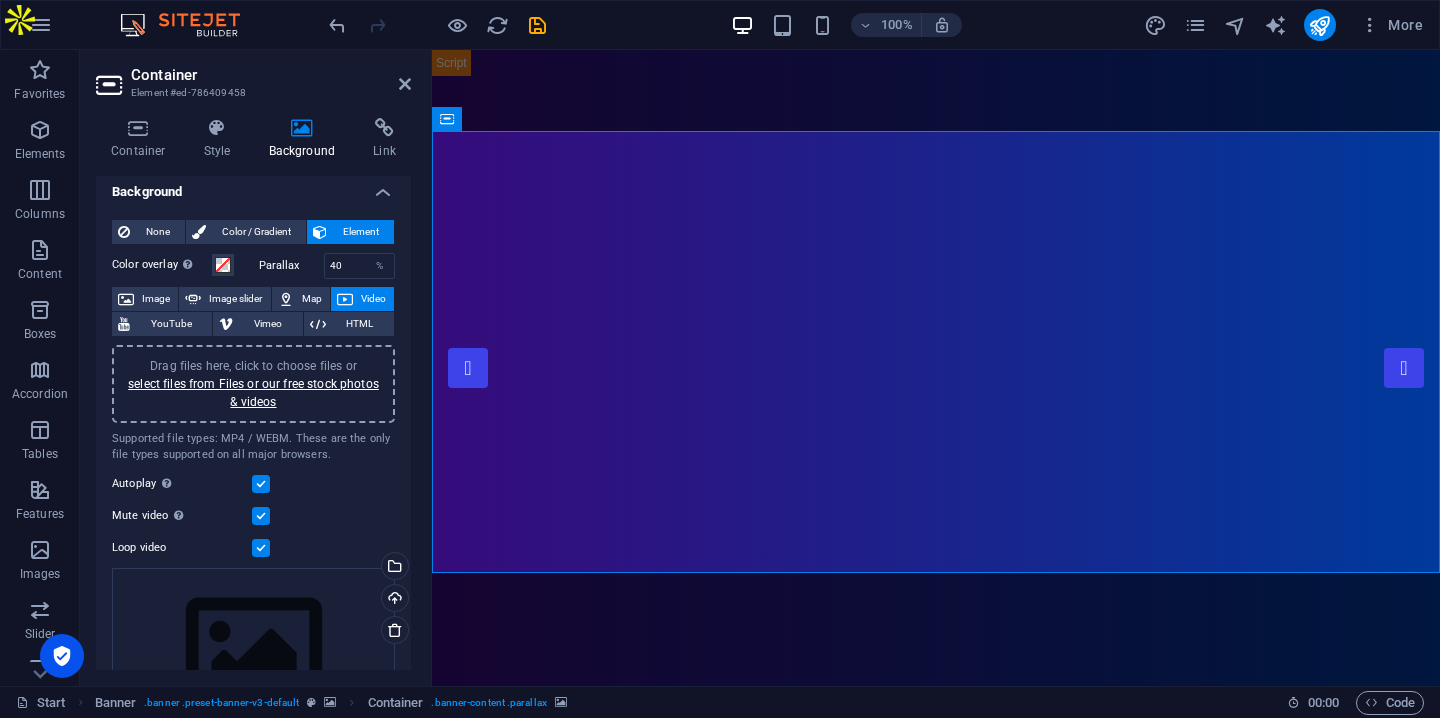 scroll, scrollTop: 0, scrollLeft: 0, axis: both 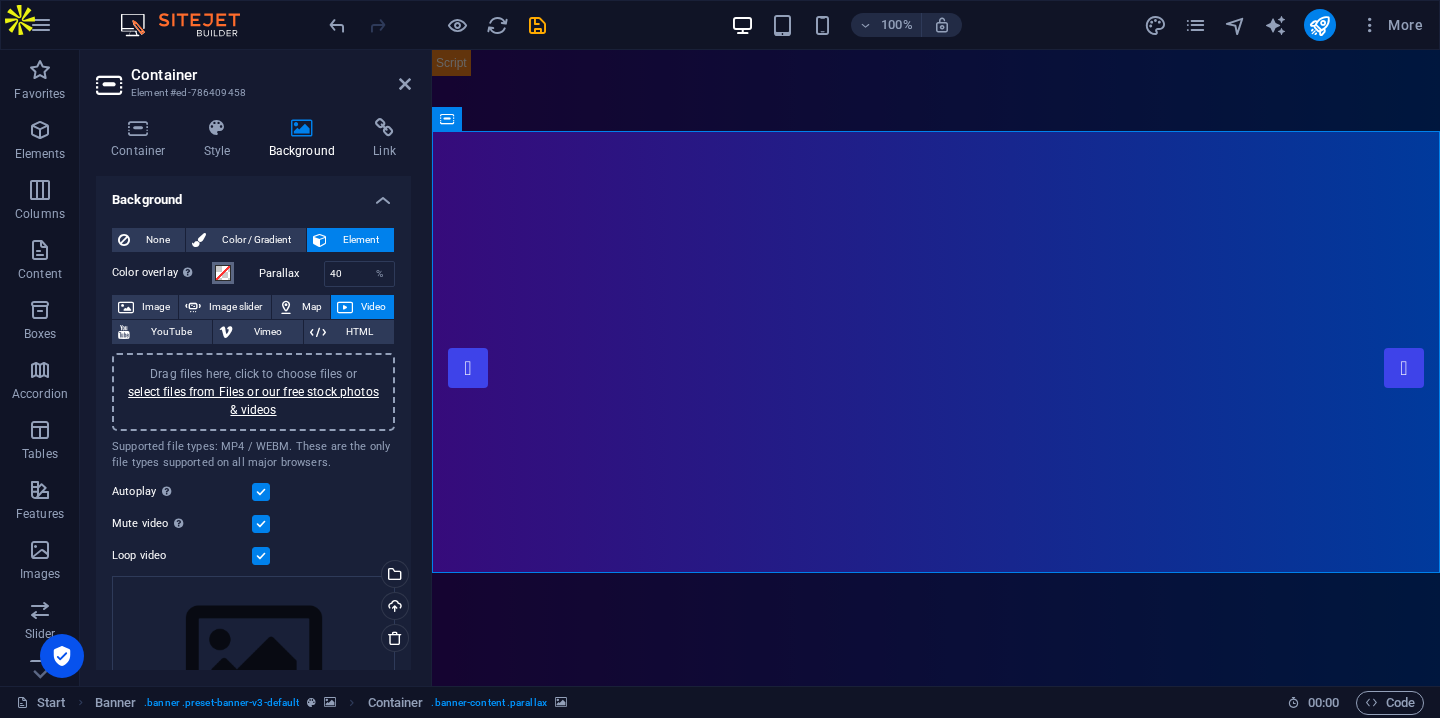 click at bounding box center (223, 273) 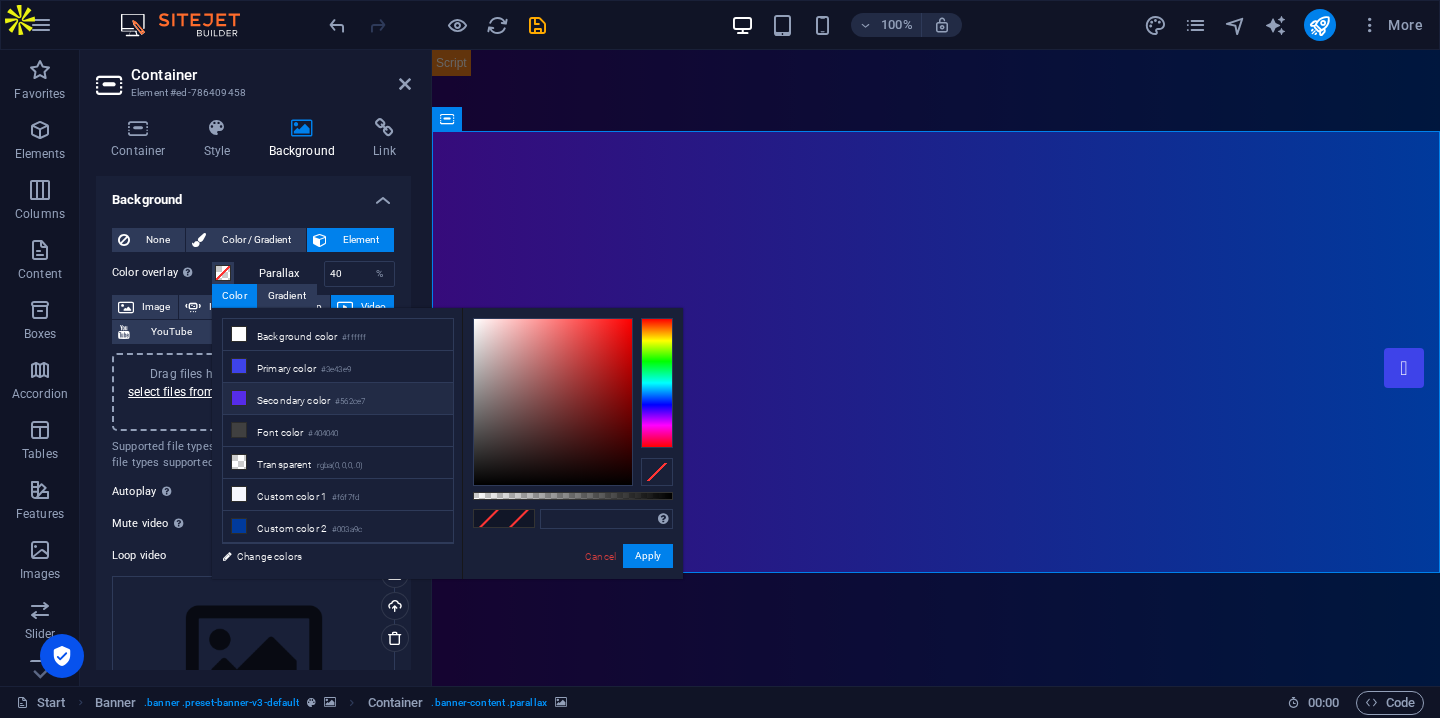 click on "Secondary color
#562ce7" at bounding box center (338, 399) 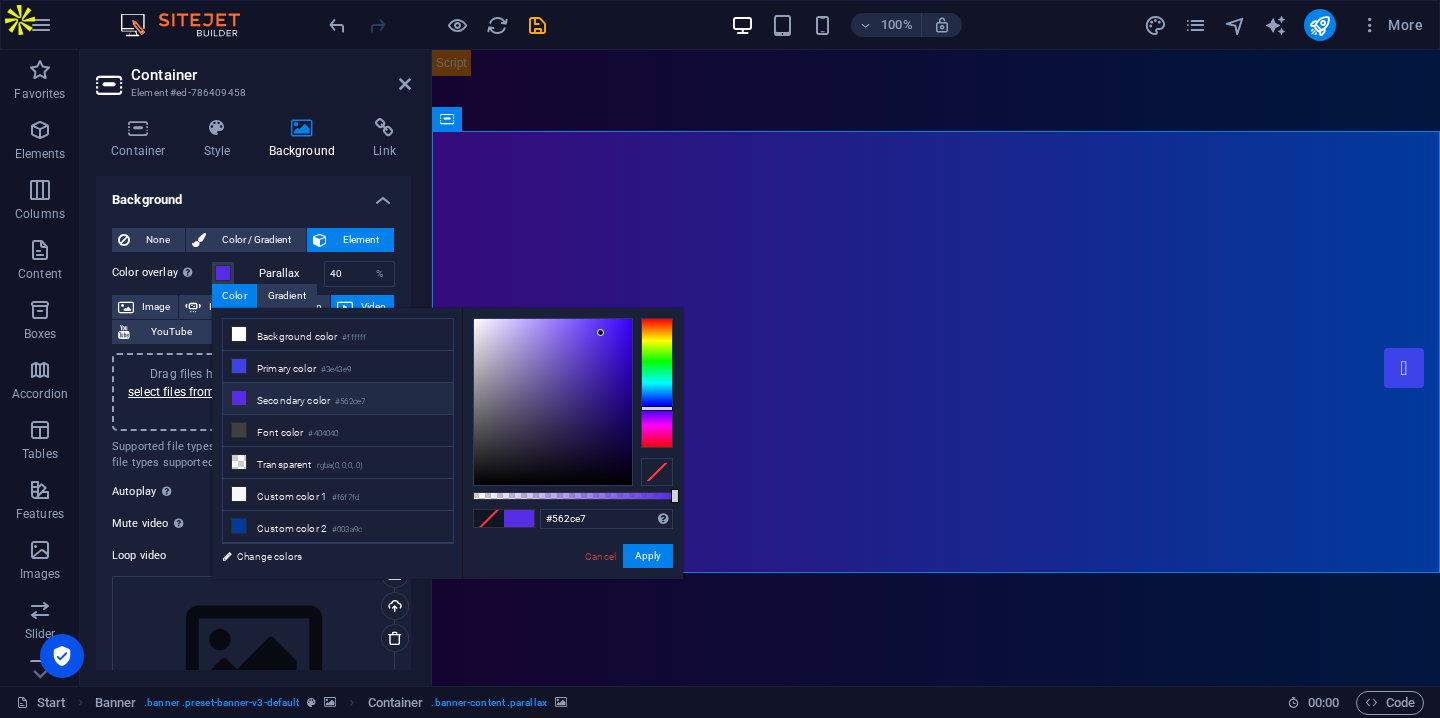 click on "Secondary color
#562ce7" at bounding box center (338, 399) 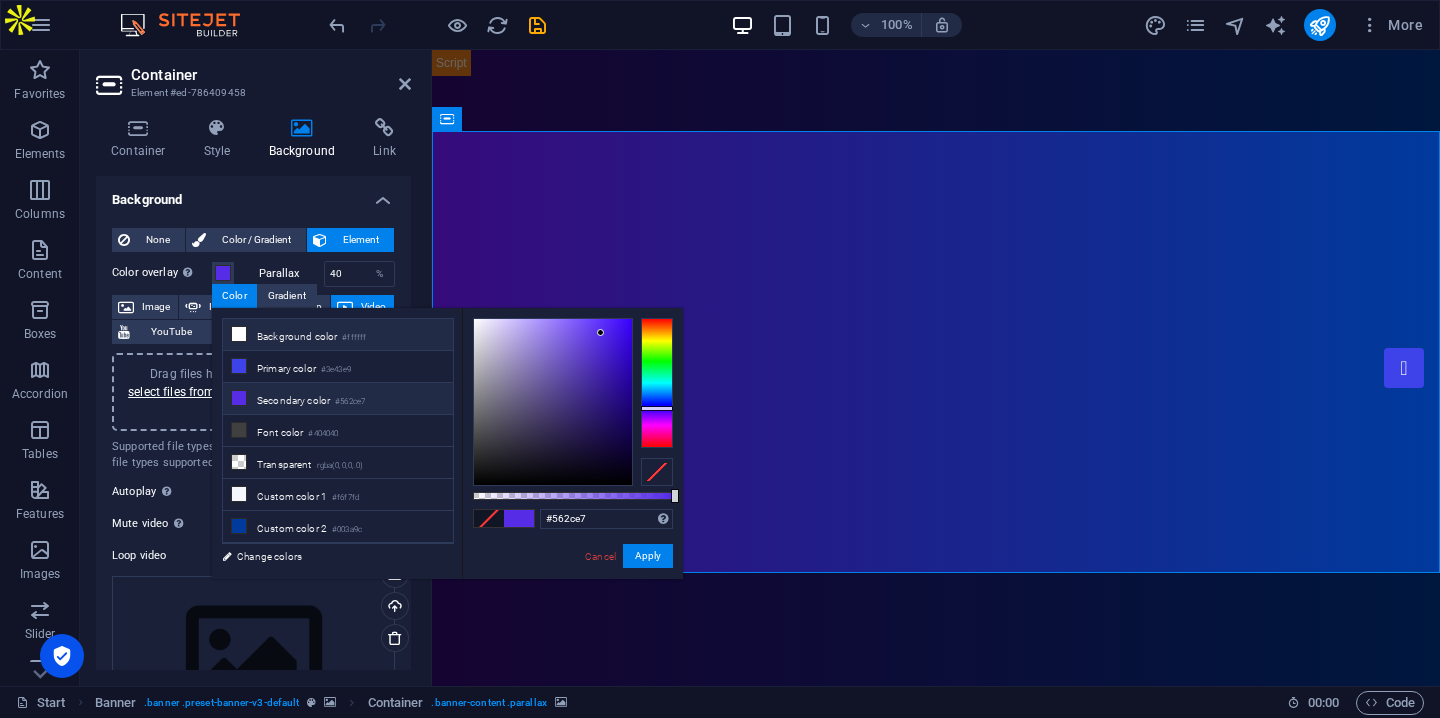 click on "Background color
#ffffff" at bounding box center [338, 335] 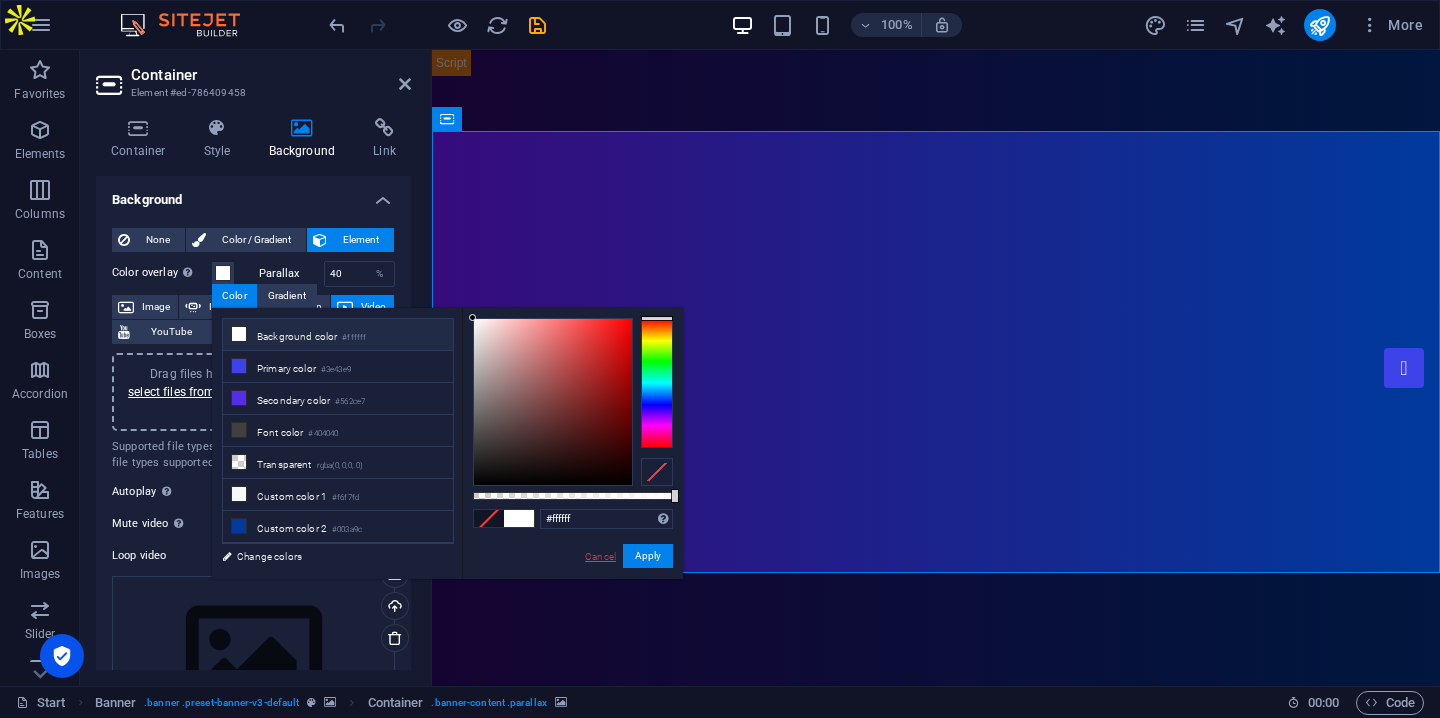 click on "Cancel" at bounding box center [600, 556] 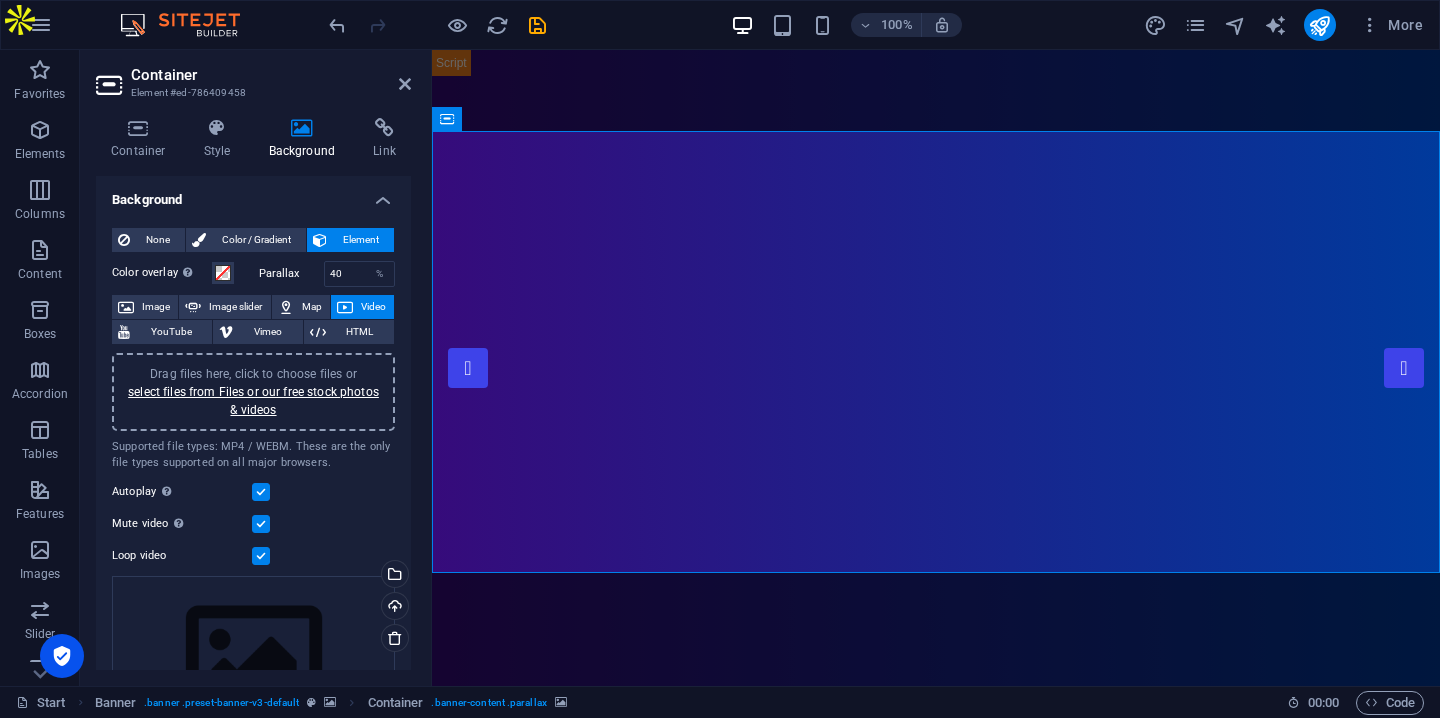click on "Element" at bounding box center [360, 240] 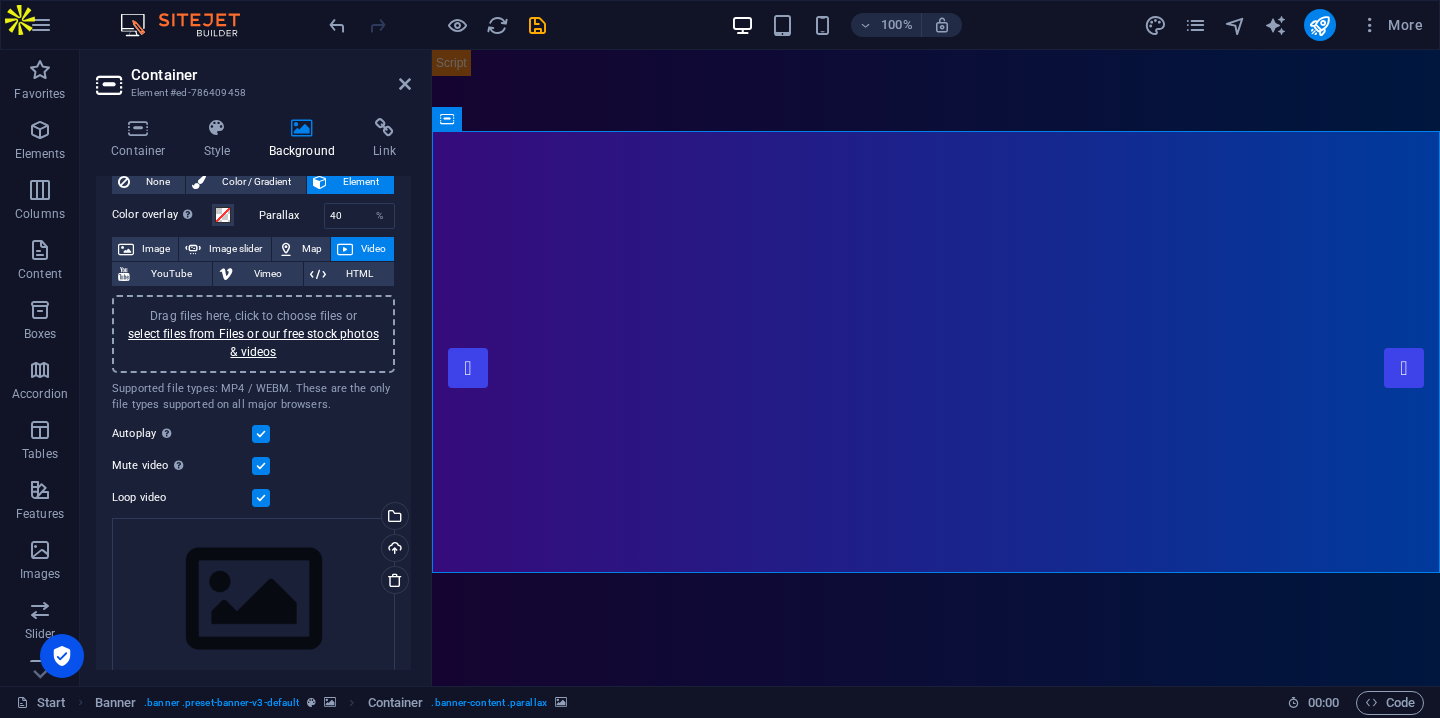 scroll, scrollTop: 62, scrollLeft: 0, axis: vertical 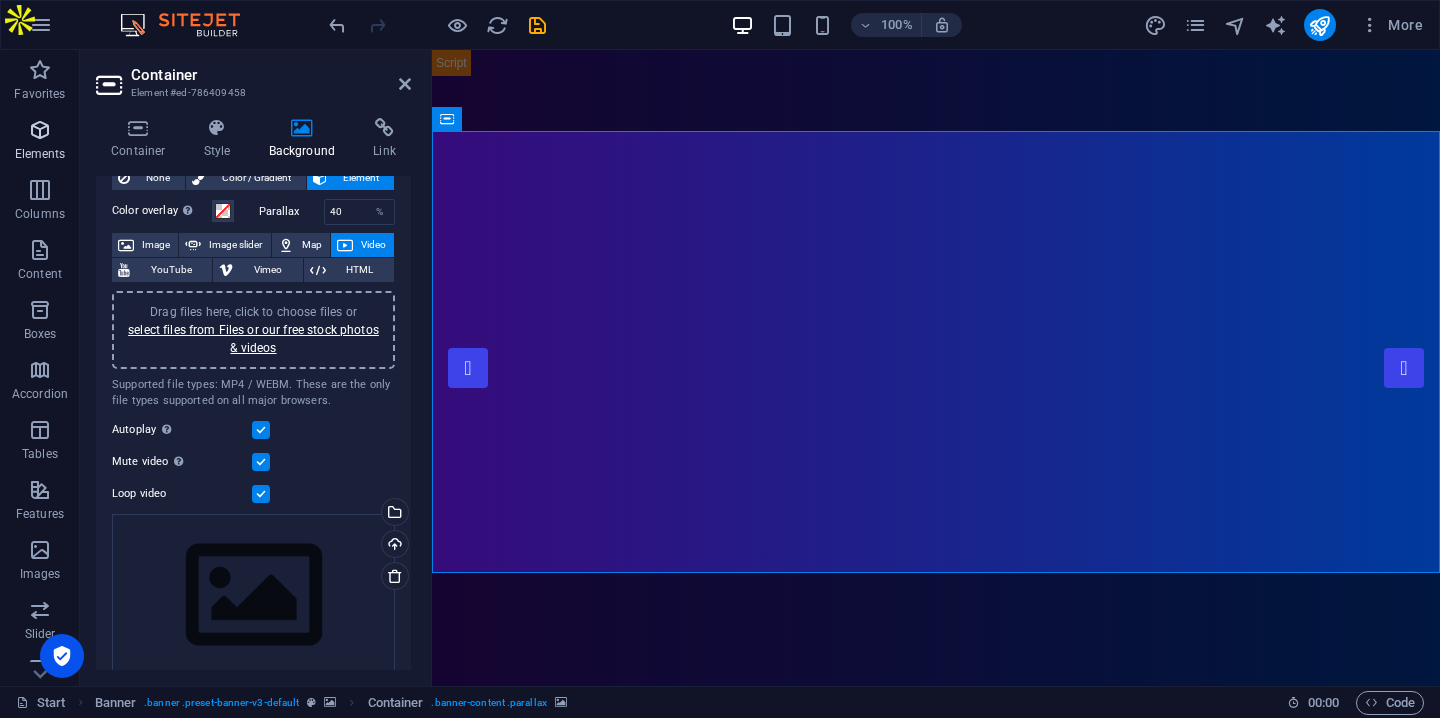 click on "Elements" at bounding box center [40, 154] 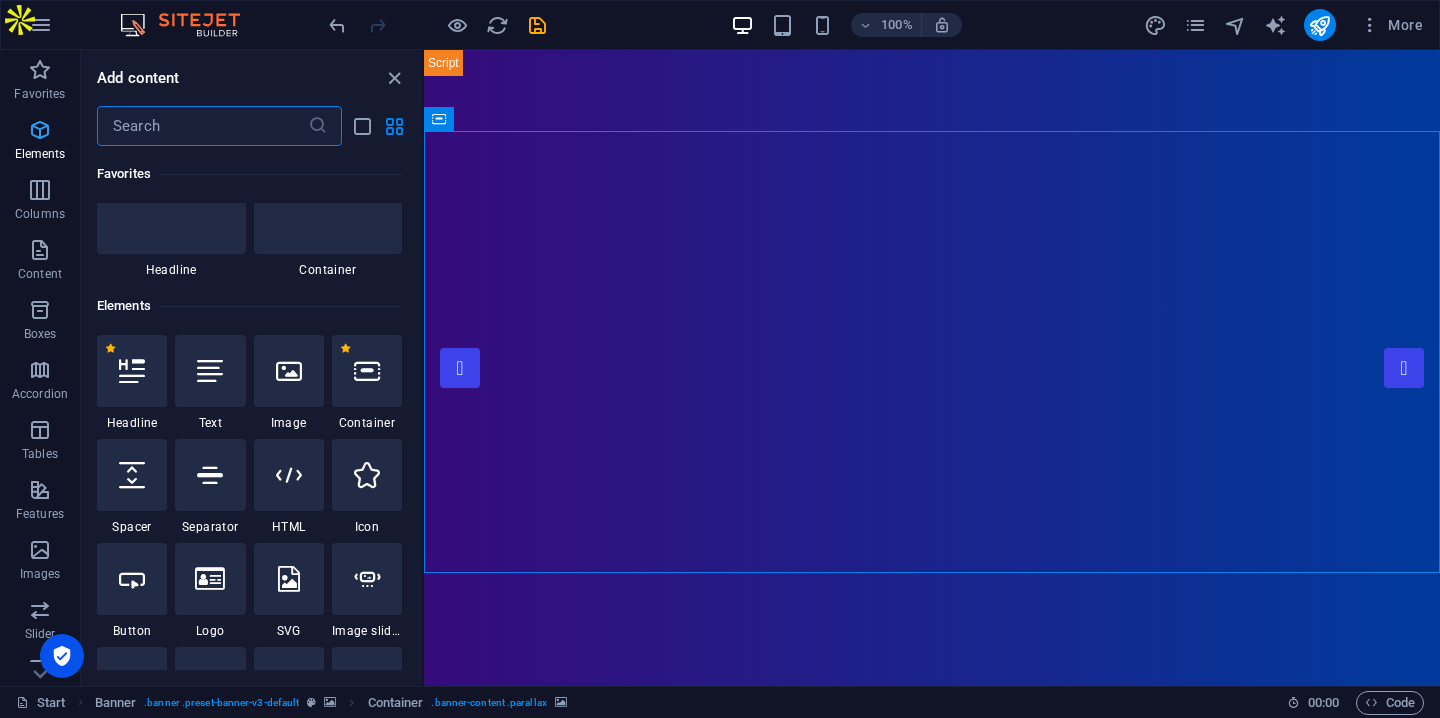 scroll, scrollTop: 213, scrollLeft: 0, axis: vertical 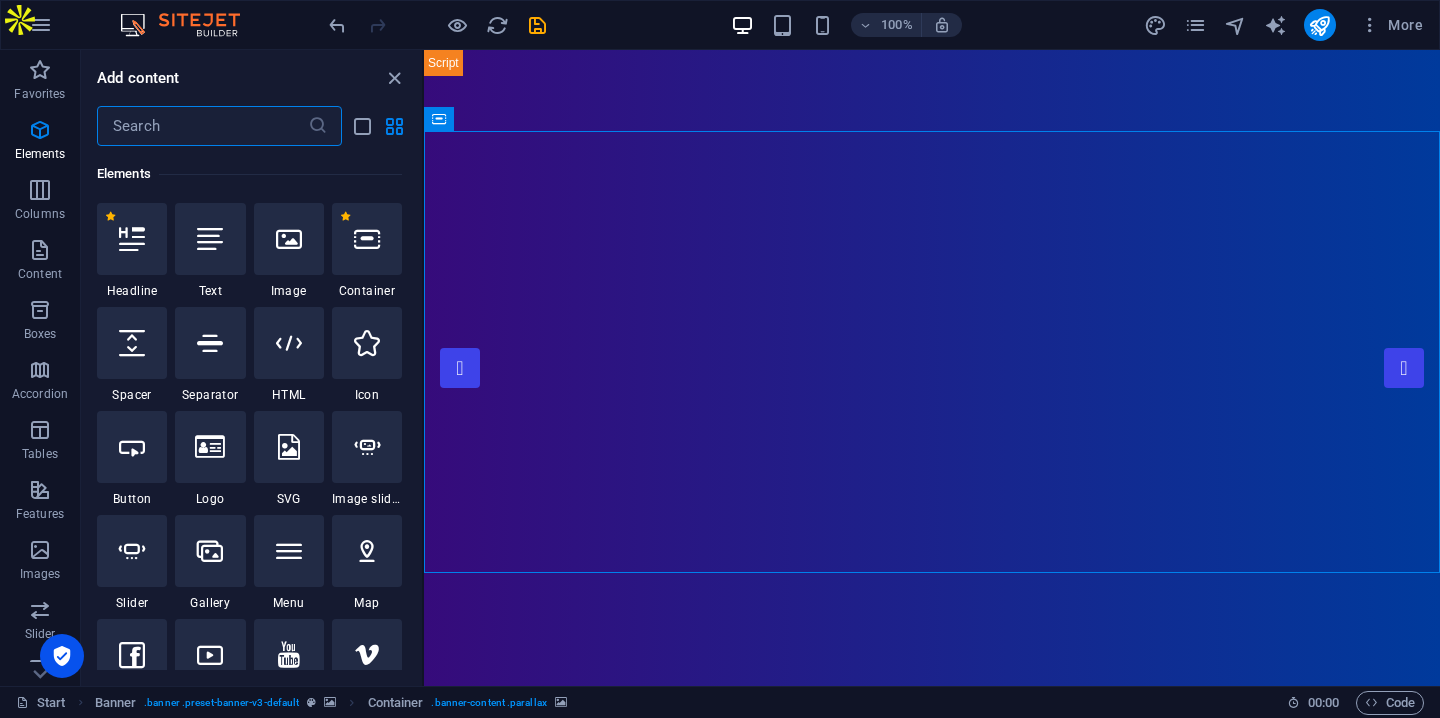 click at bounding box center (202, 126) 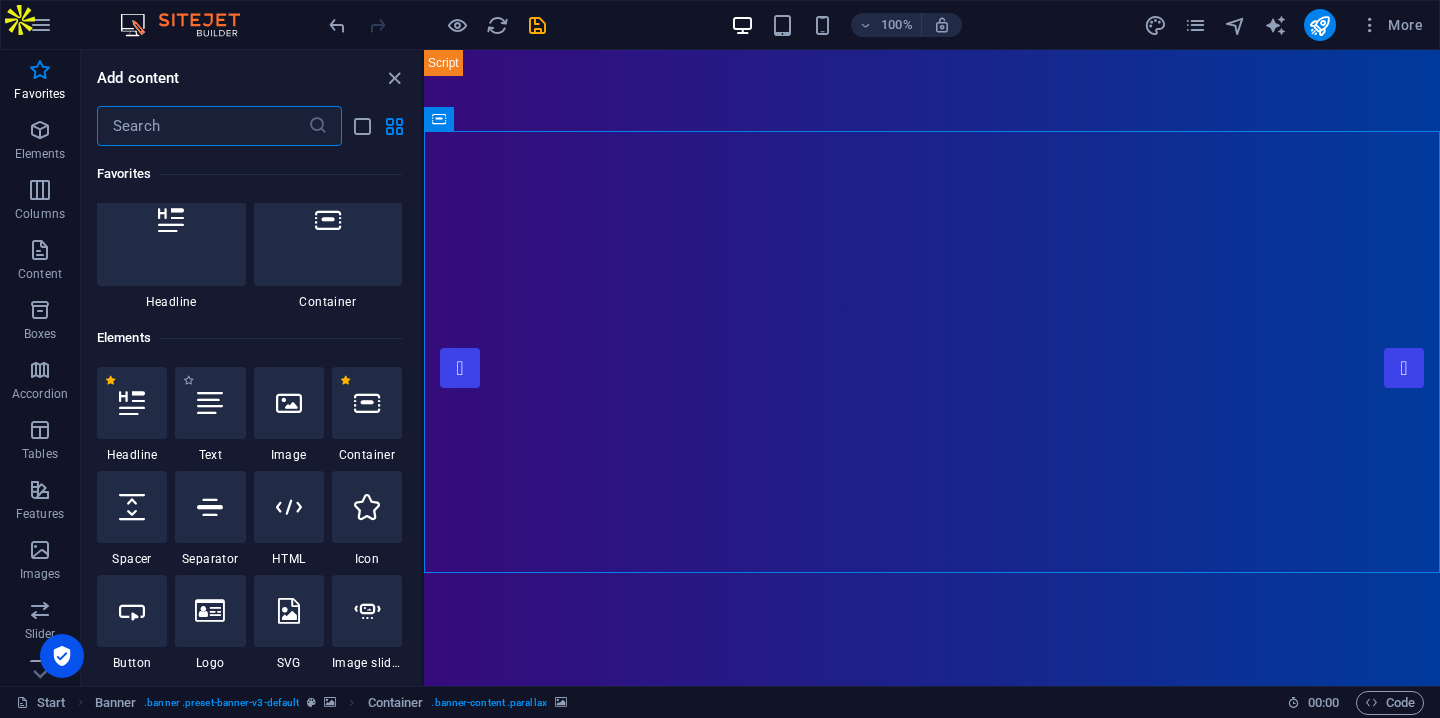 scroll, scrollTop: 0, scrollLeft: 0, axis: both 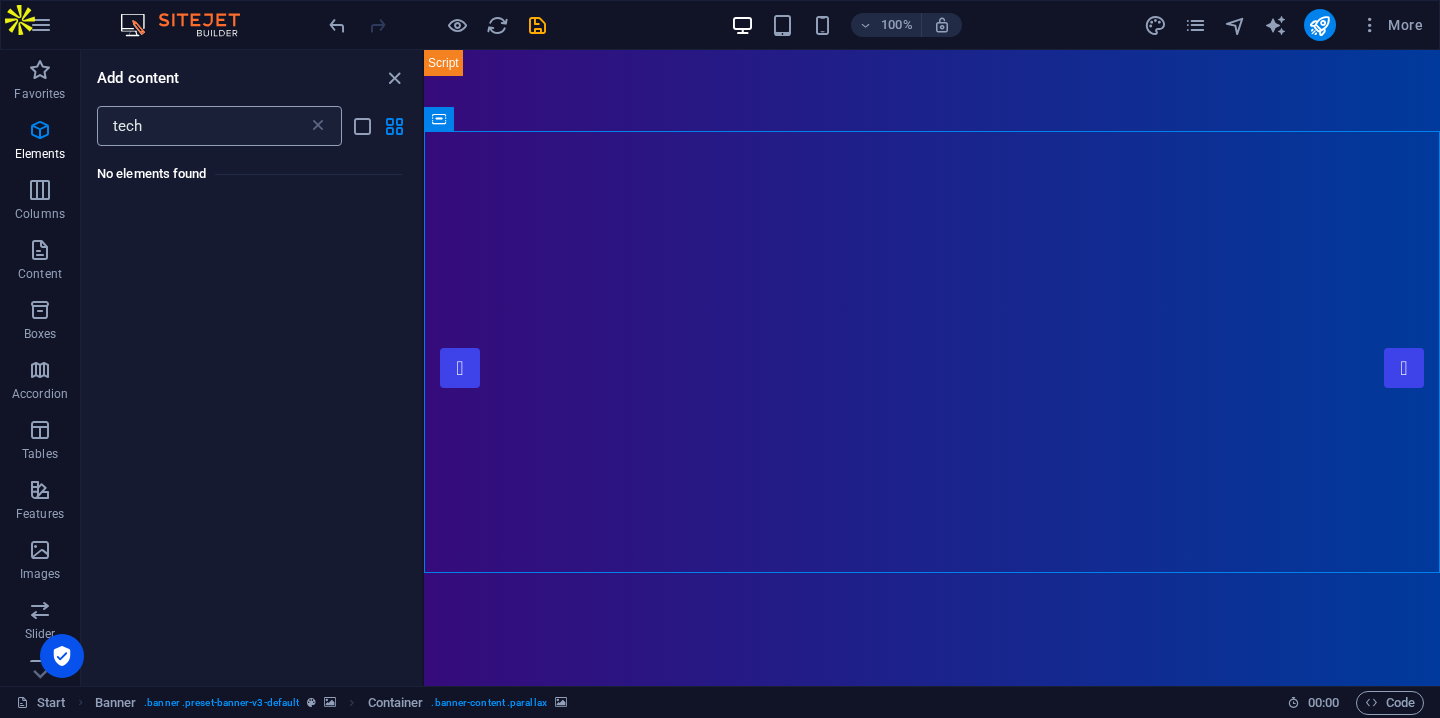 click on "tech" at bounding box center [202, 126] 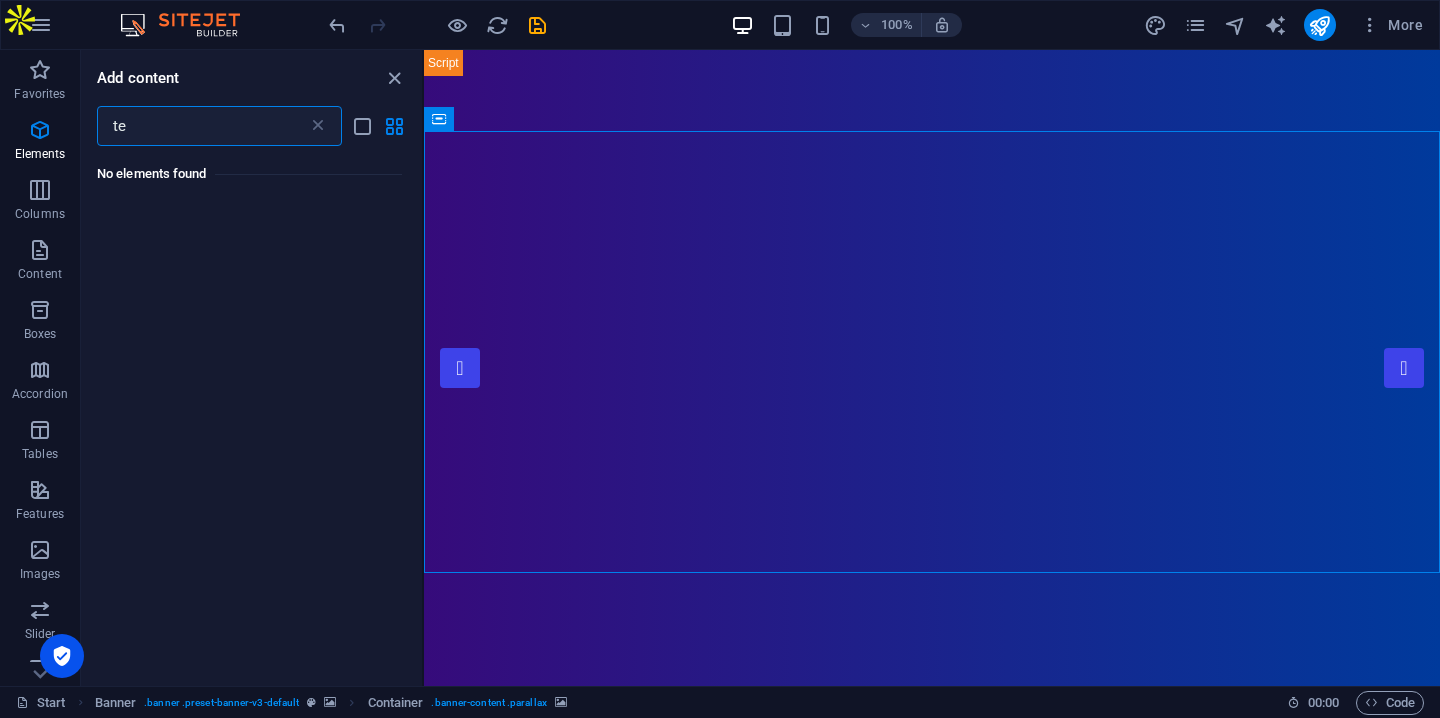 type on "t" 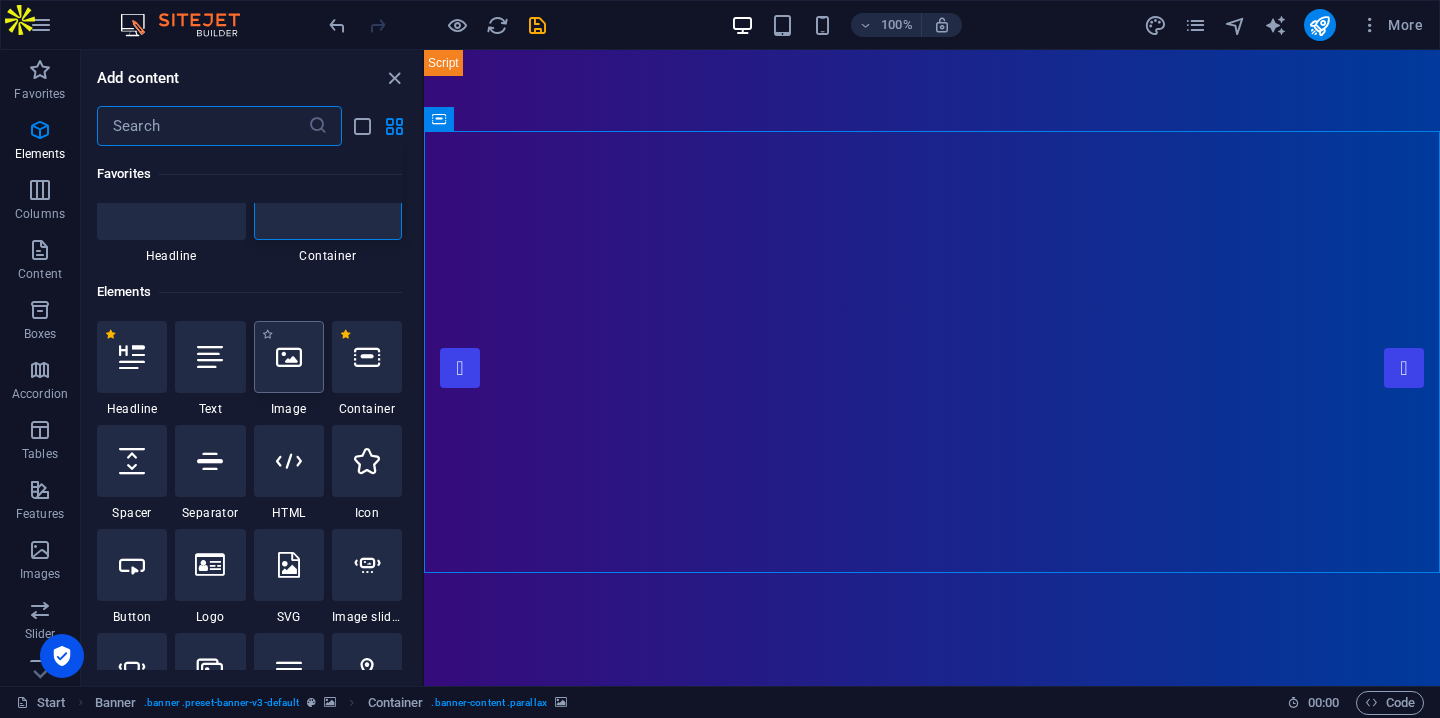 scroll, scrollTop: 150, scrollLeft: 0, axis: vertical 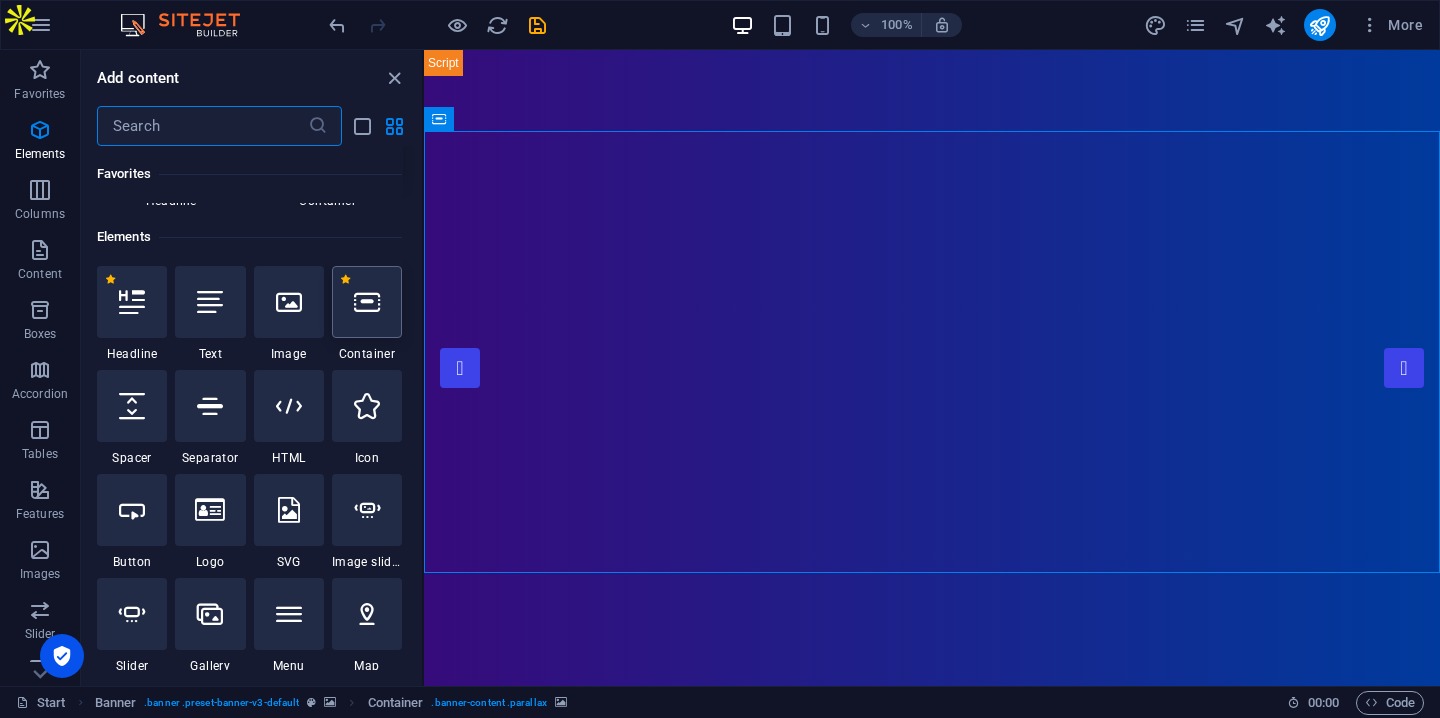 type 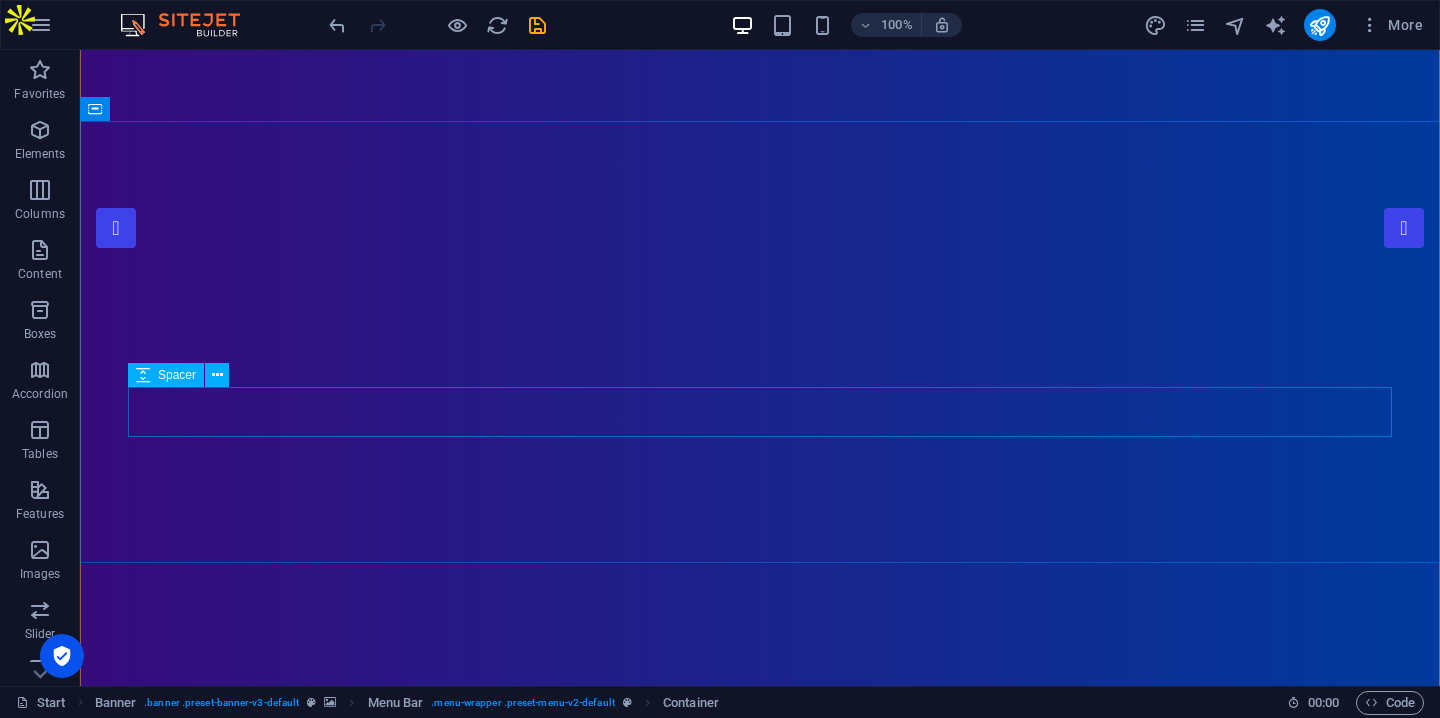 scroll, scrollTop: 194, scrollLeft: 0, axis: vertical 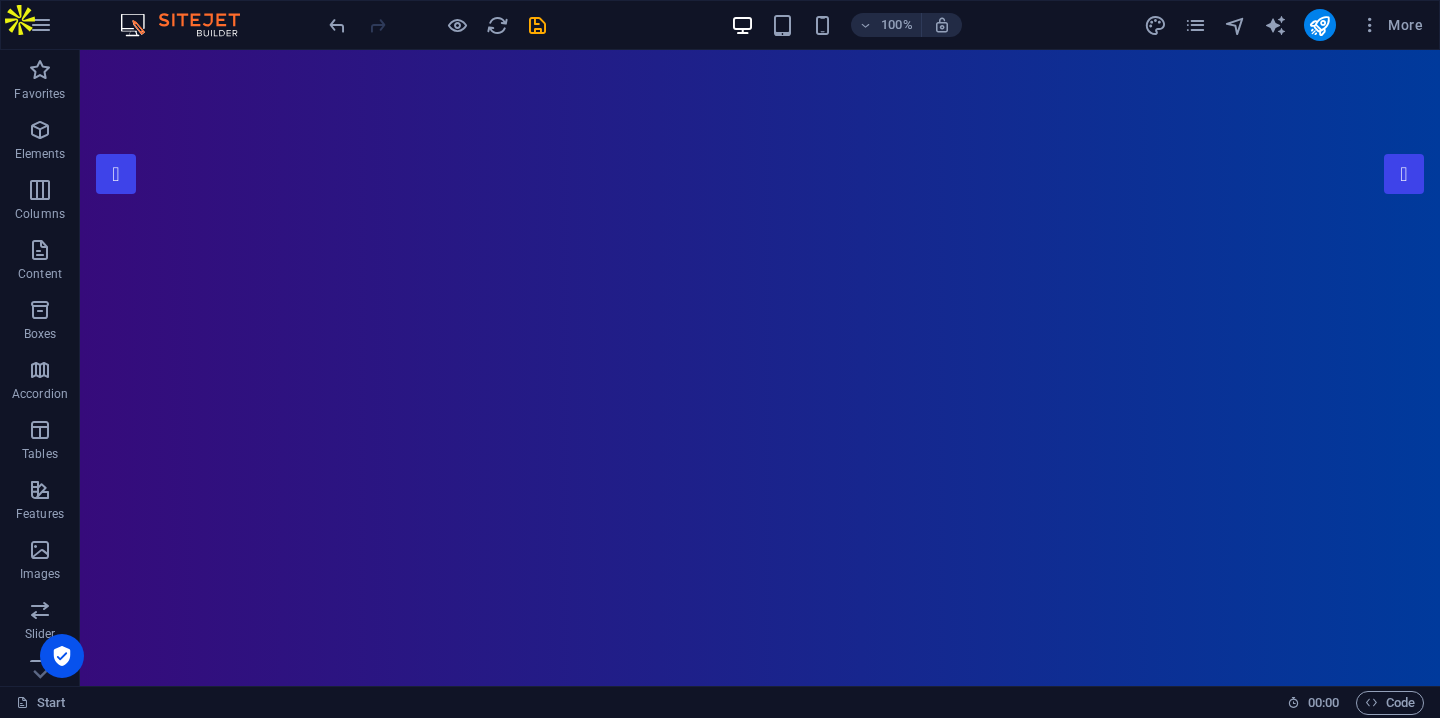 click at bounding box center [760, 1271] 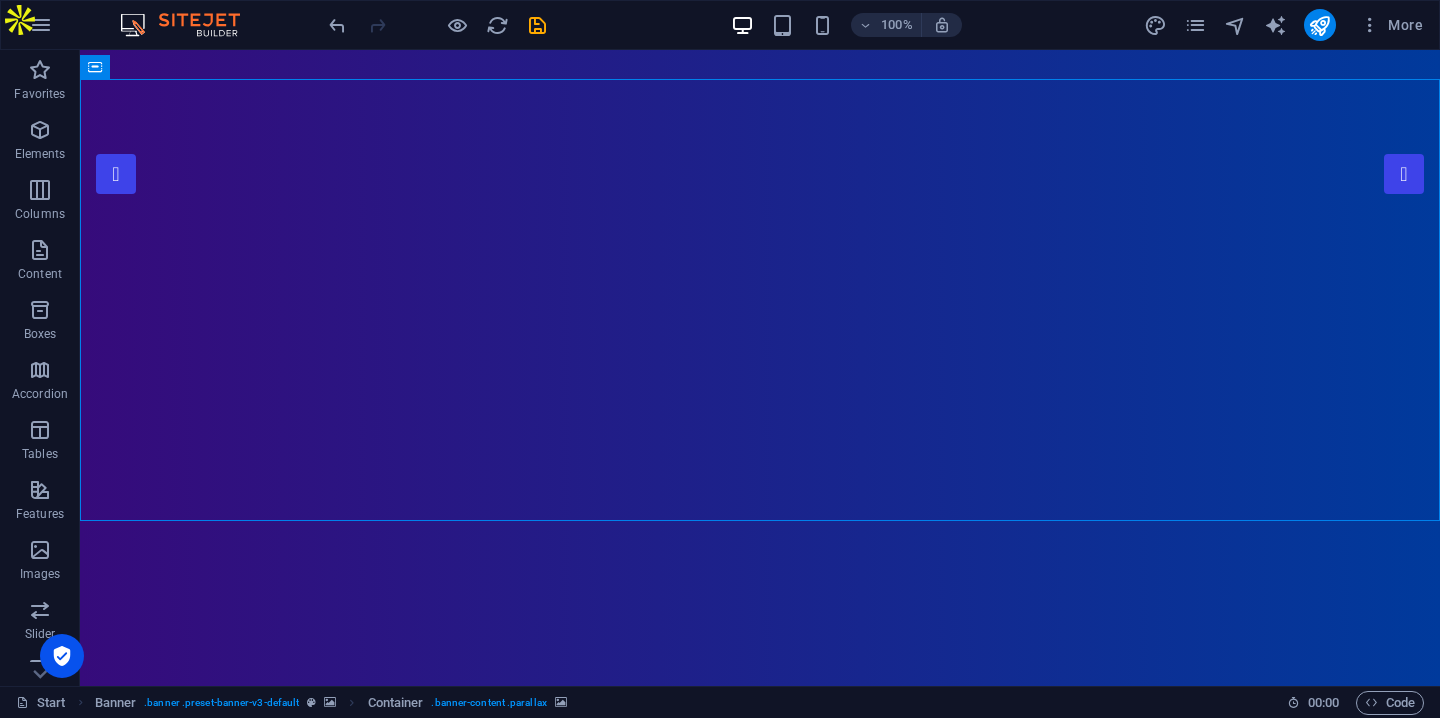 click at bounding box center [760, 1271] 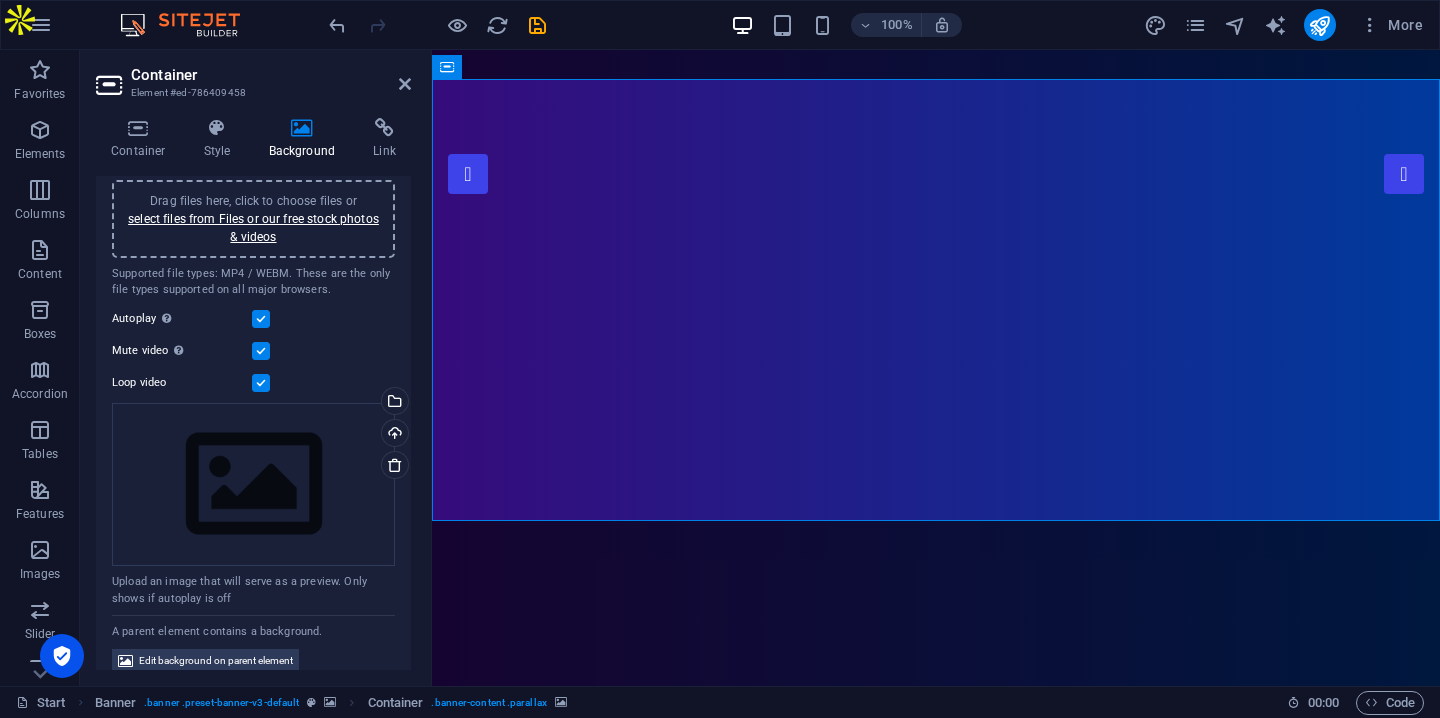 scroll, scrollTop: 189, scrollLeft: 0, axis: vertical 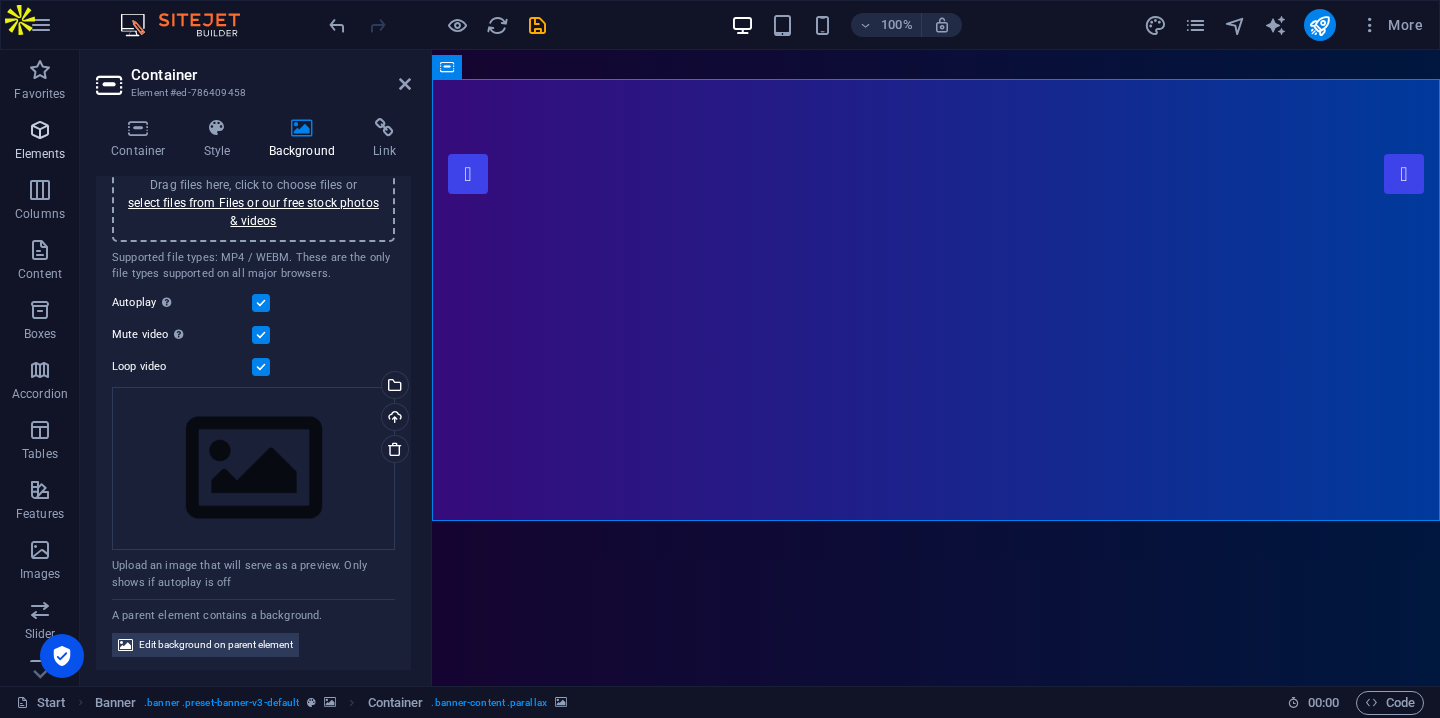 click on "Elements" at bounding box center [40, 142] 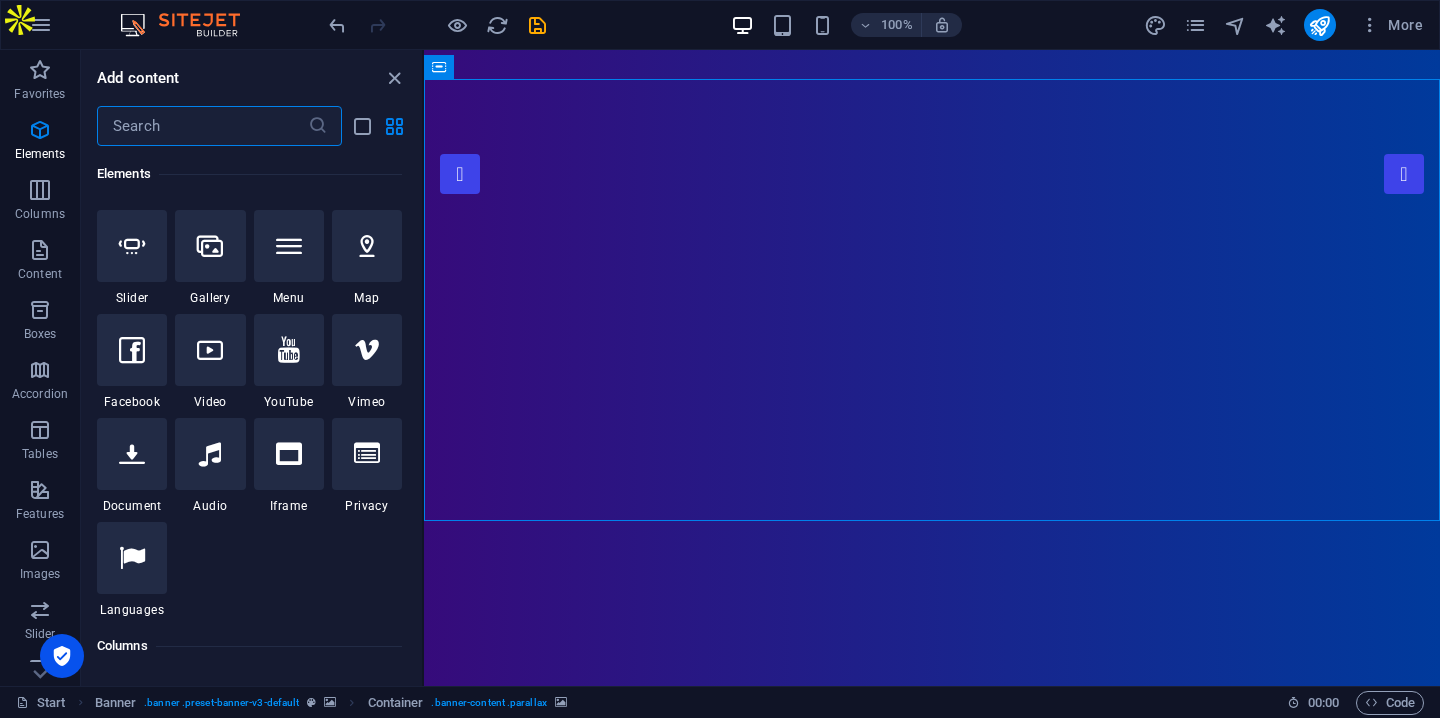 scroll, scrollTop: 0, scrollLeft: 0, axis: both 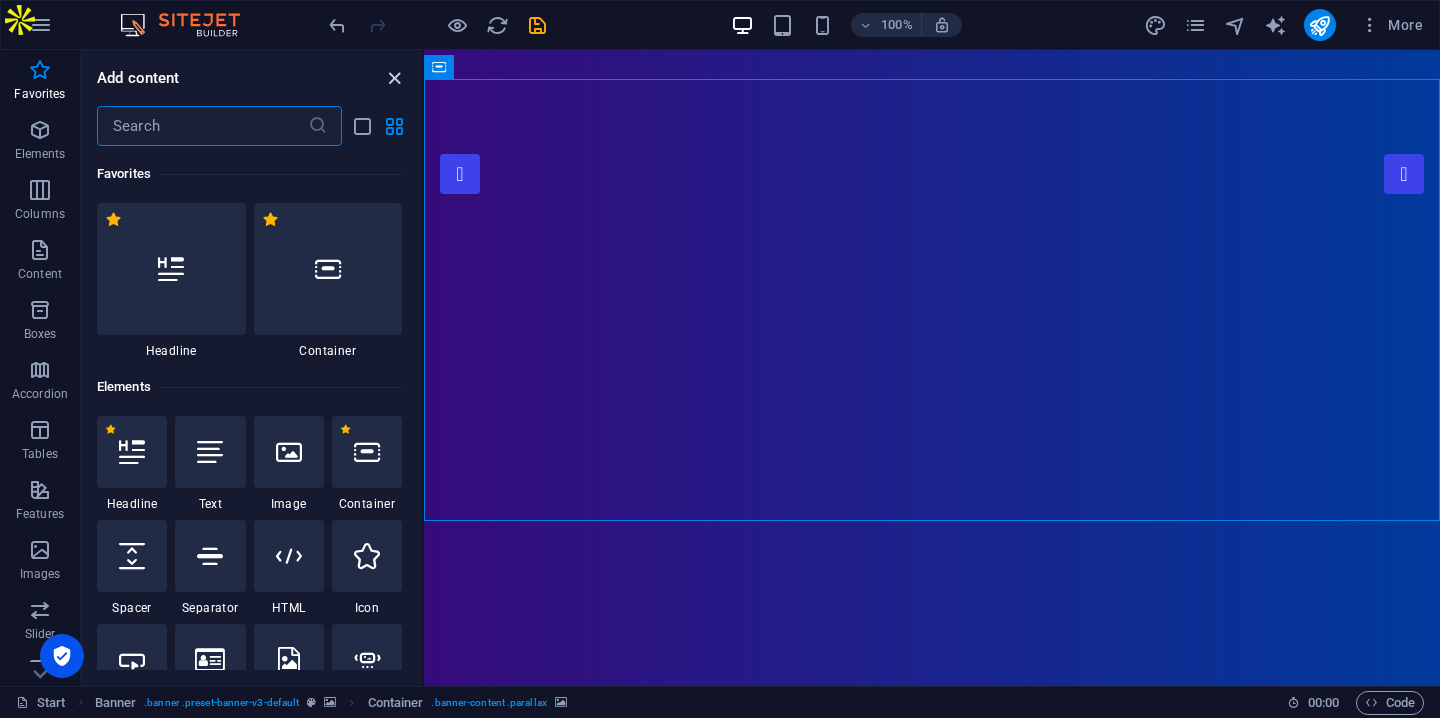 click at bounding box center (394, 78) 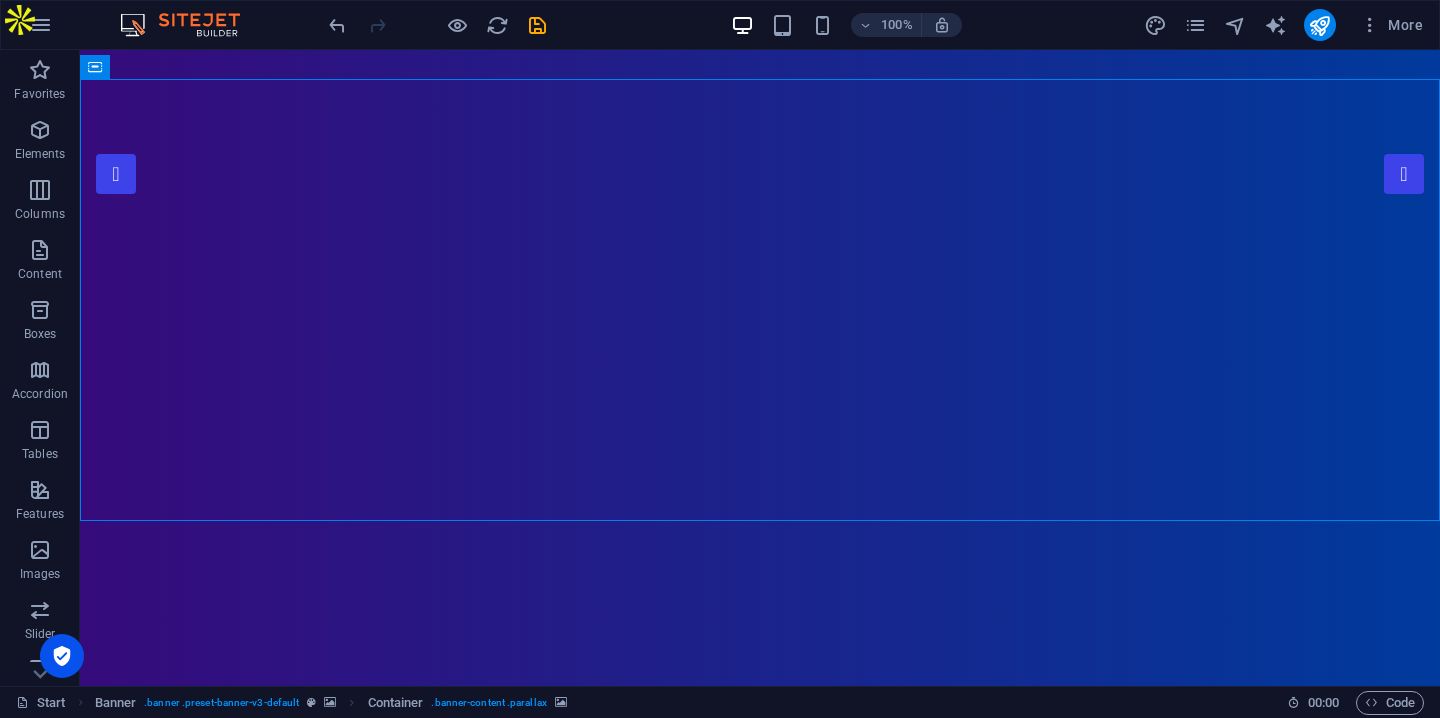 click at bounding box center [760, 1271] 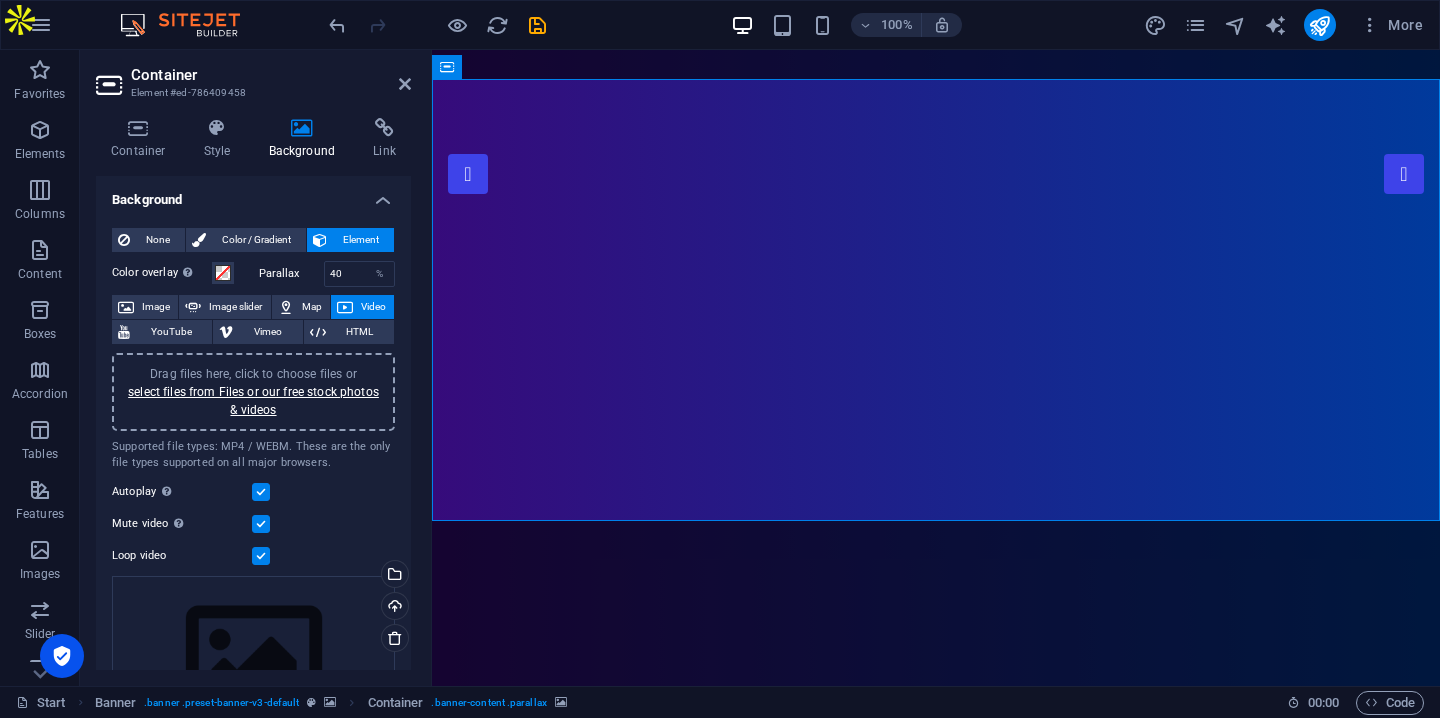 click on "Video" at bounding box center [362, 307] 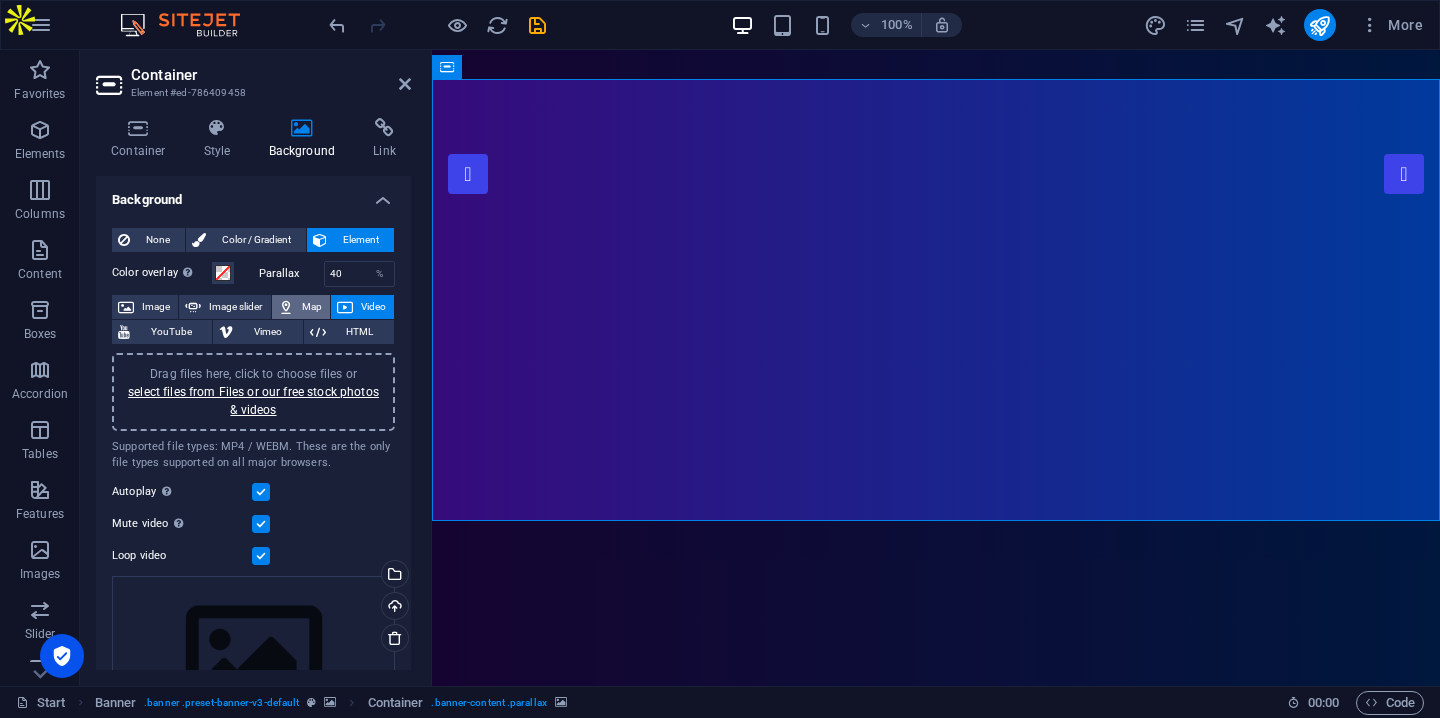 click on "Map" at bounding box center (312, 307) 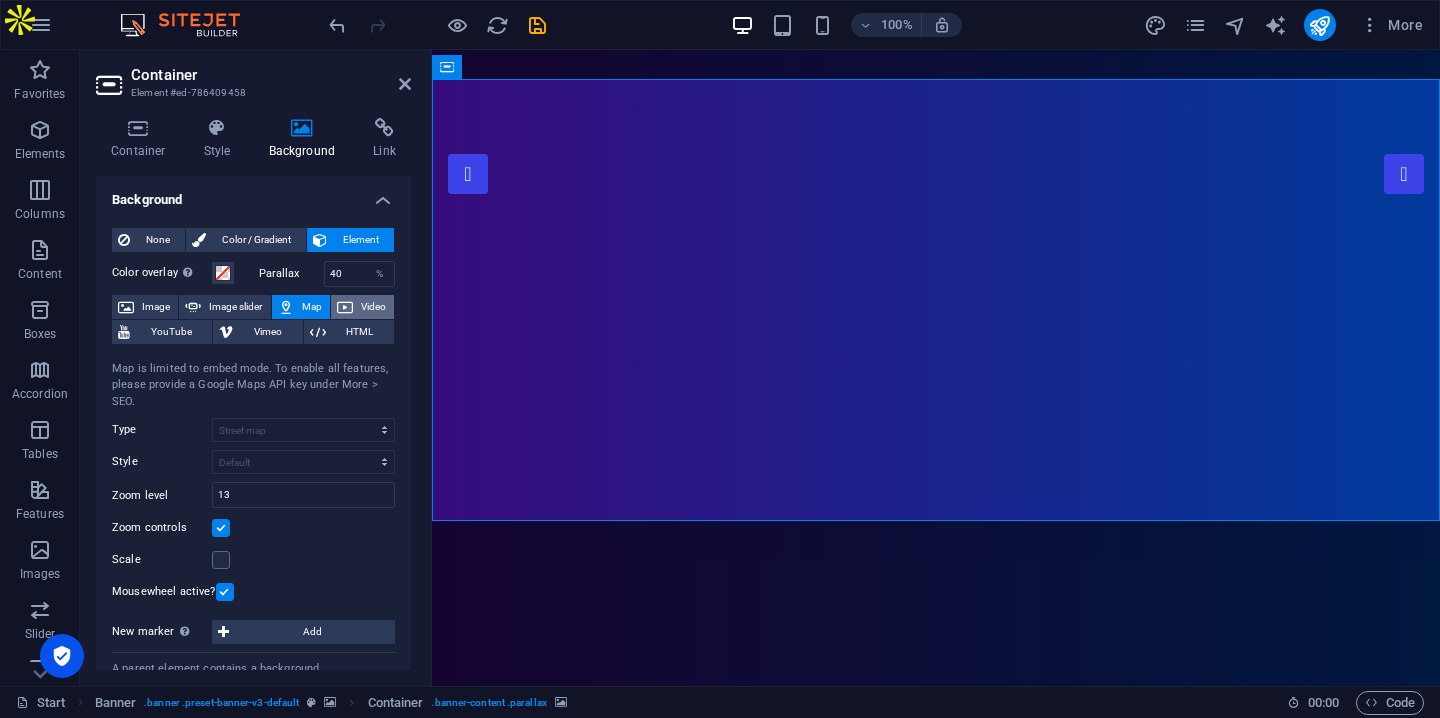 click at bounding box center (345, 307) 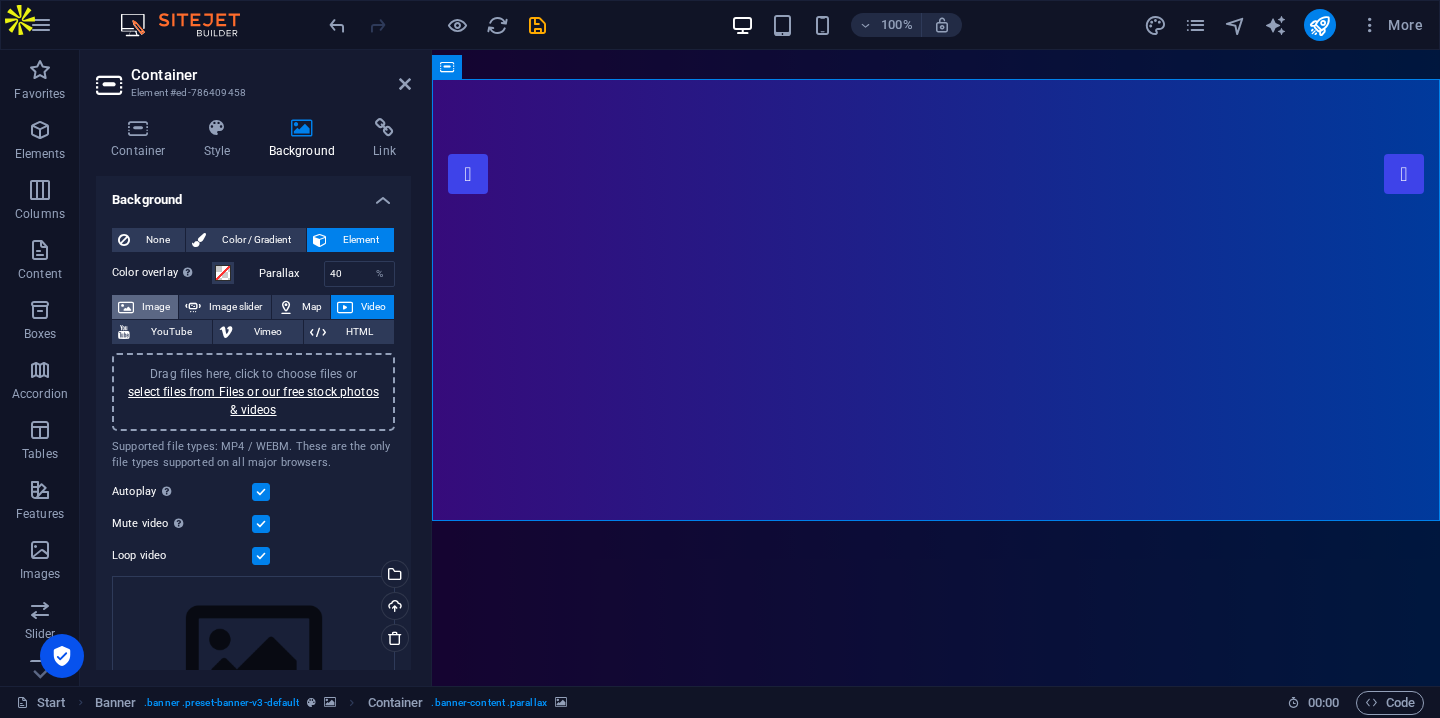 click on "Image" at bounding box center [156, 307] 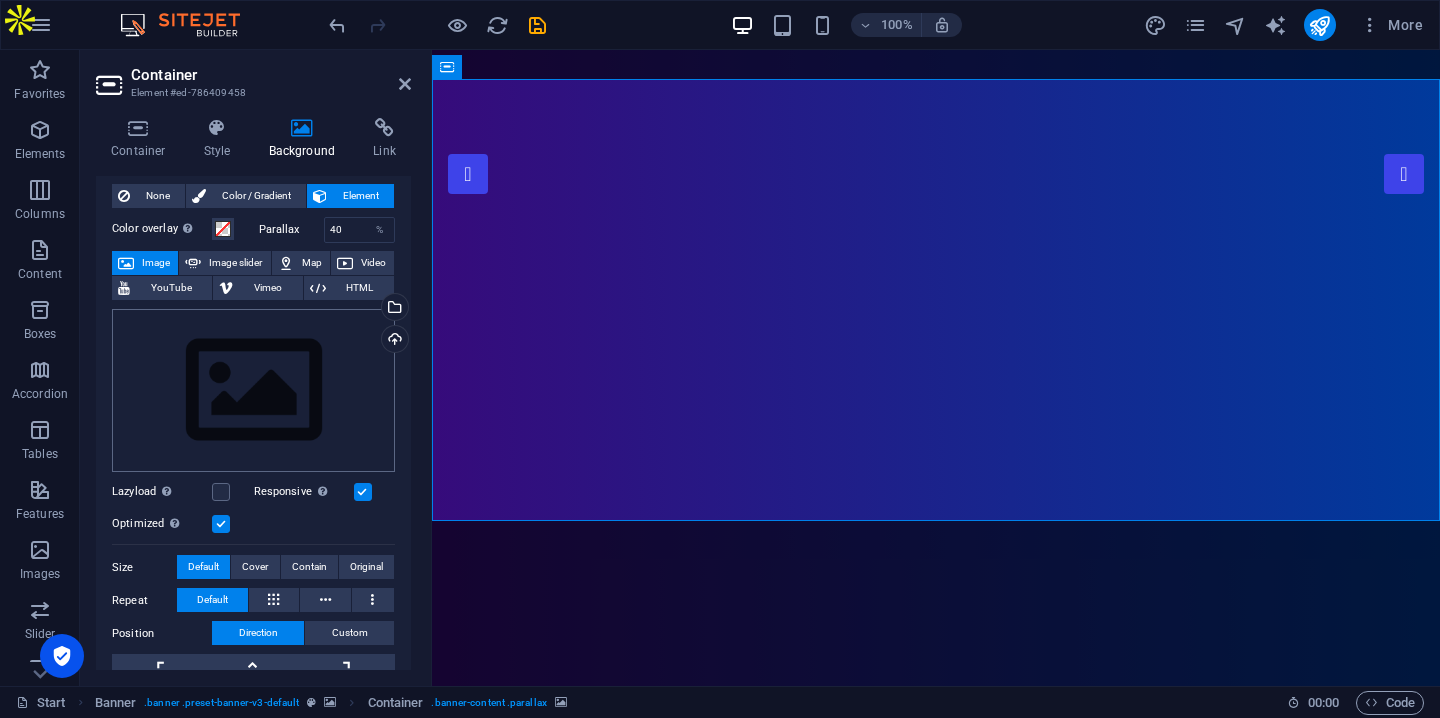 scroll, scrollTop: 41, scrollLeft: 0, axis: vertical 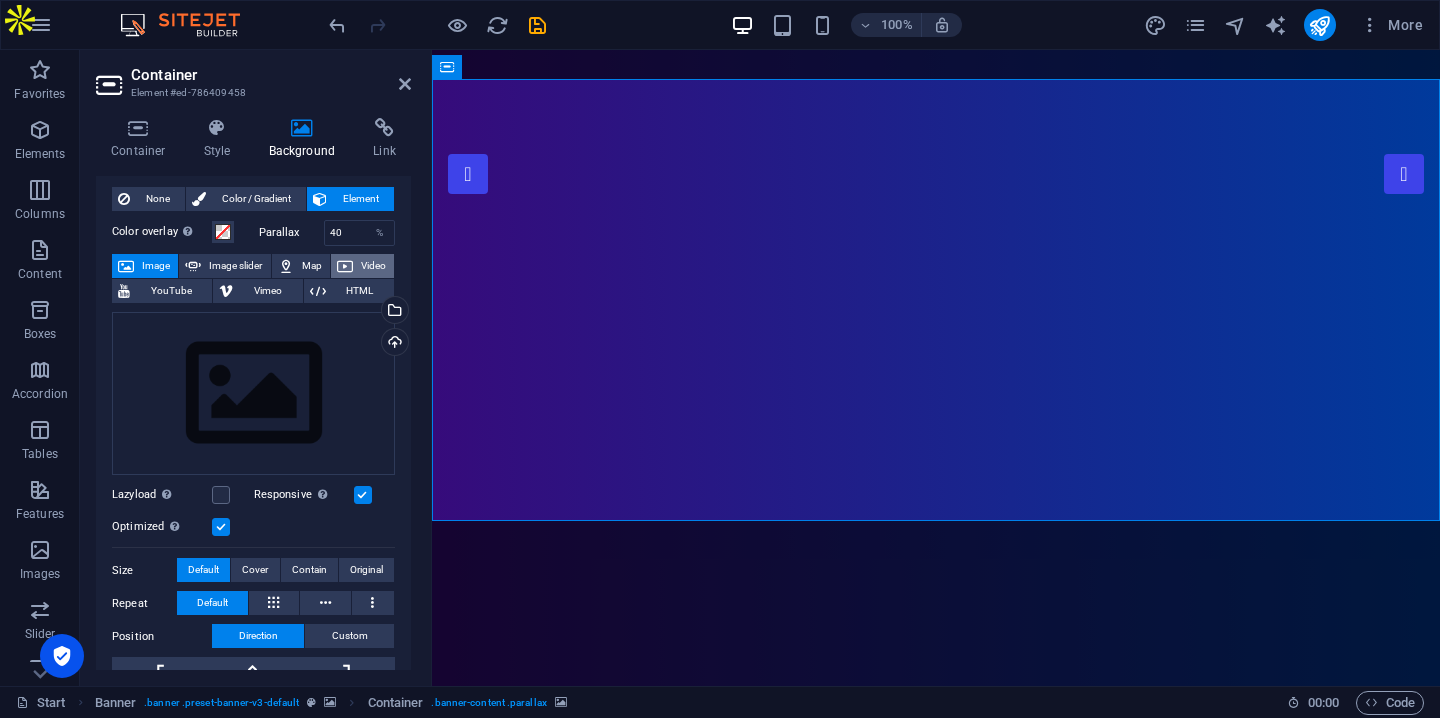 click on "Video" at bounding box center [373, 266] 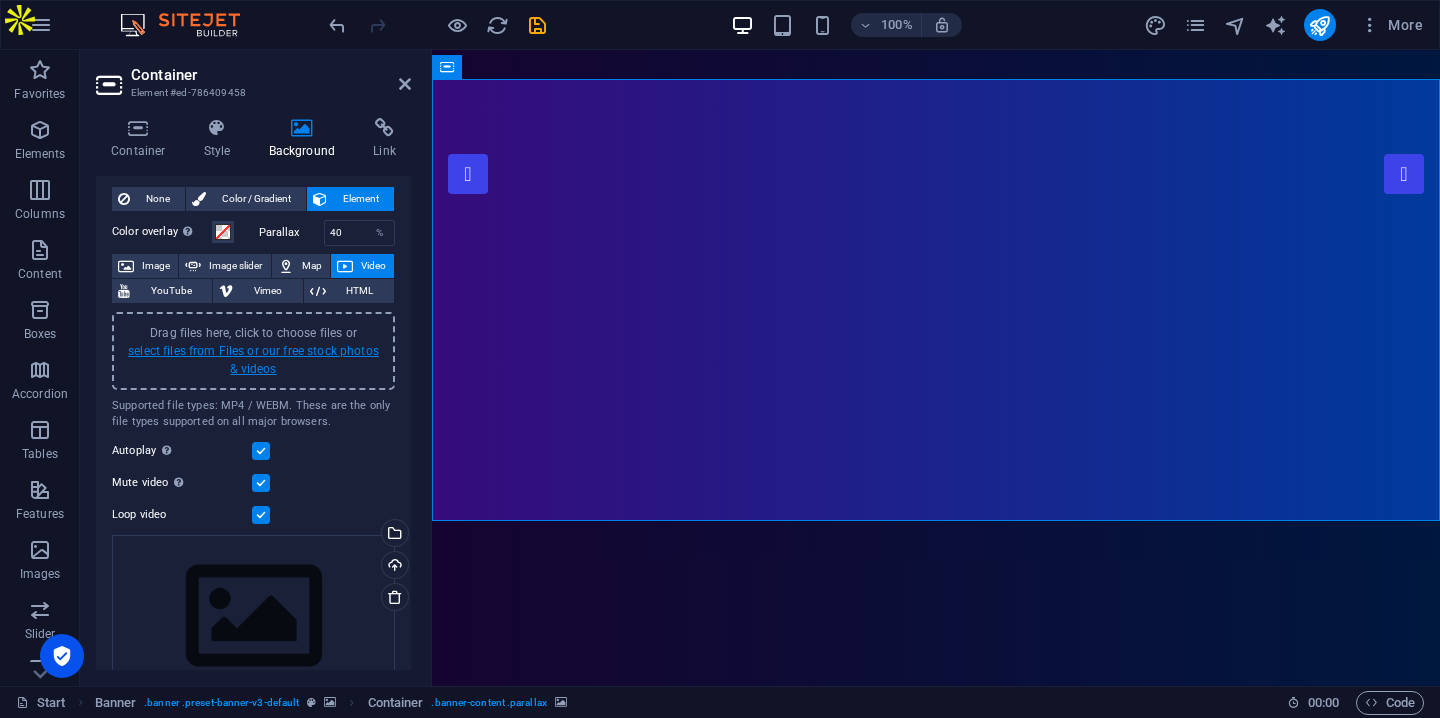 click on "select files from Files or our free stock photos & videos" at bounding box center [253, 360] 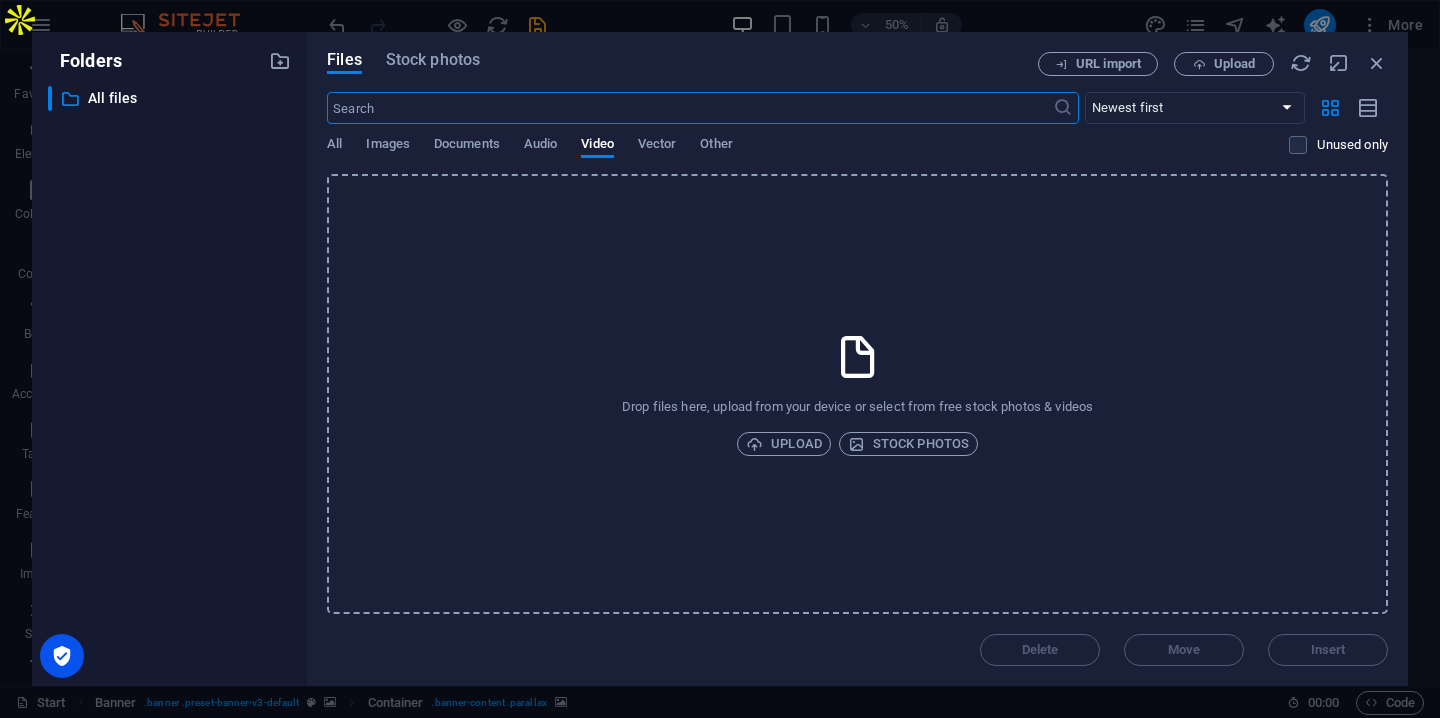 click at bounding box center (689, 108) 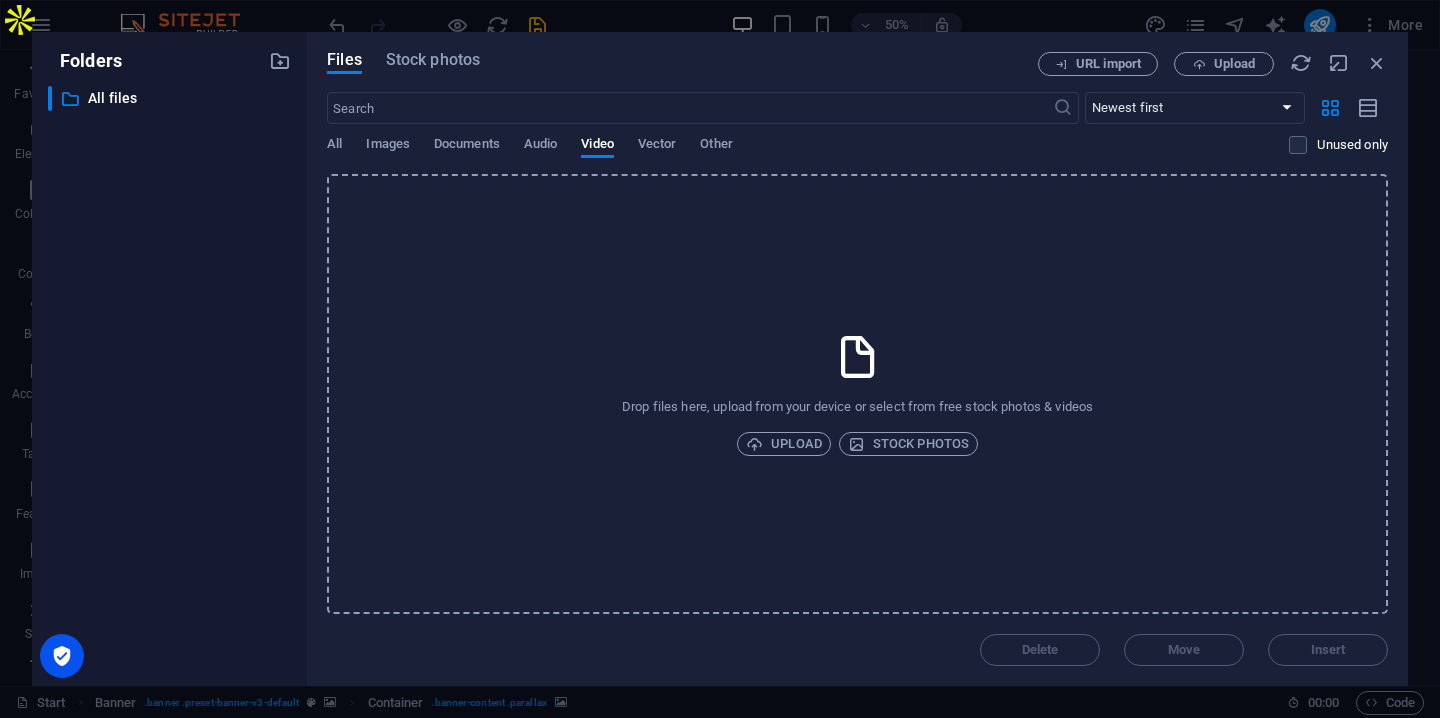 click on "Files Stock photos URL import Upload ​ Newest first Oldest first Name (A-Z) Name (Z-A) Size (0-9) Size (9-0) Resolution (0-9) Resolution (9-0) All Images Documents Audio Video Vector Other Unused only Drop files here, upload from your device or select from free stock photos & videos Upload Stock photos Delete Move Insert" at bounding box center (857, 359) 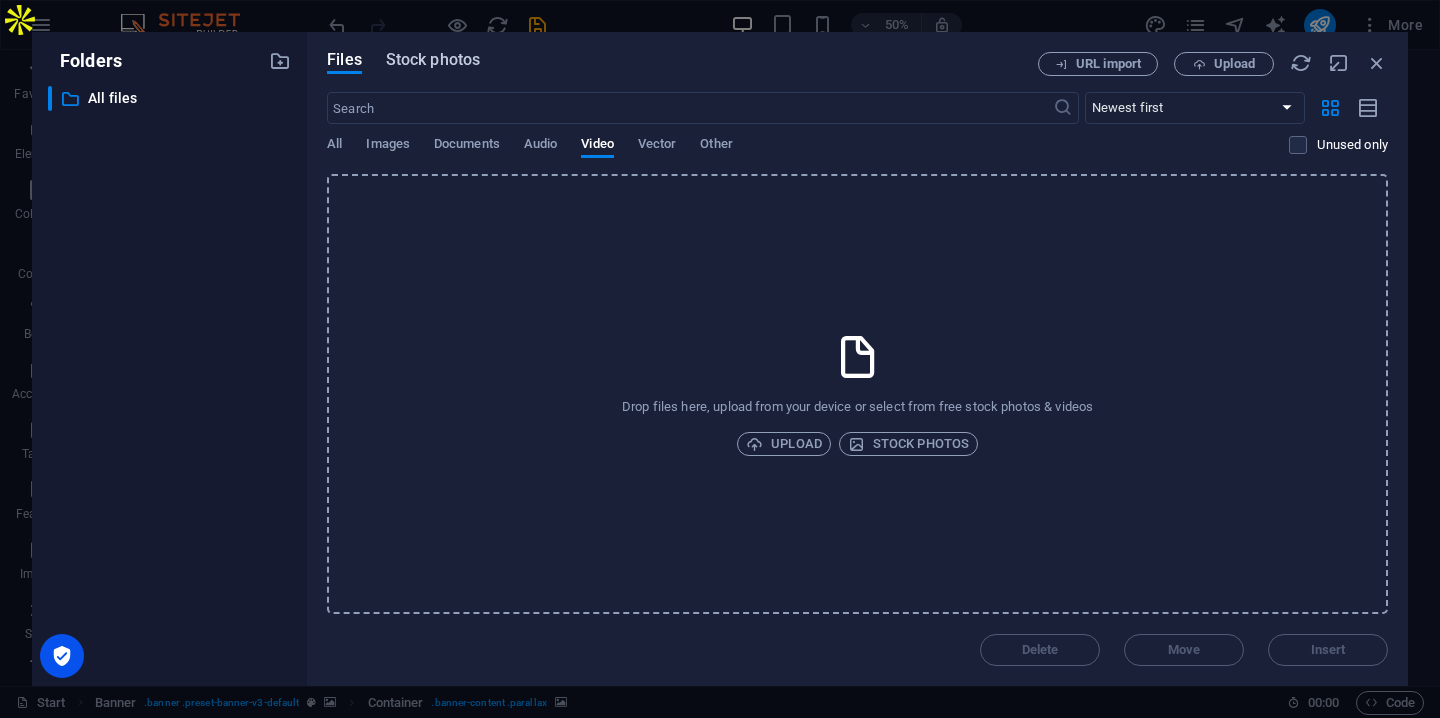 click on "Stock photos" at bounding box center (433, 60) 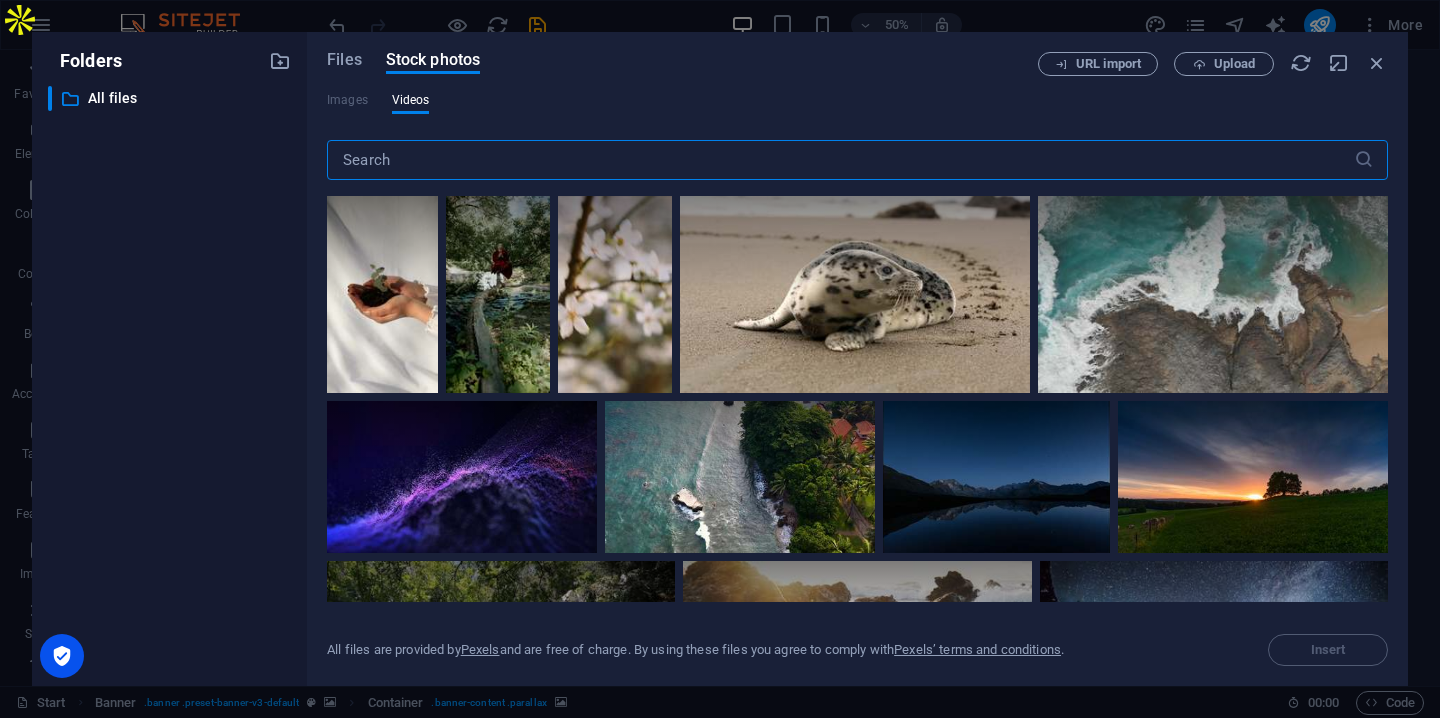 click at bounding box center [840, 160] 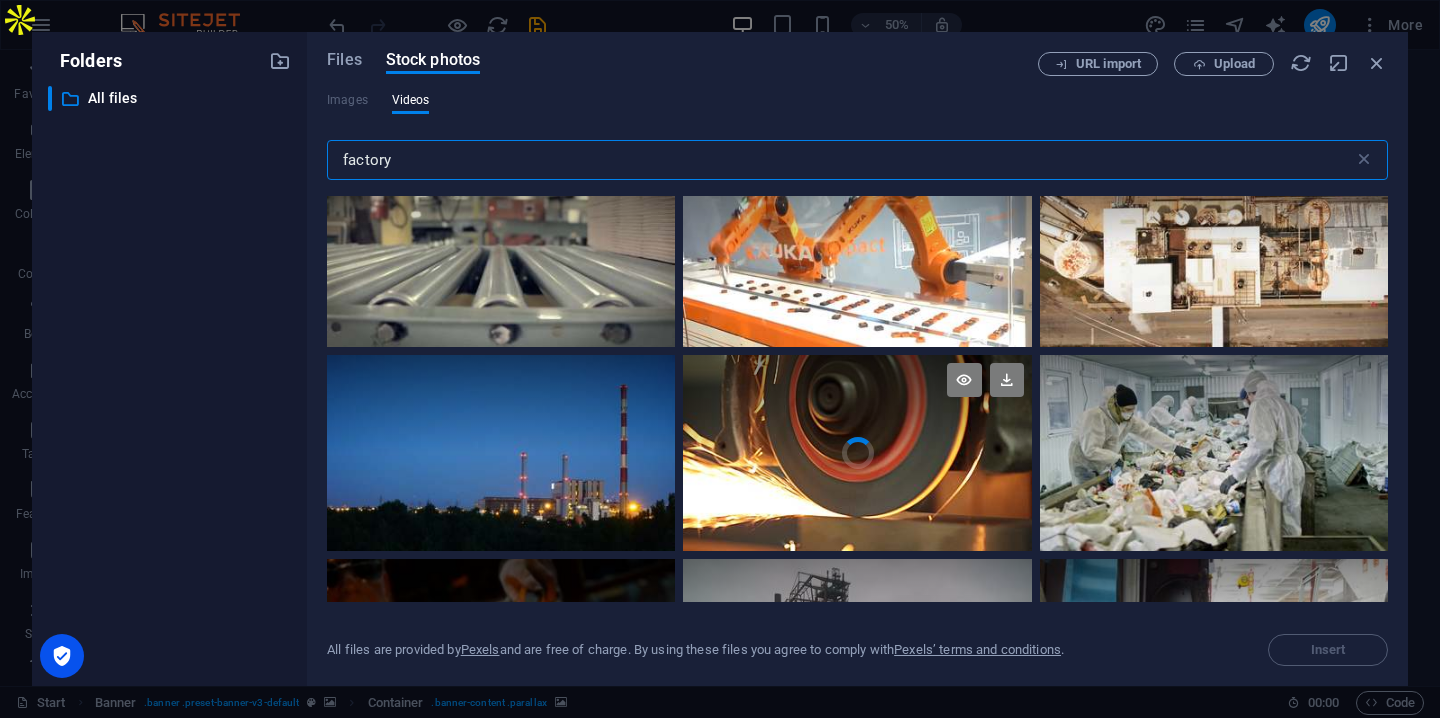 scroll, scrollTop: 0, scrollLeft: 0, axis: both 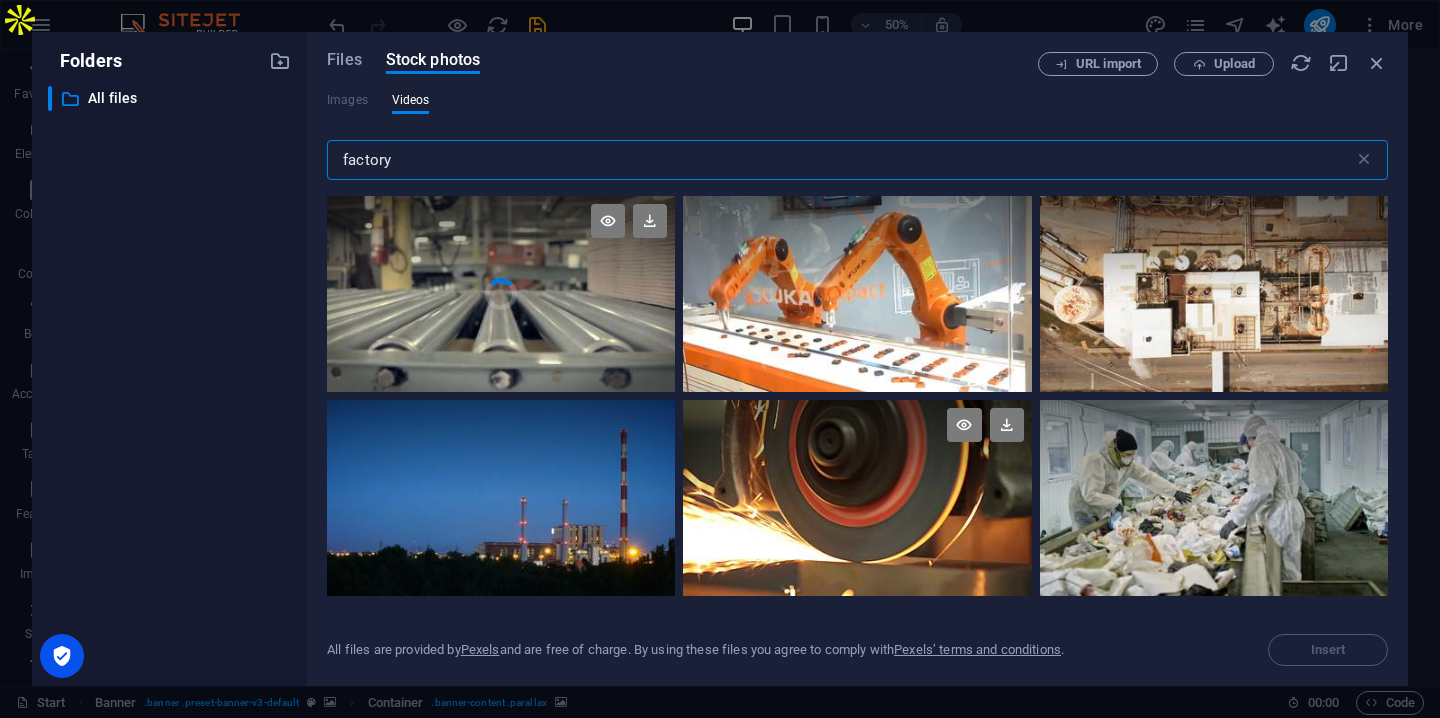 type on "factory" 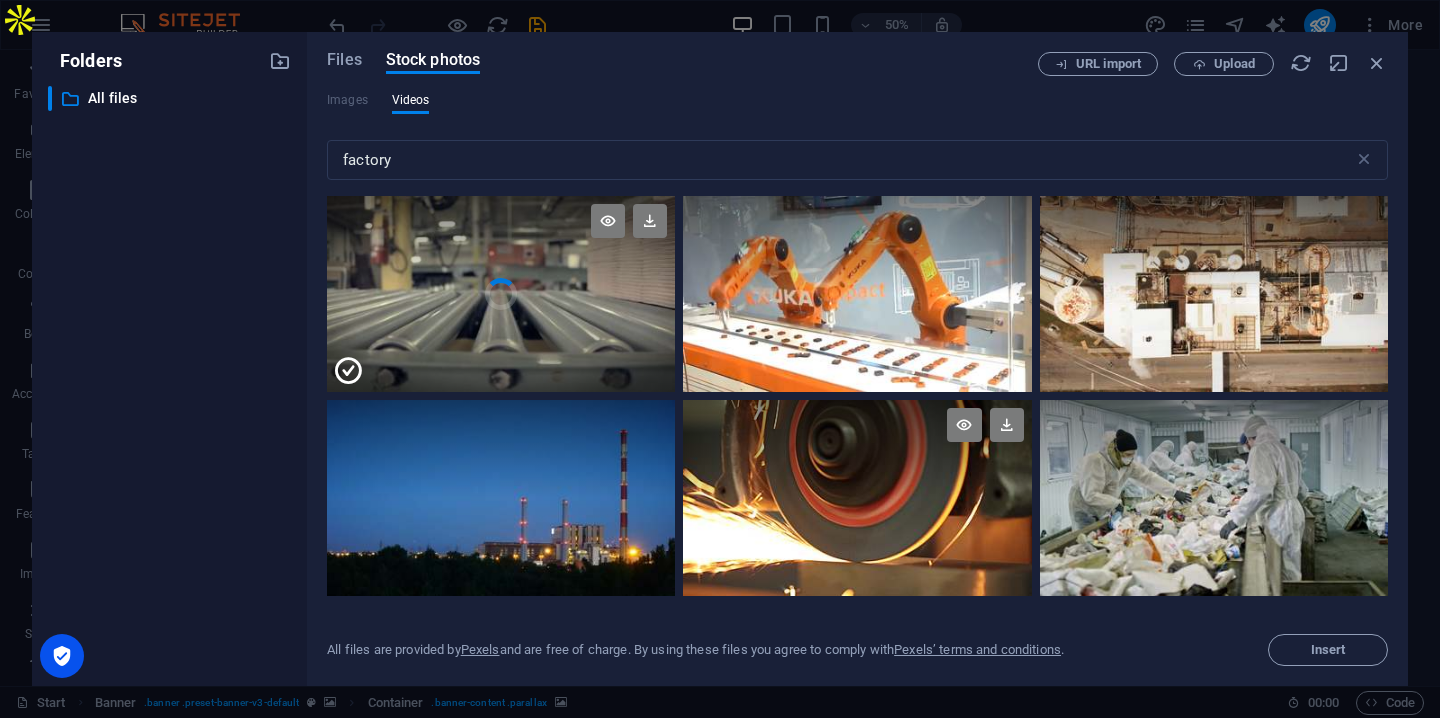 click at bounding box center (501, 343) 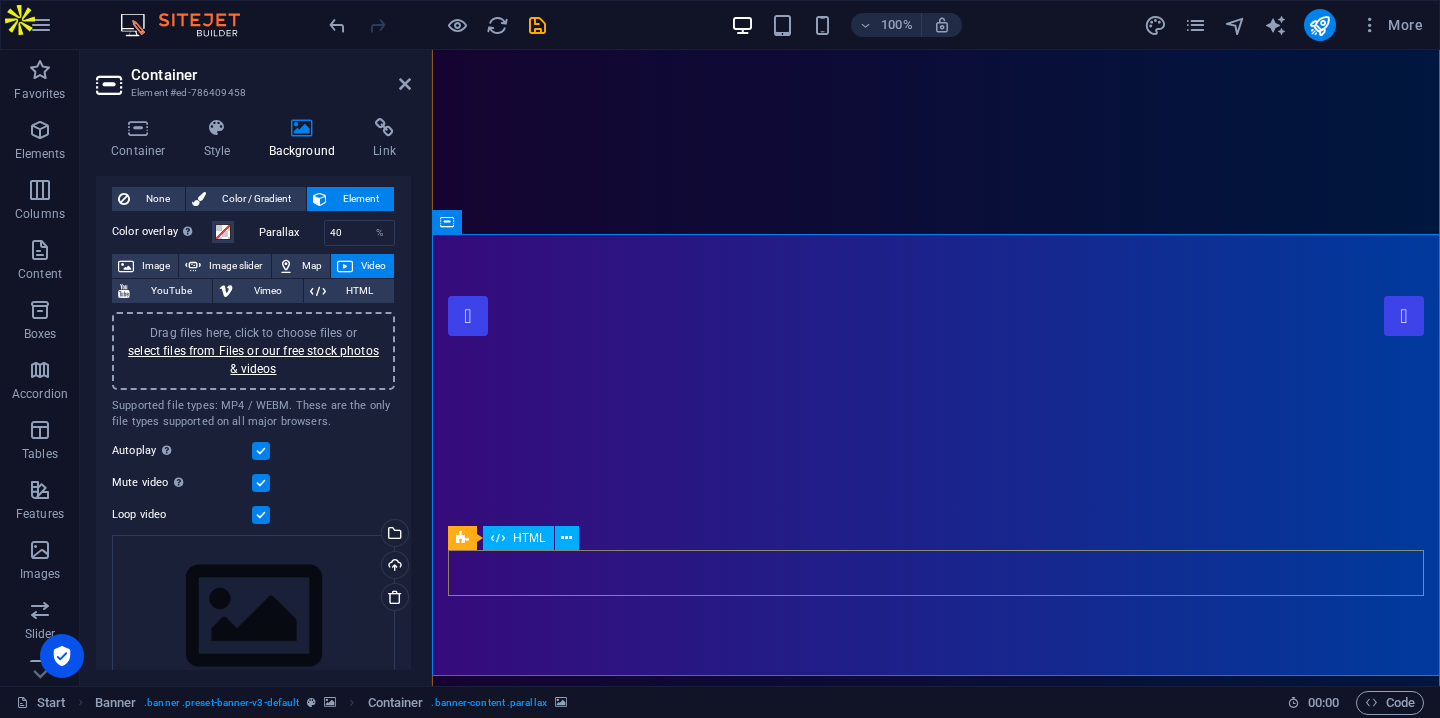 scroll, scrollTop: 166, scrollLeft: 0, axis: vertical 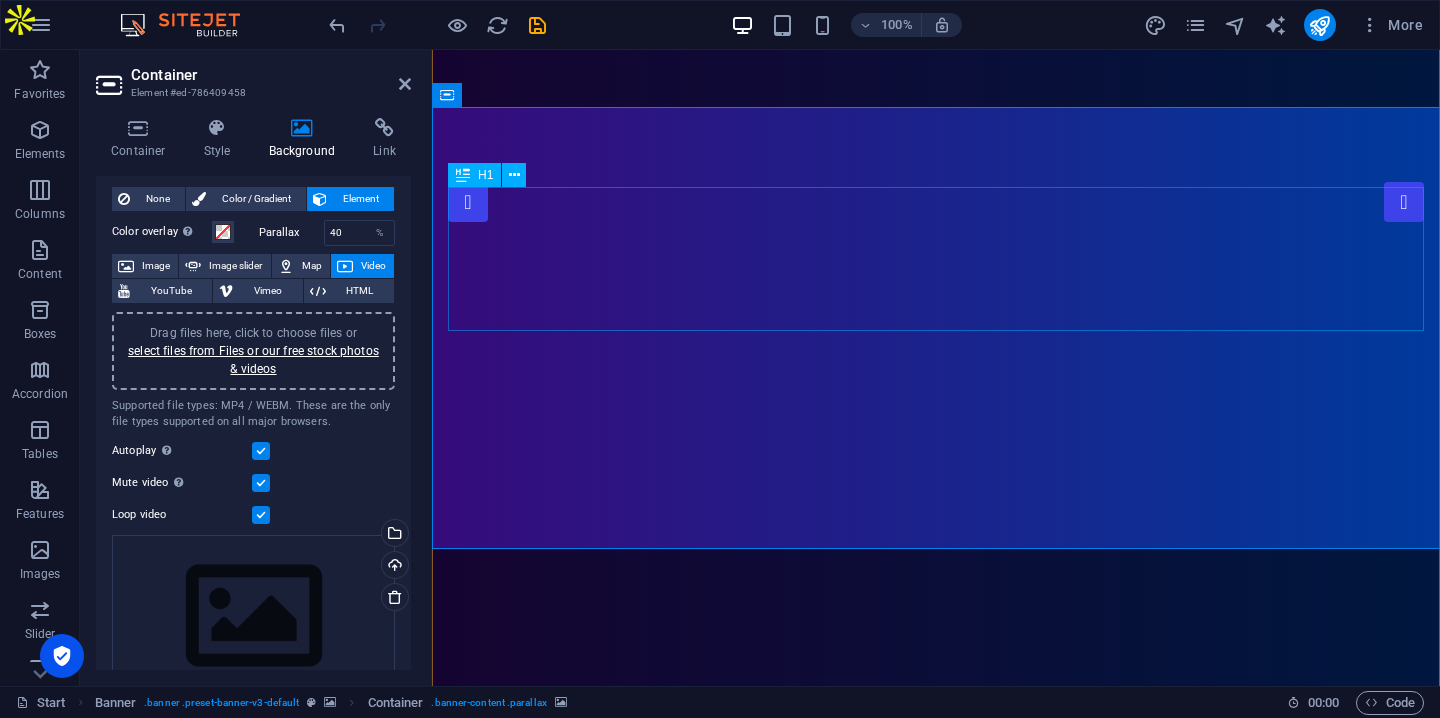 click on "FactoryComply" at bounding box center [936, 1723] 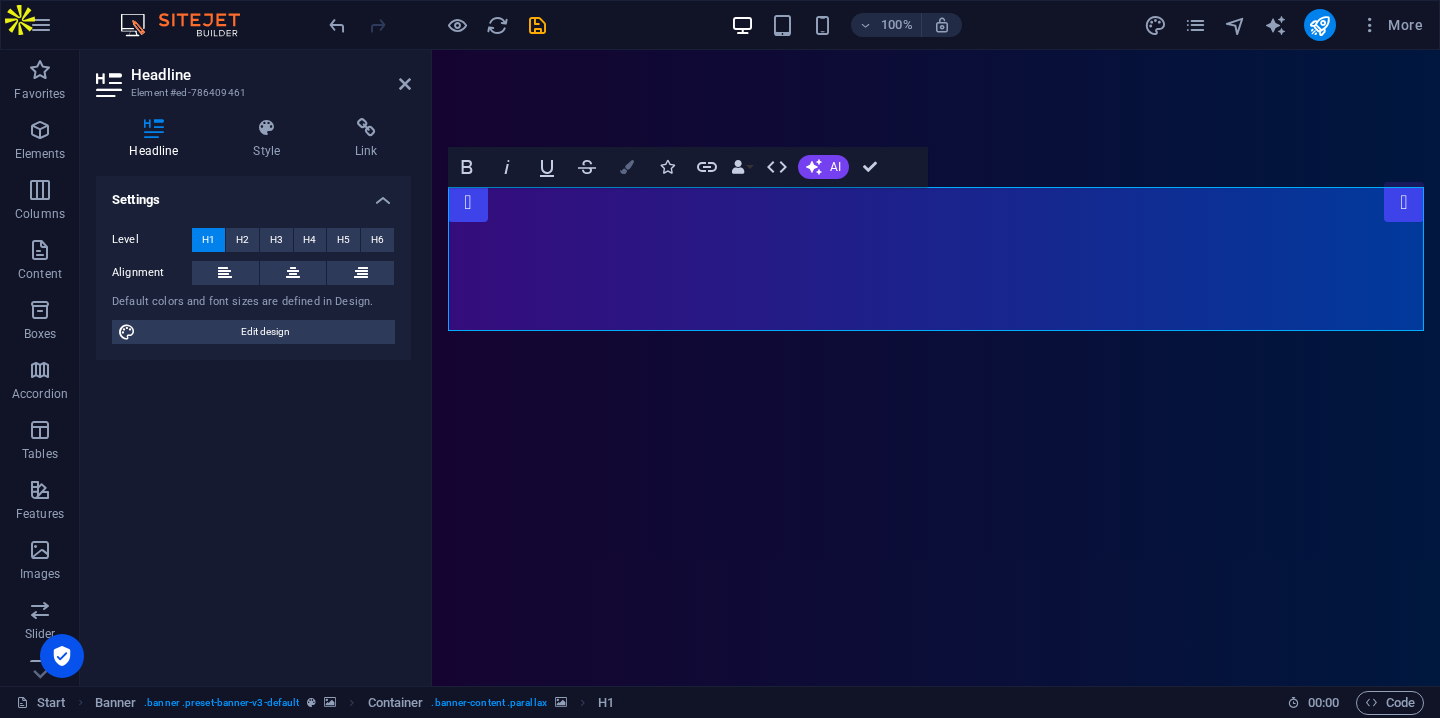 click at bounding box center [627, 167] 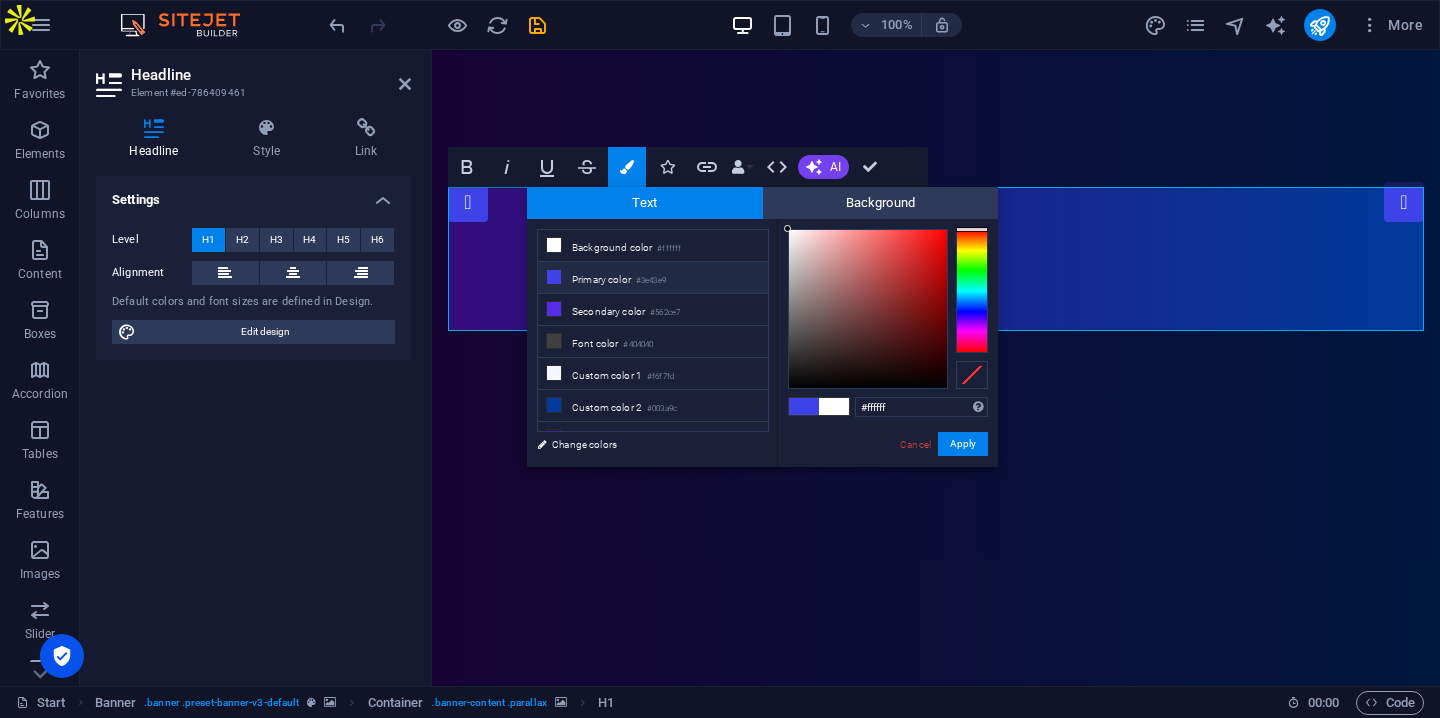 click at bounding box center [804, 406] 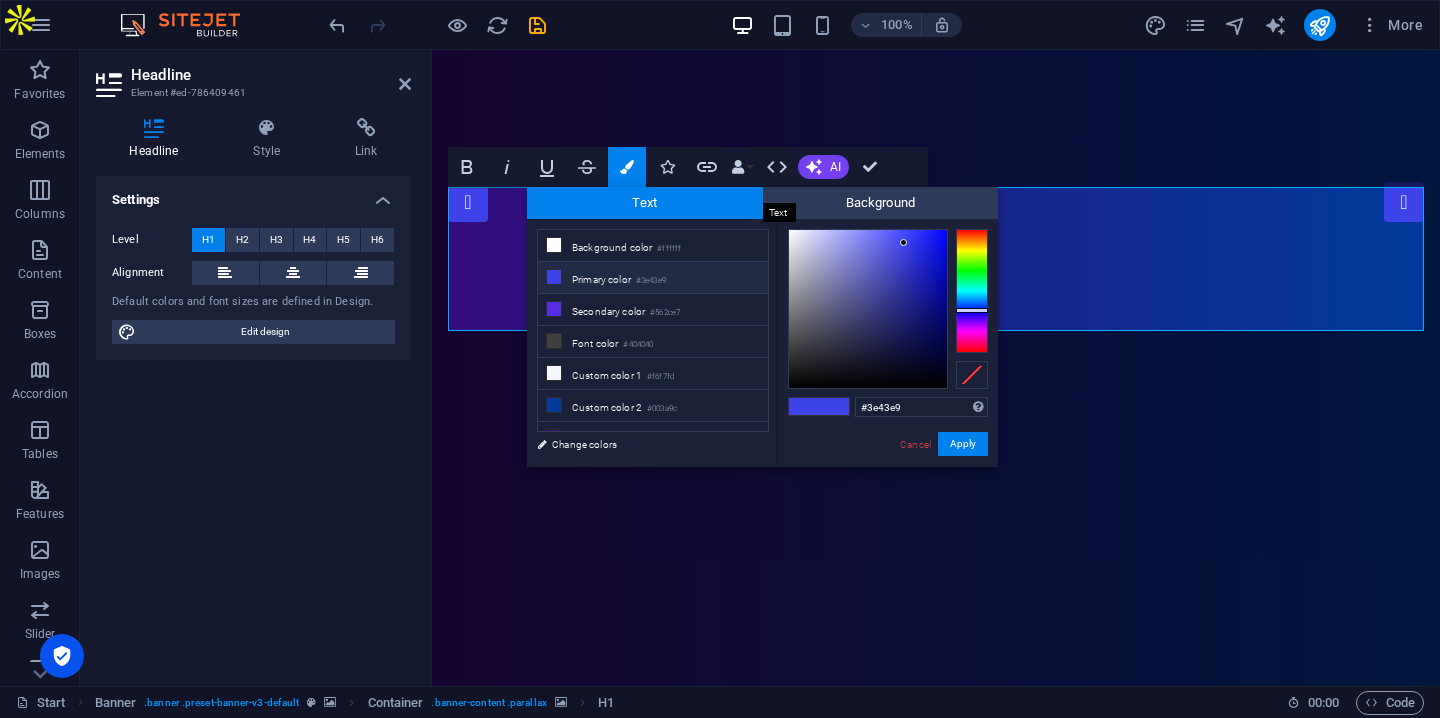 click on "Text" at bounding box center (645, 203) 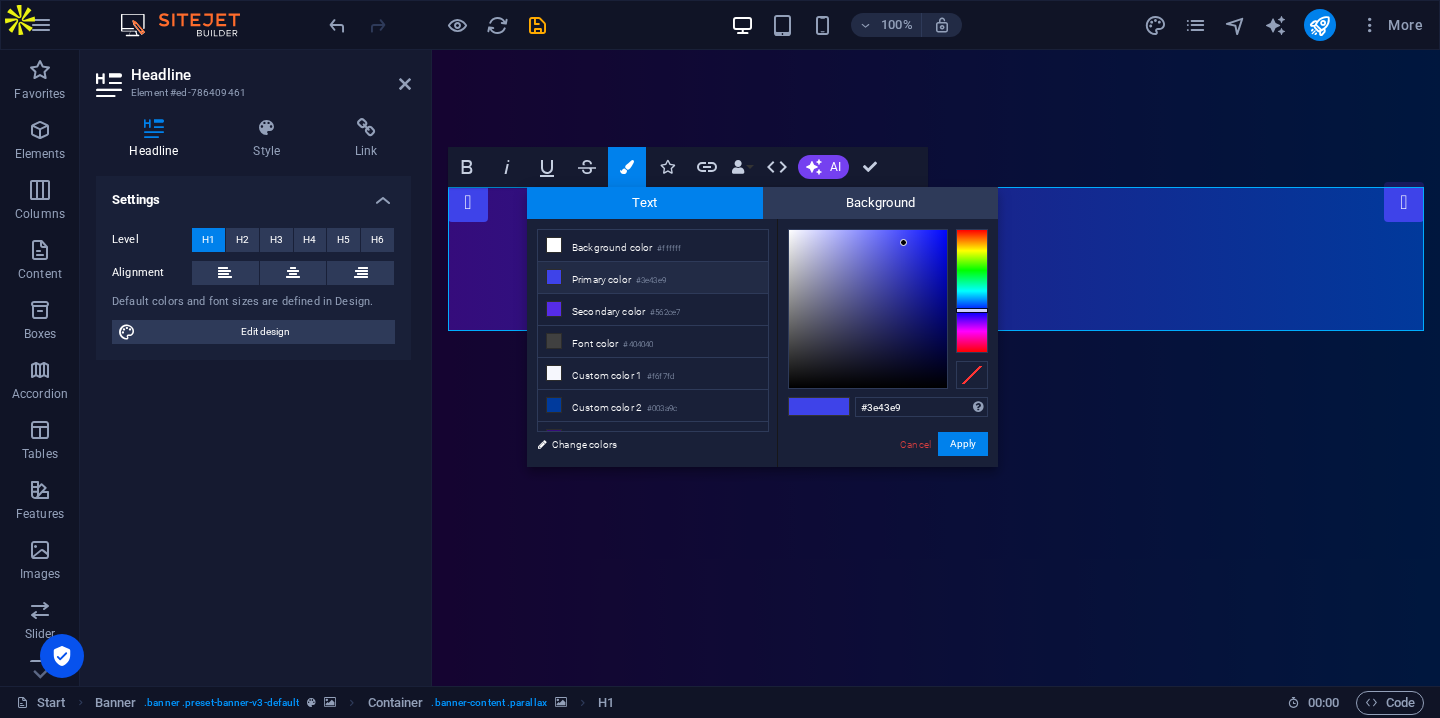 click at bounding box center [804, 406] 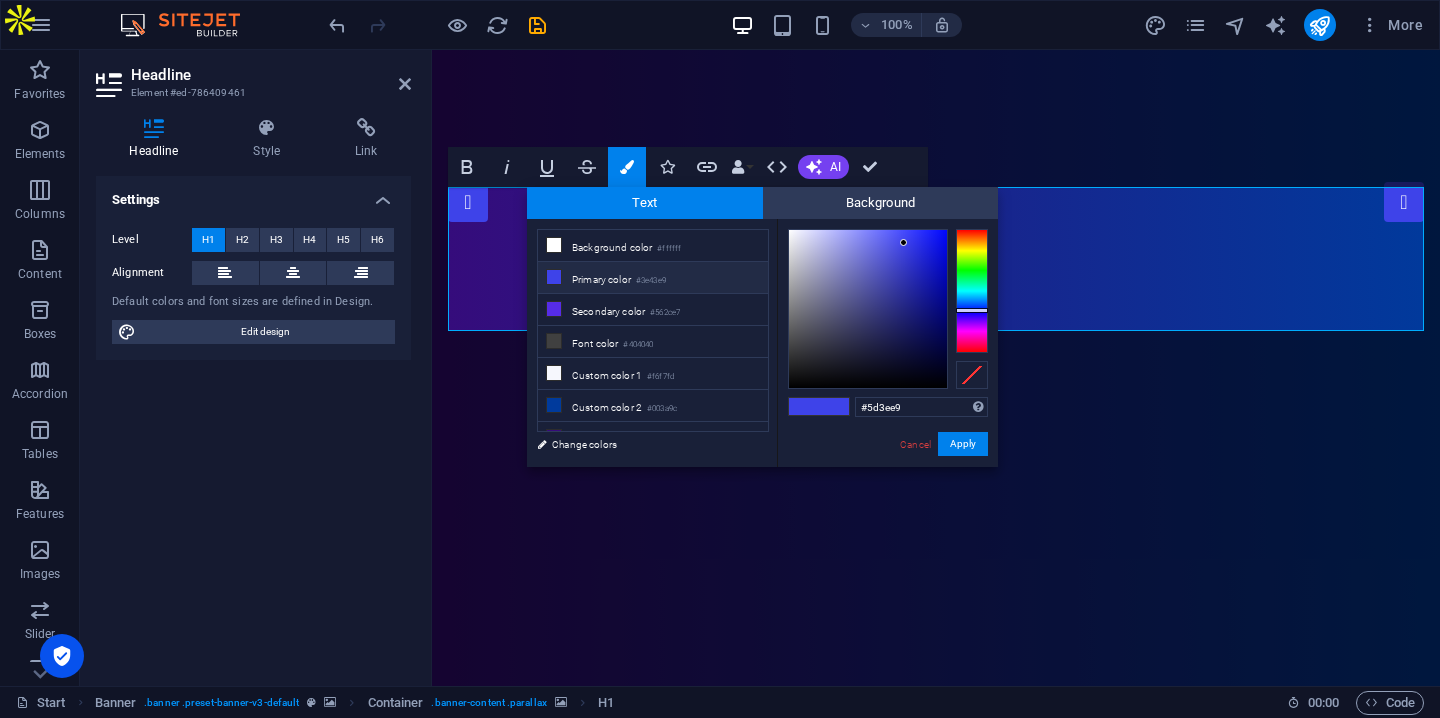 click at bounding box center [972, 291] 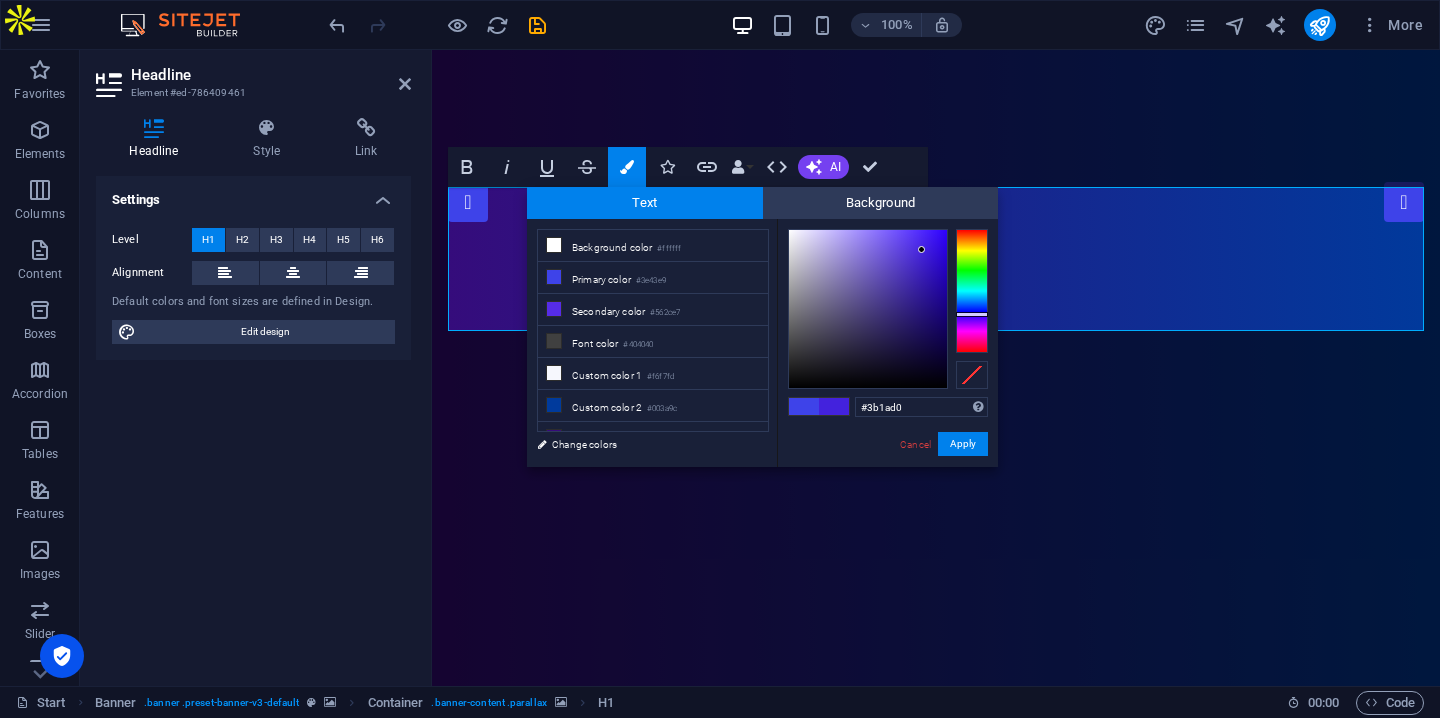 type on "#3b1acf" 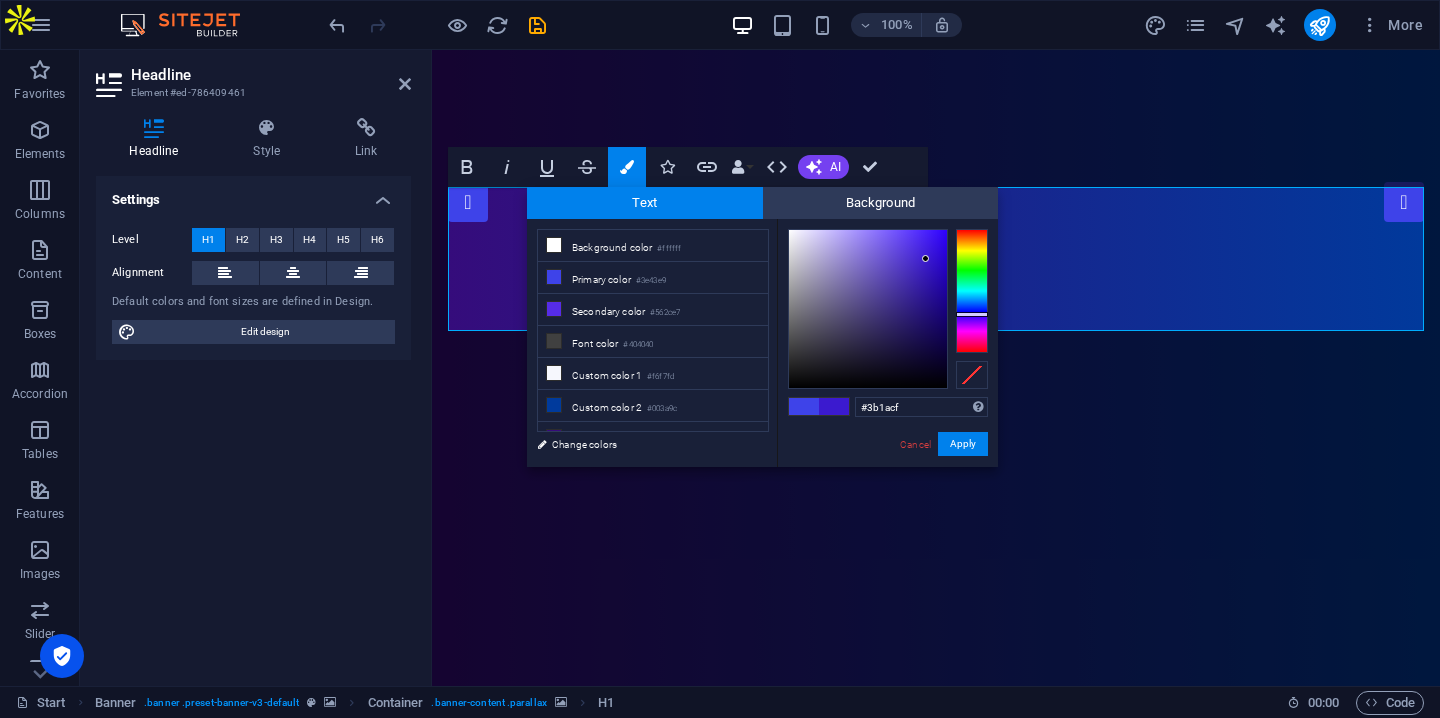 click at bounding box center [868, 309] 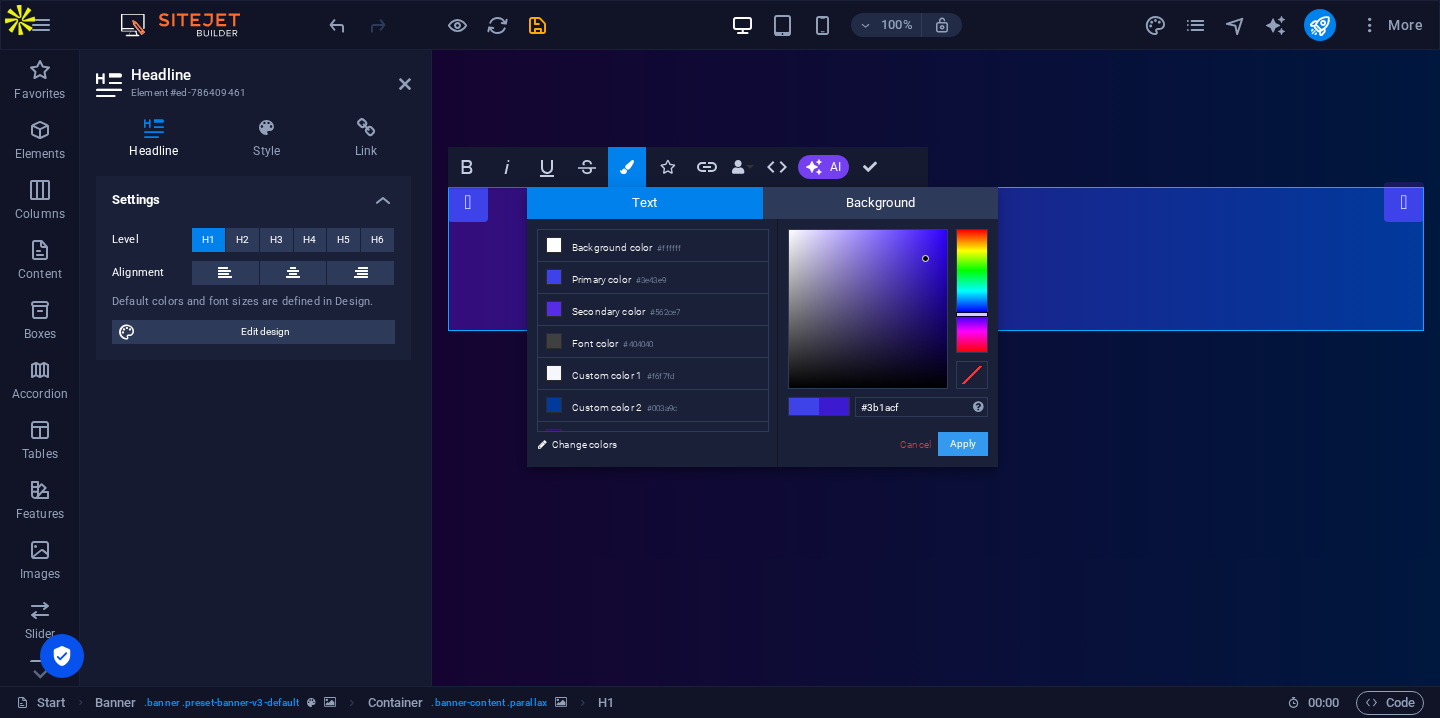click on "Apply" at bounding box center [963, 444] 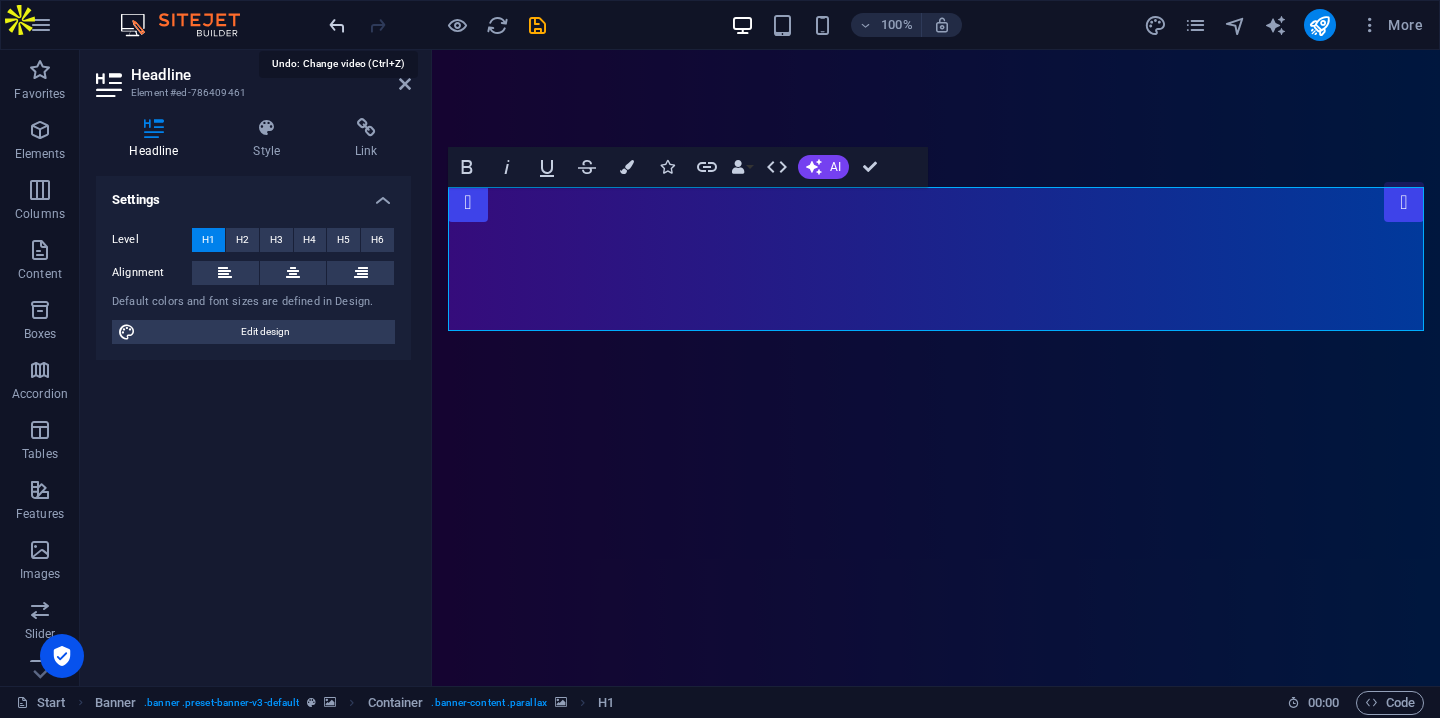 click at bounding box center [337, 25] 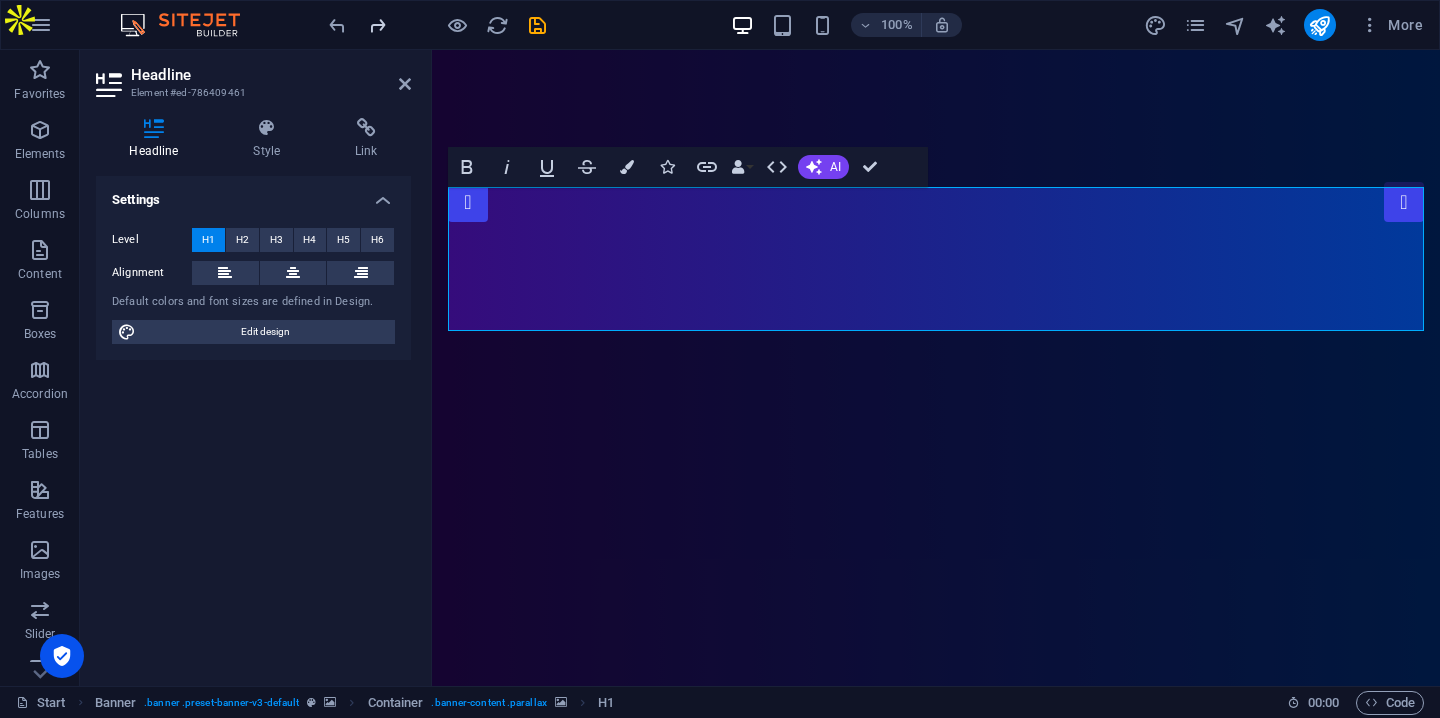 click at bounding box center (377, 25) 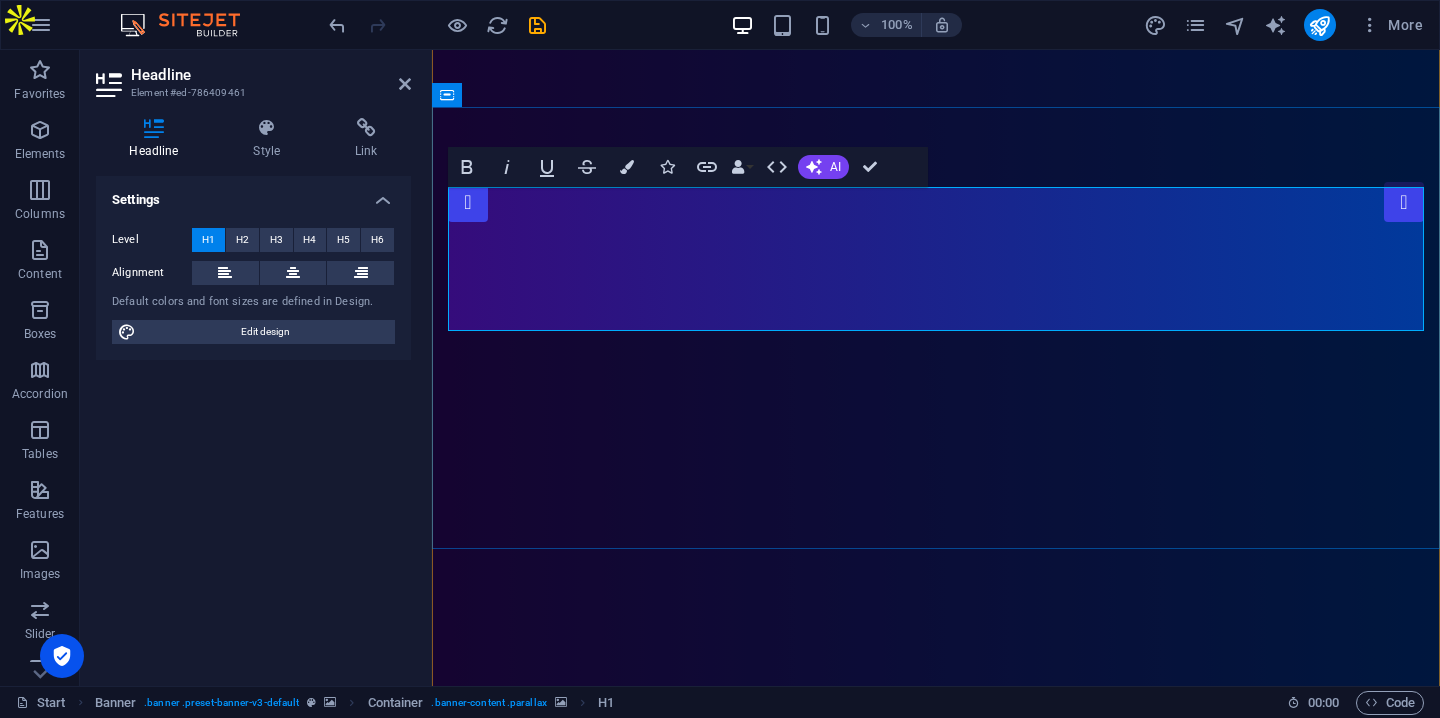 click on "FactoryComply" at bounding box center (936, 1723) 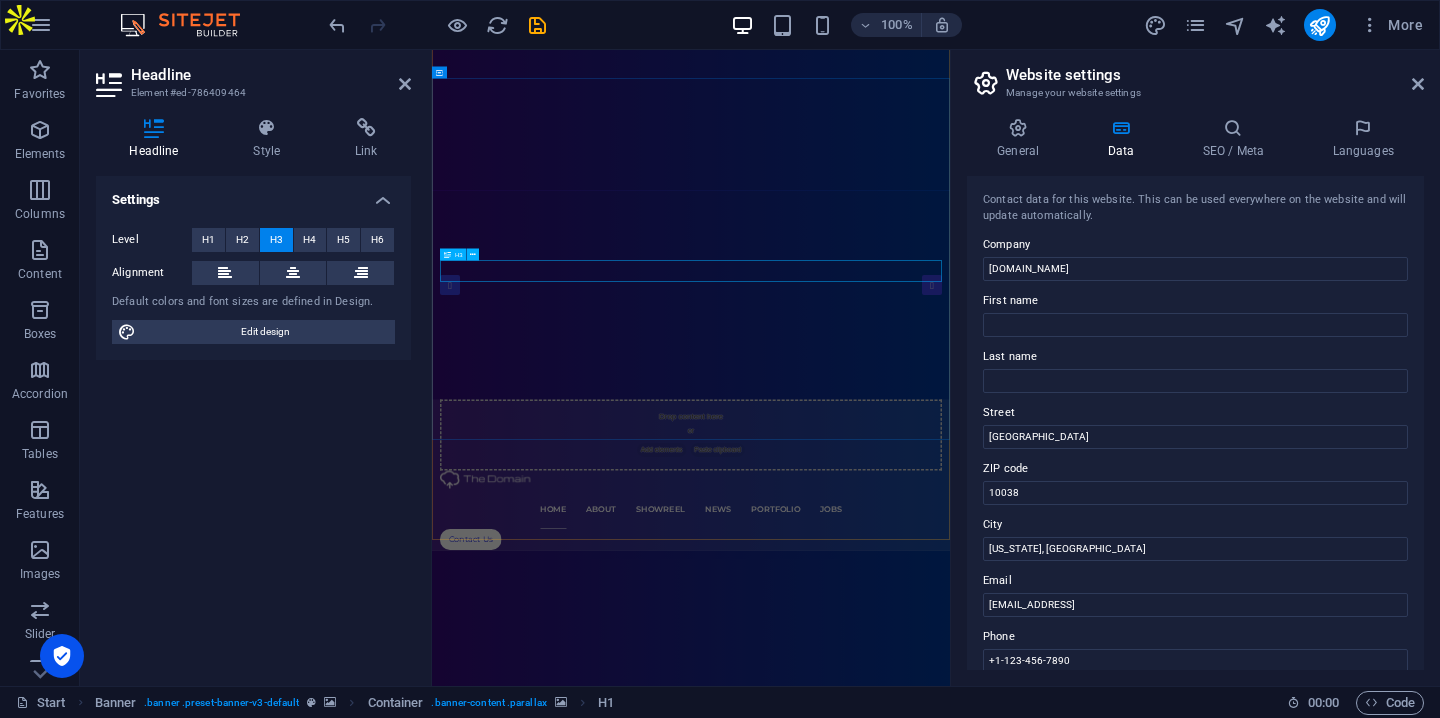 click on "FactoryComply Compliance & Tax Solutions for Manufacturing" at bounding box center [950, 1837] 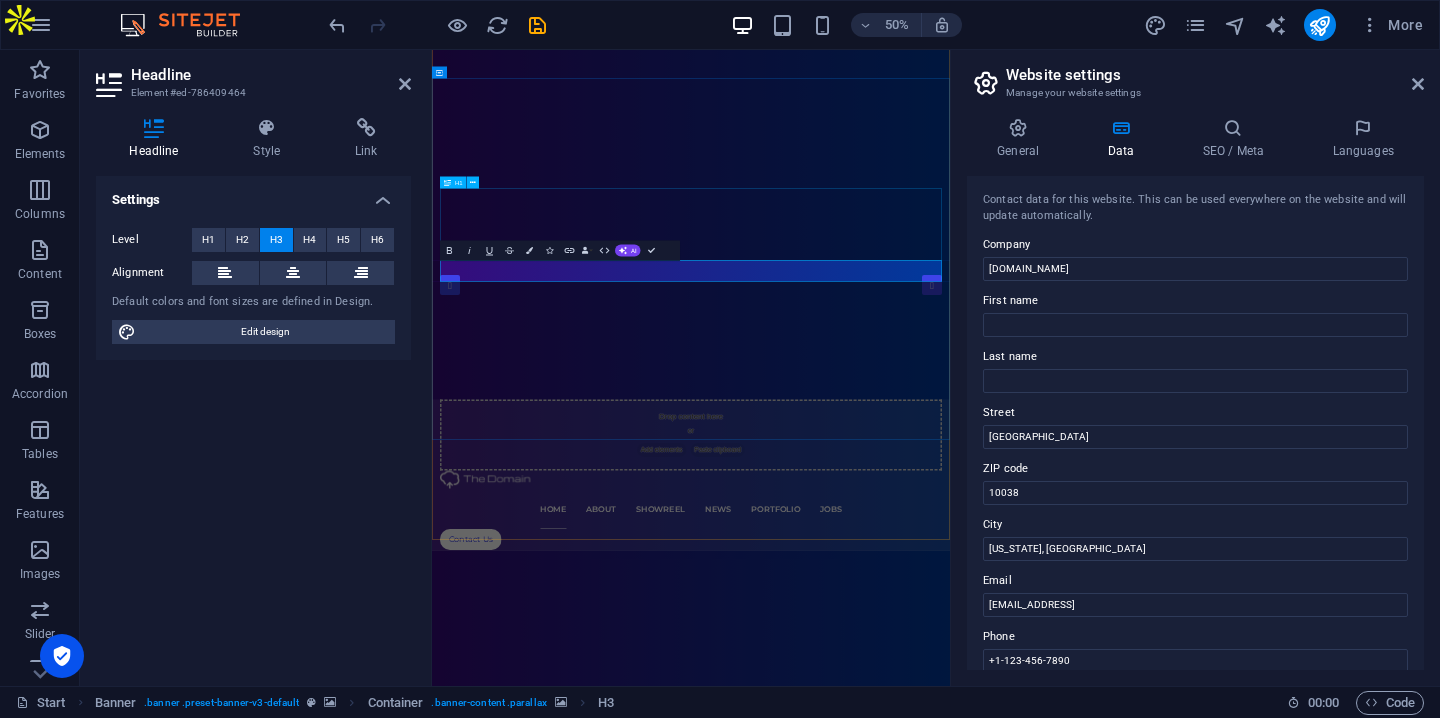 click on "FactoryComply" at bounding box center [950, 1768] 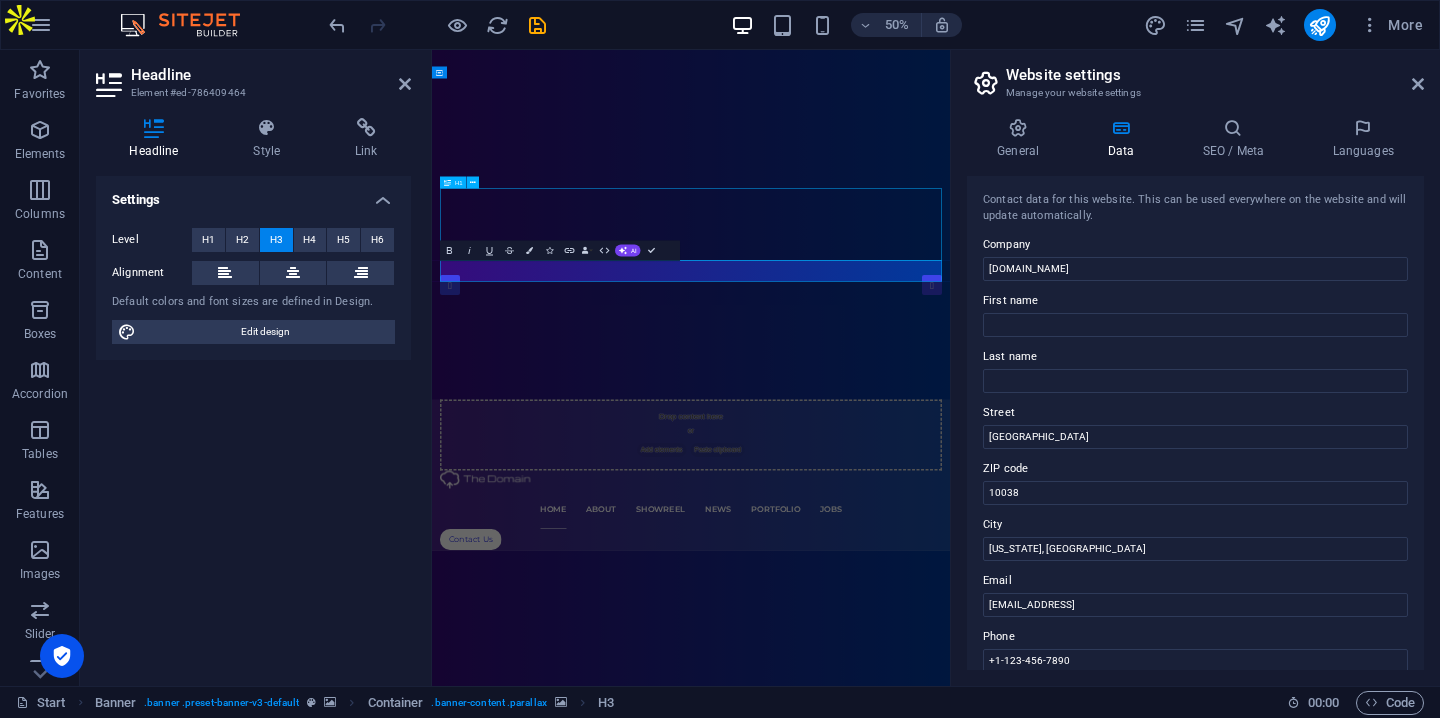 click on "FactoryComply" at bounding box center [950, 1768] 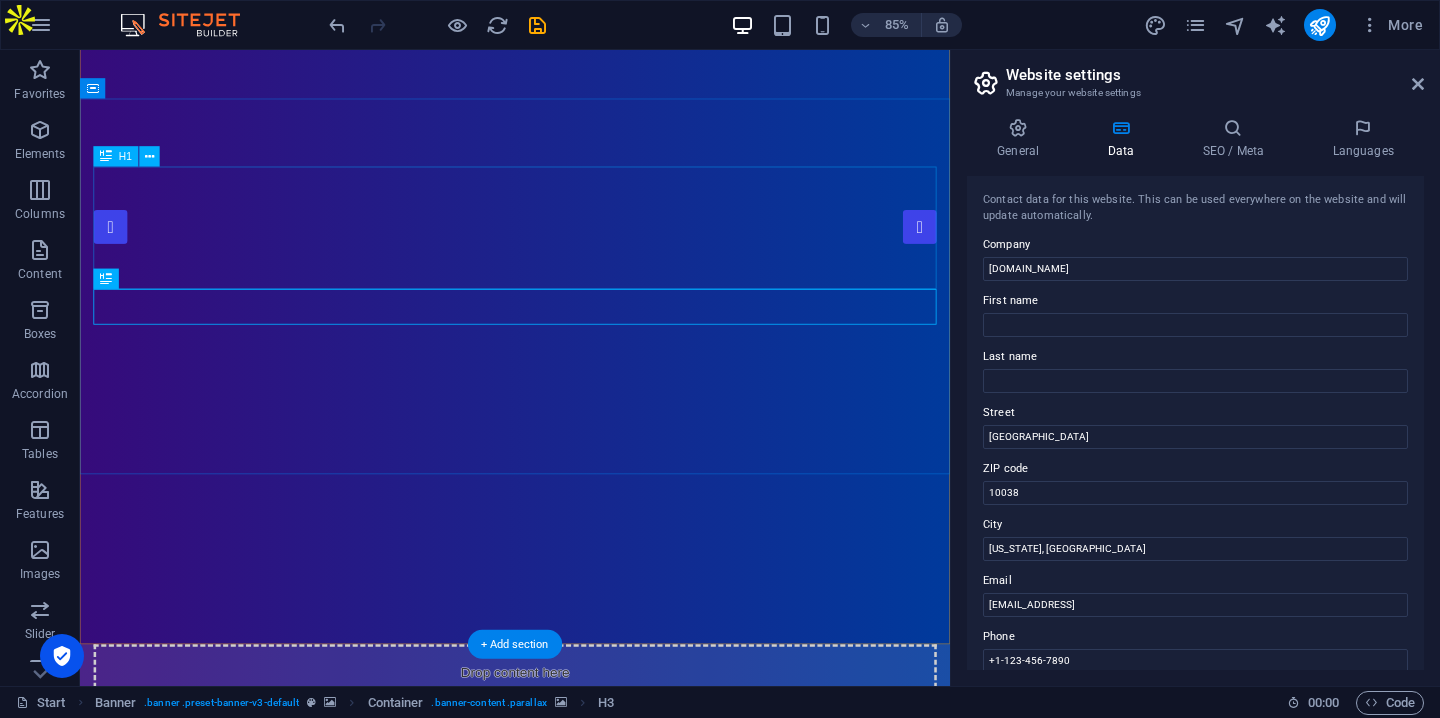 click on "FactoryComply" at bounding box center (592, 1768) 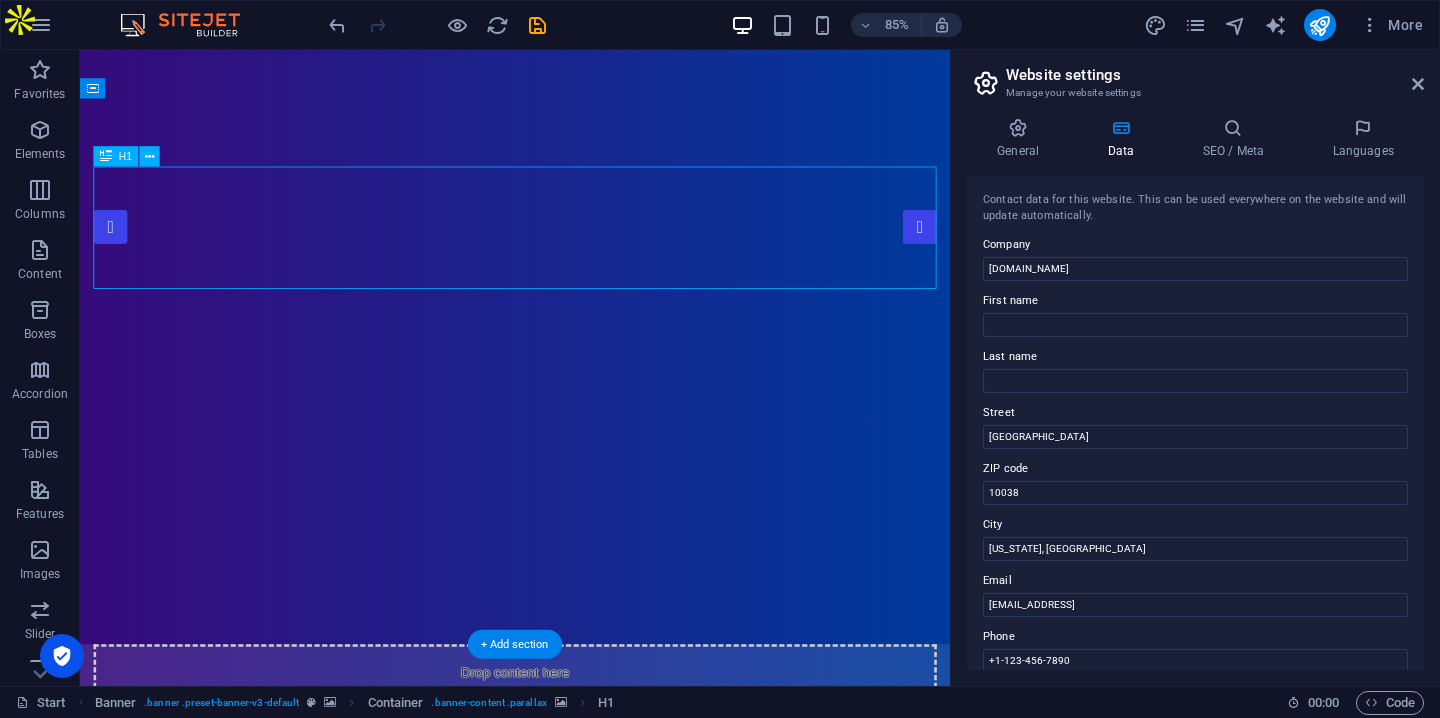 click on "FactoryComply" at bounding box center [592, 1768] 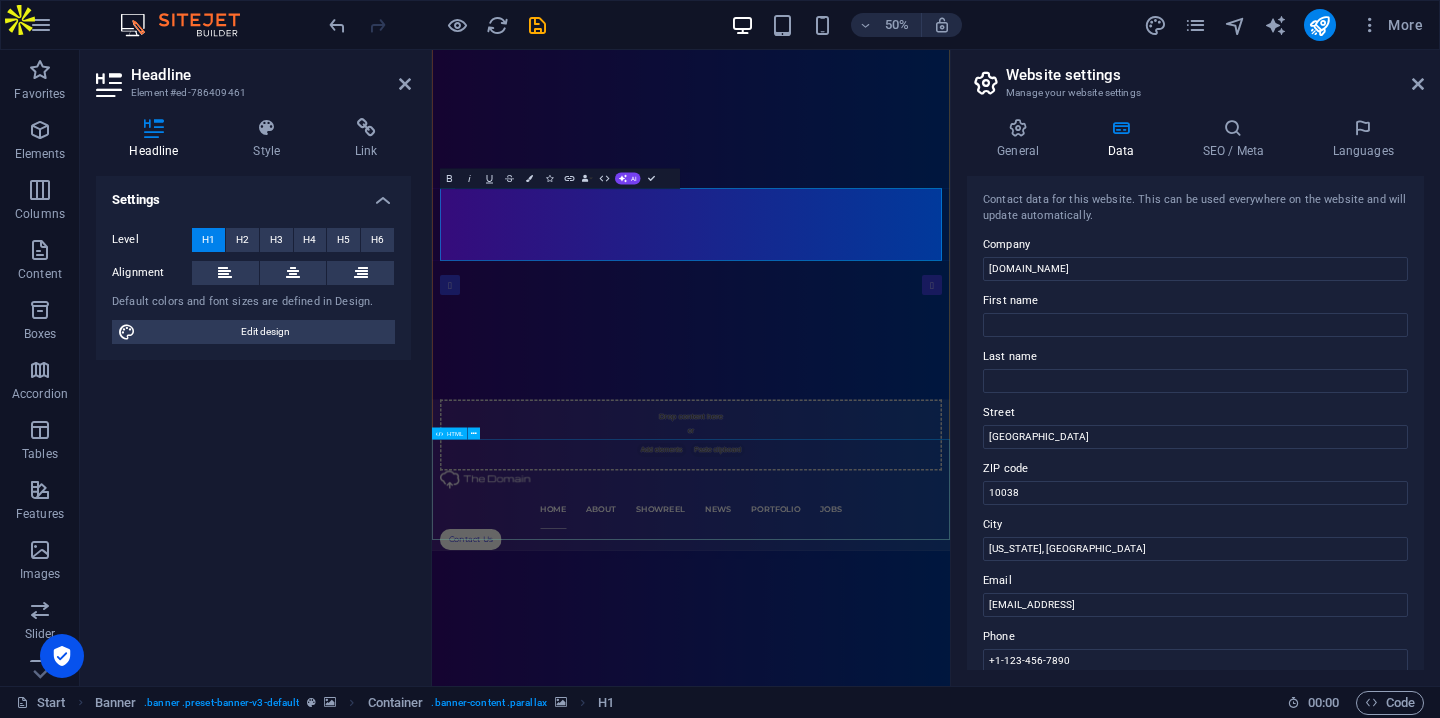click at bounding box center (950, 2158) 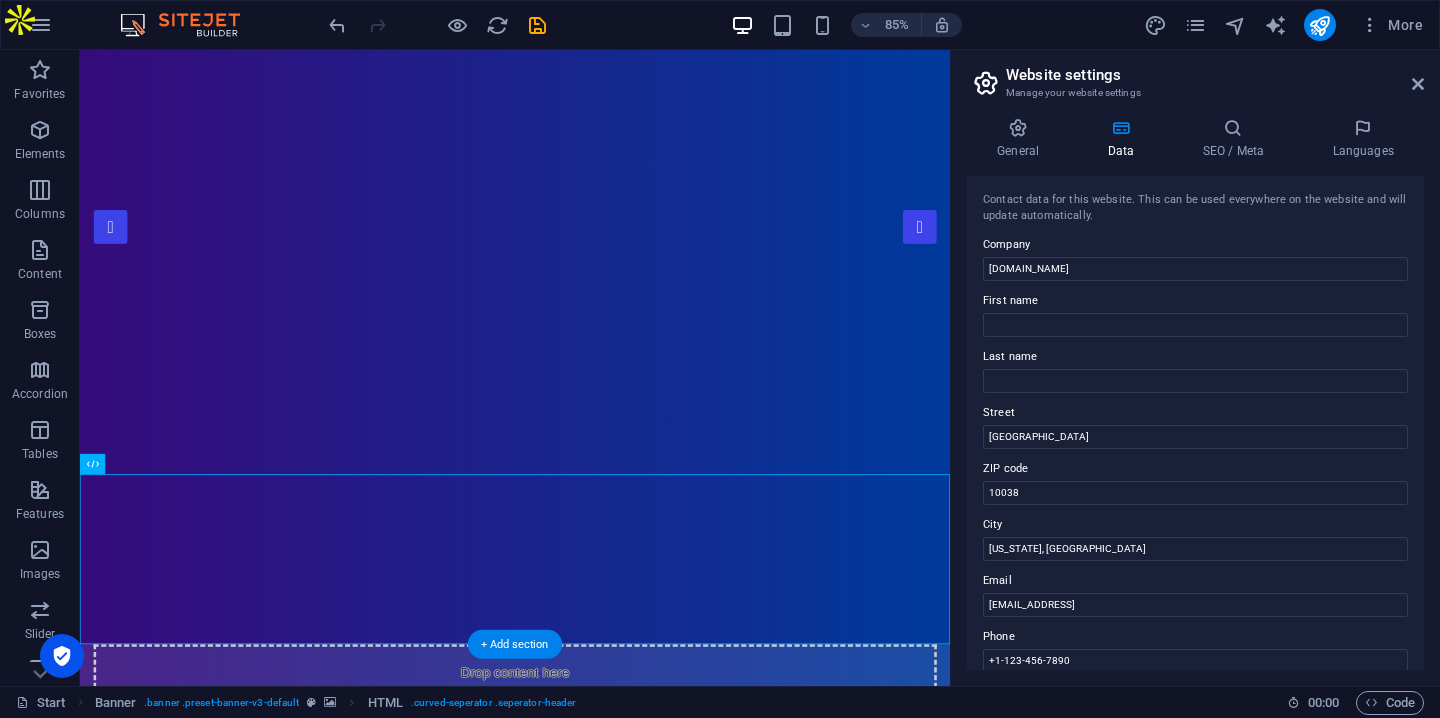 click at bounding box center [592, 1310] 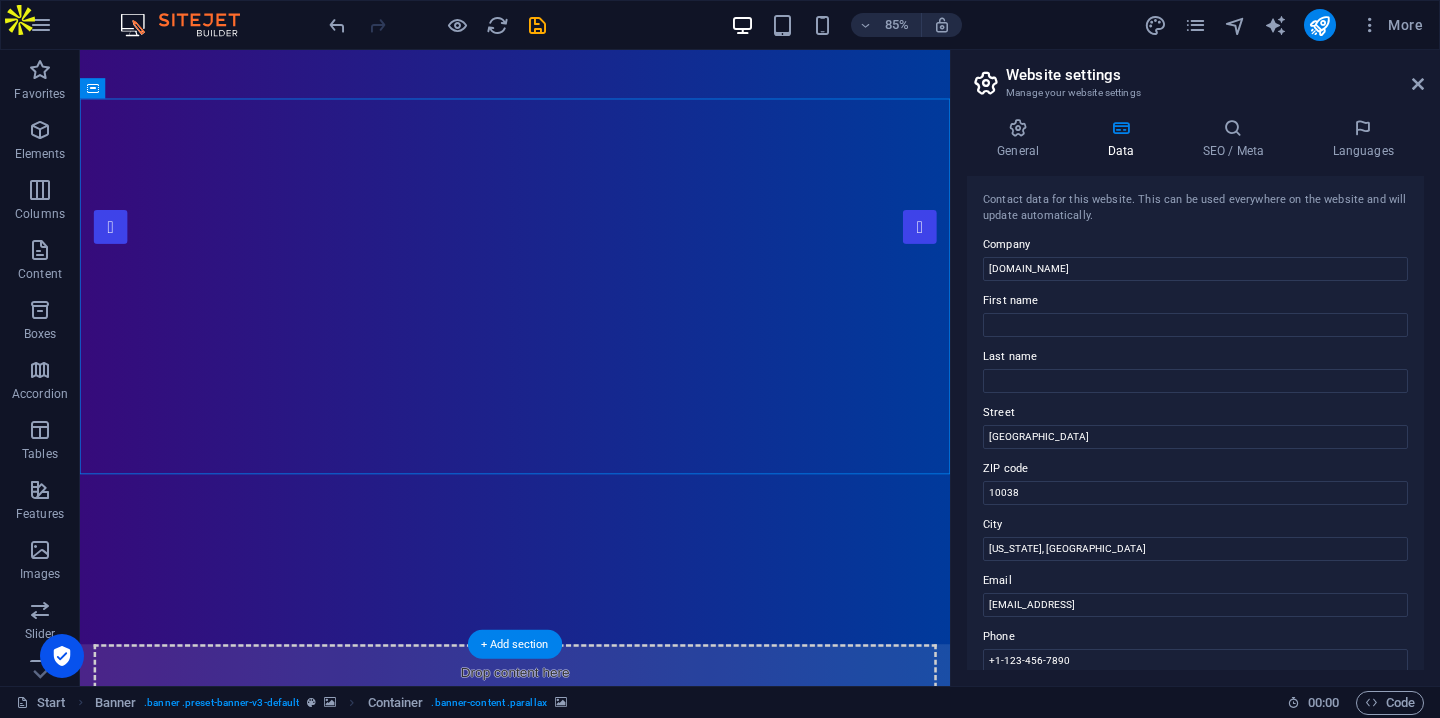 click at bounding box center [592, 1310] 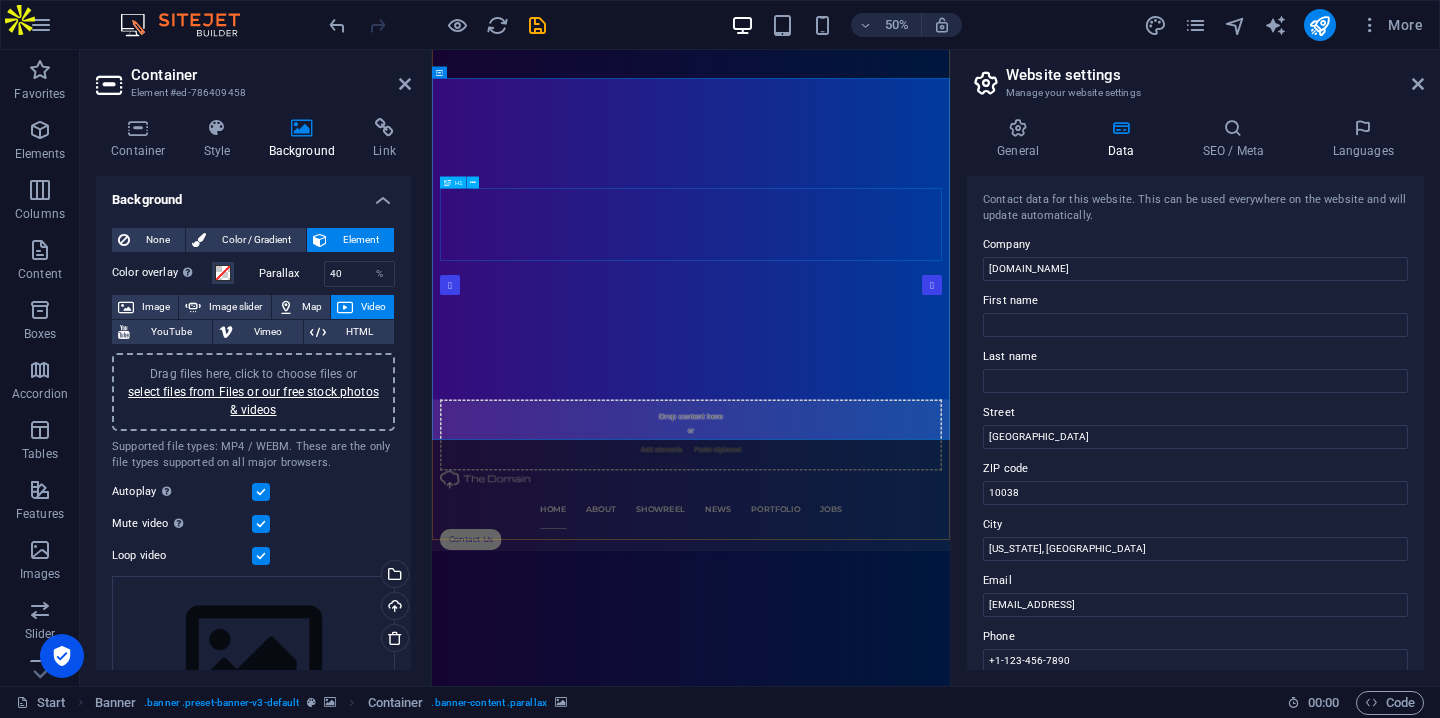 click on "FactoryComply" at bounding box center (950, 1768) 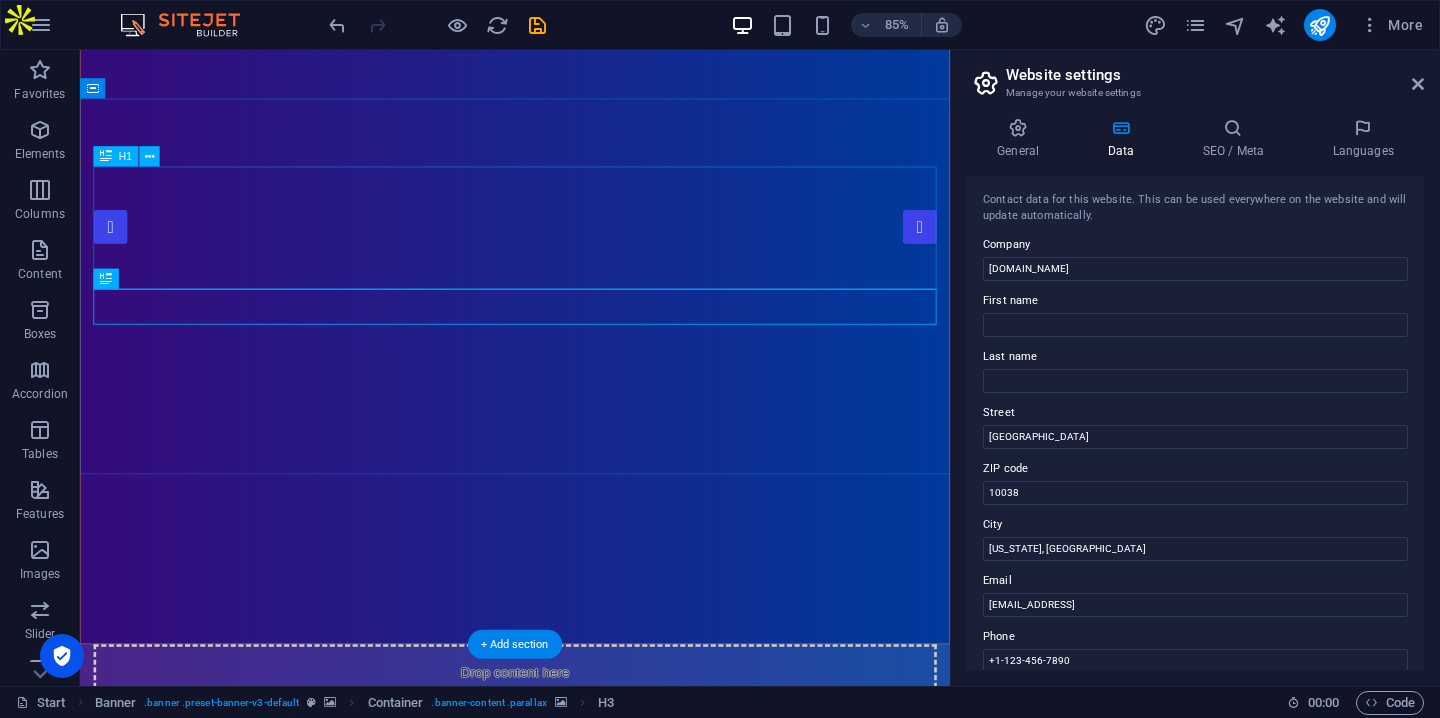 click on "FactoryComply" at bounding box center (592, 1768) 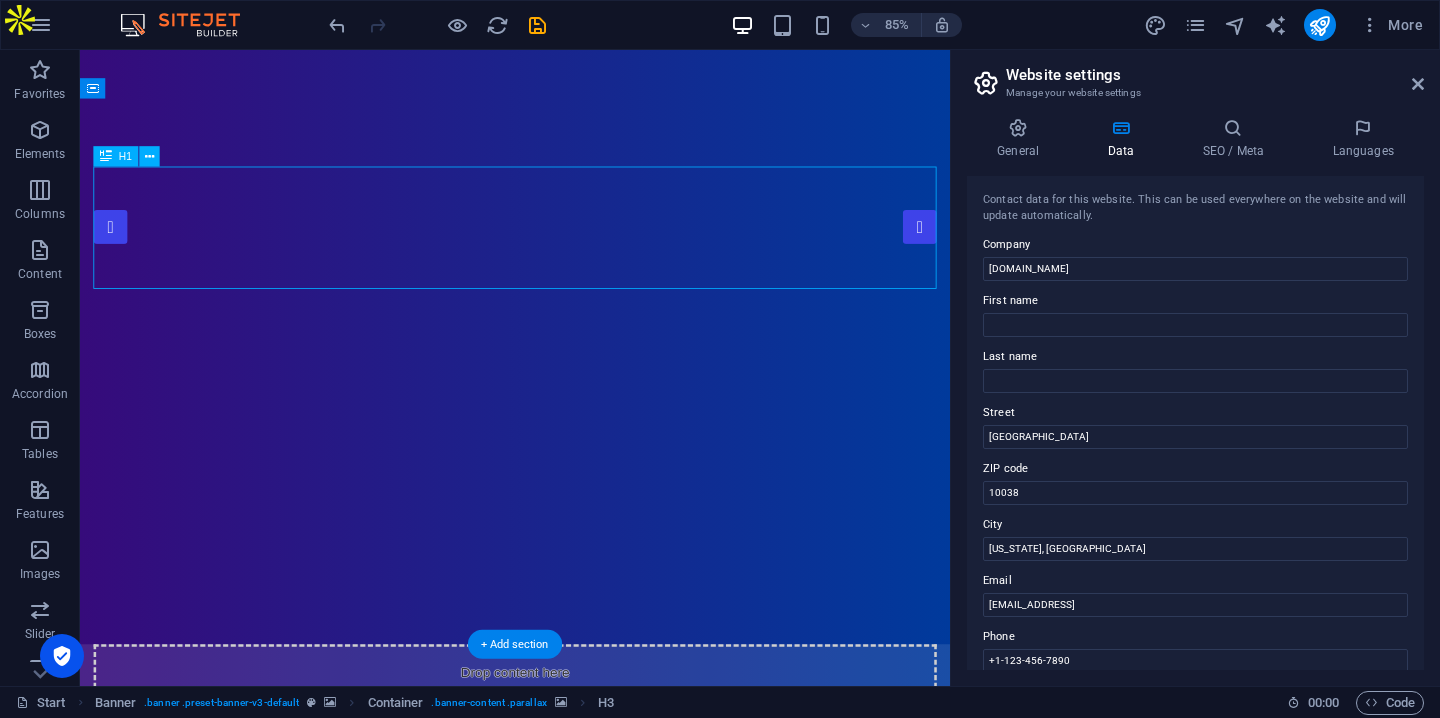 click on "FactoryComply" at bounding box center (592, 1768) 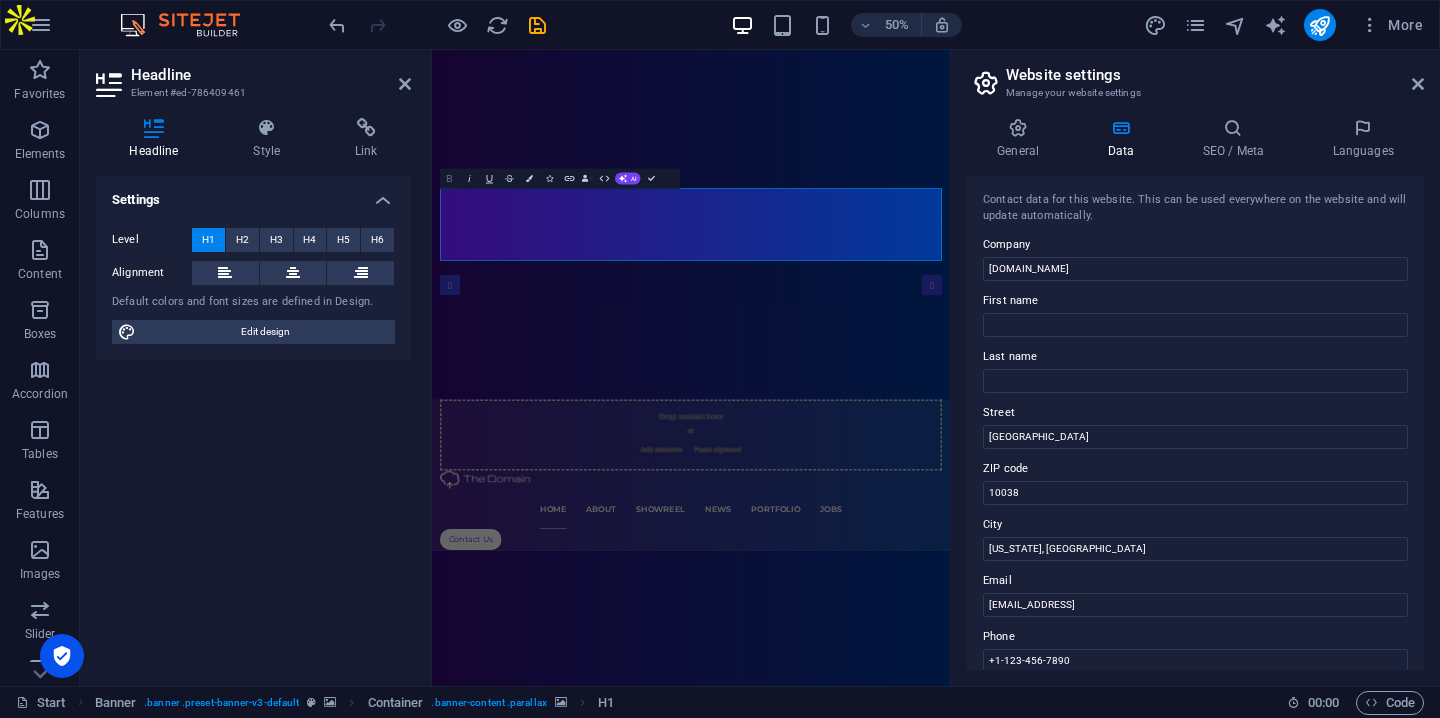 click 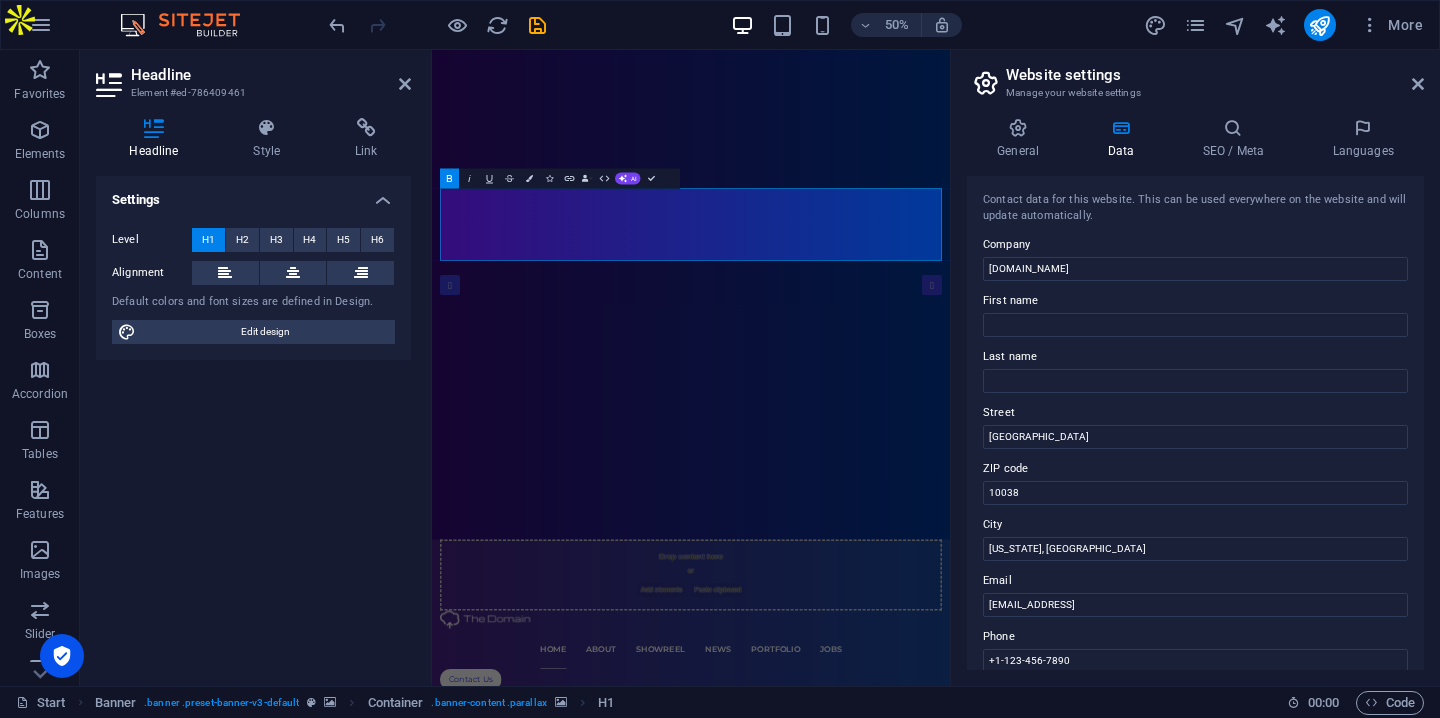 click 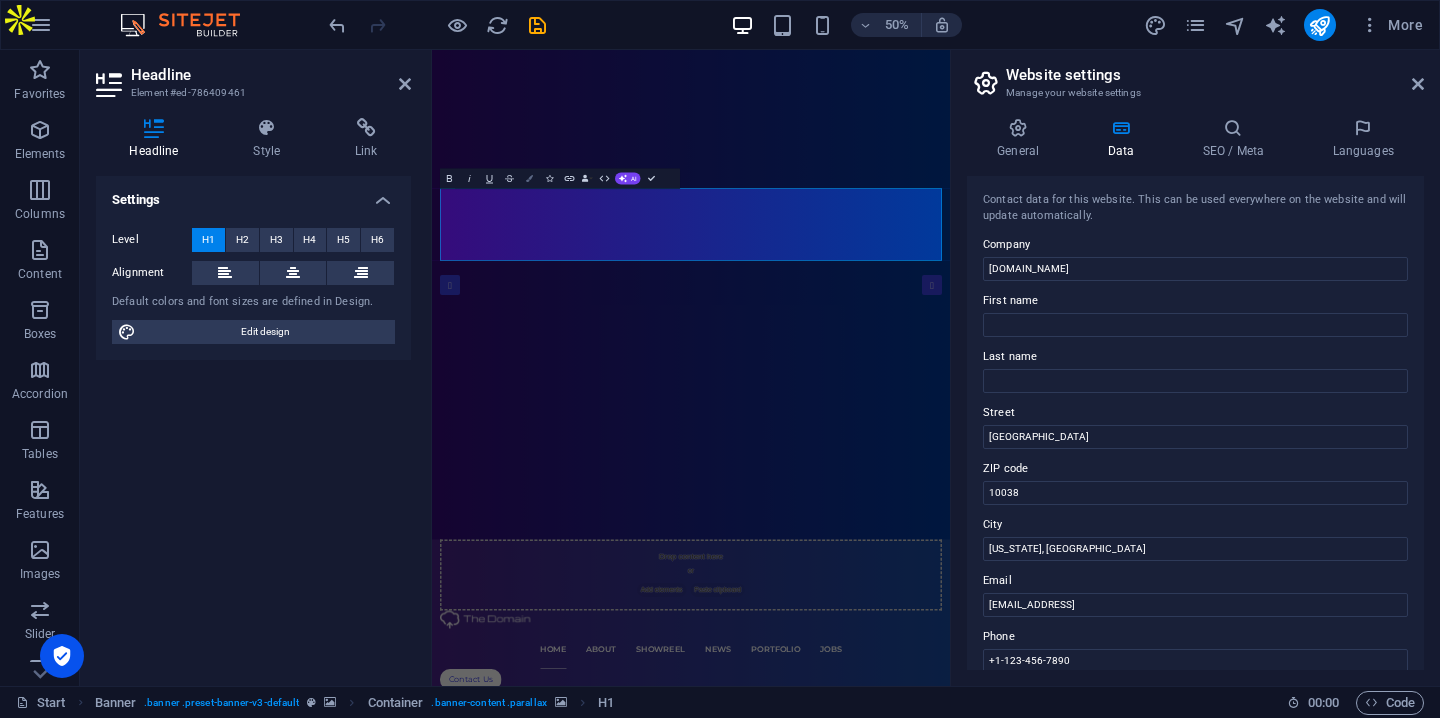click on "Colors" at bounding box center (529, 178) 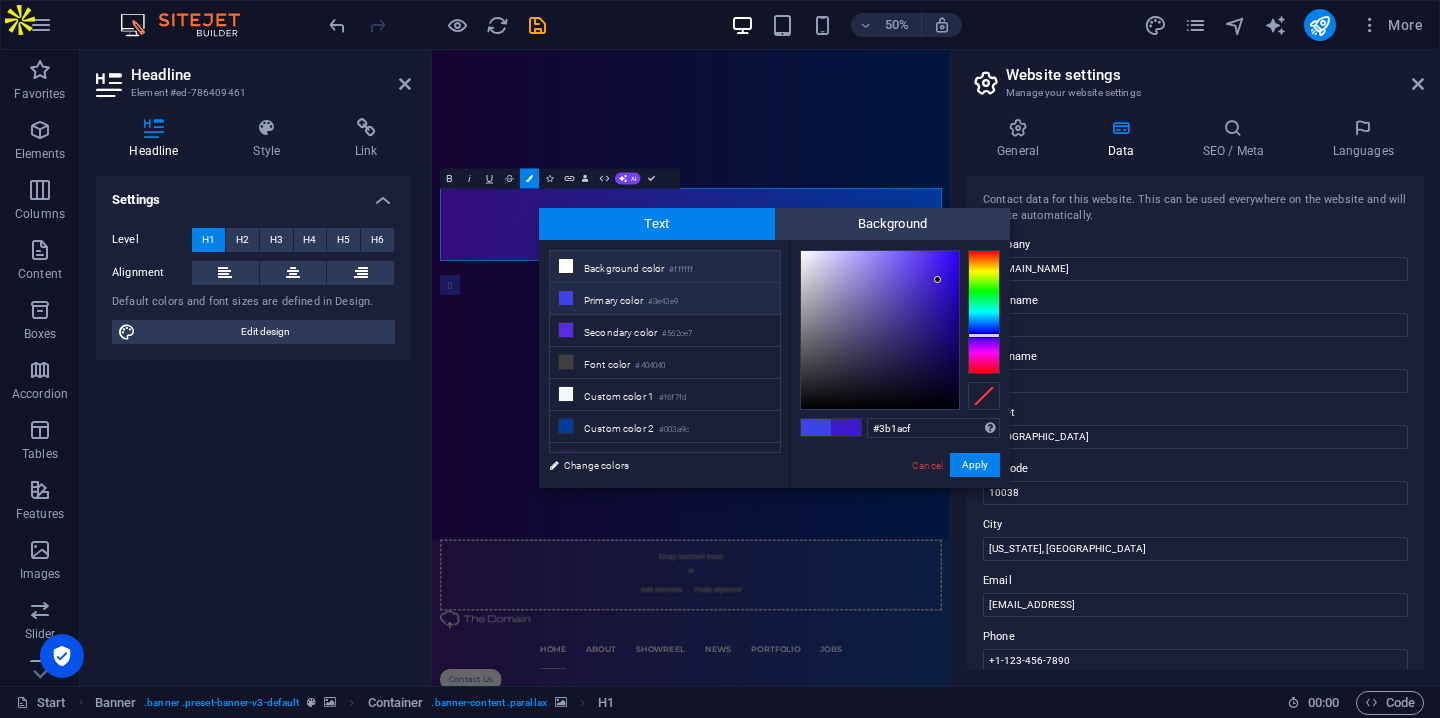 click on "Background color
#ffffff" at bounding box center [665, 267] 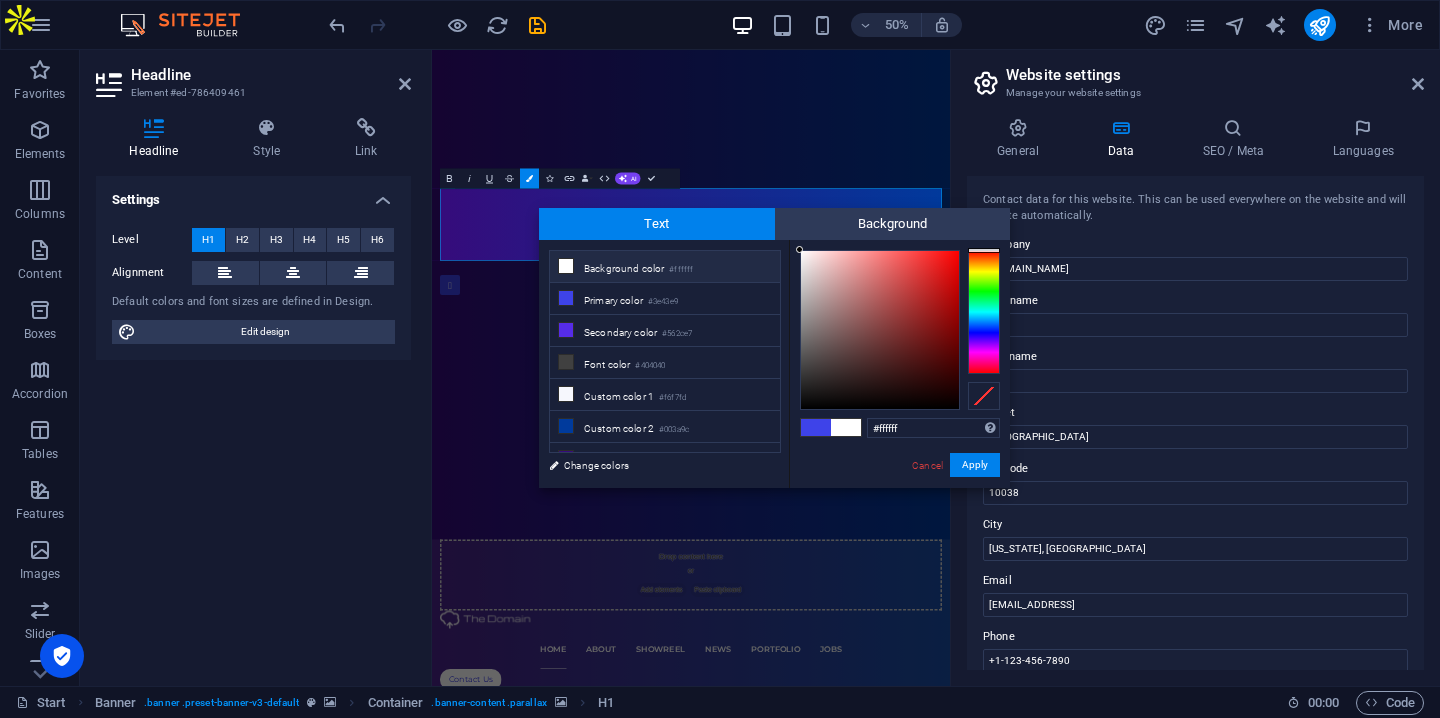 click at bounding box center (846, 427) 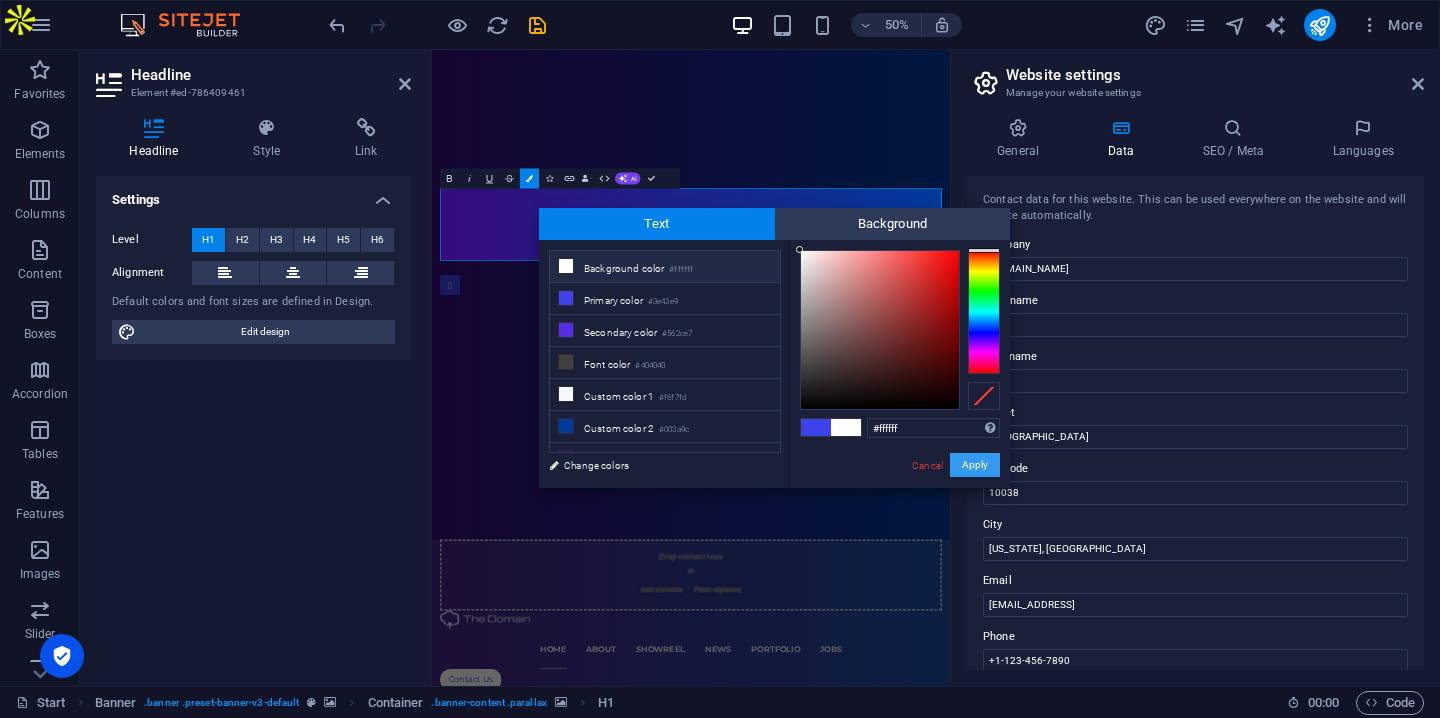 click on "Apply" at bounding box center (975, 465) 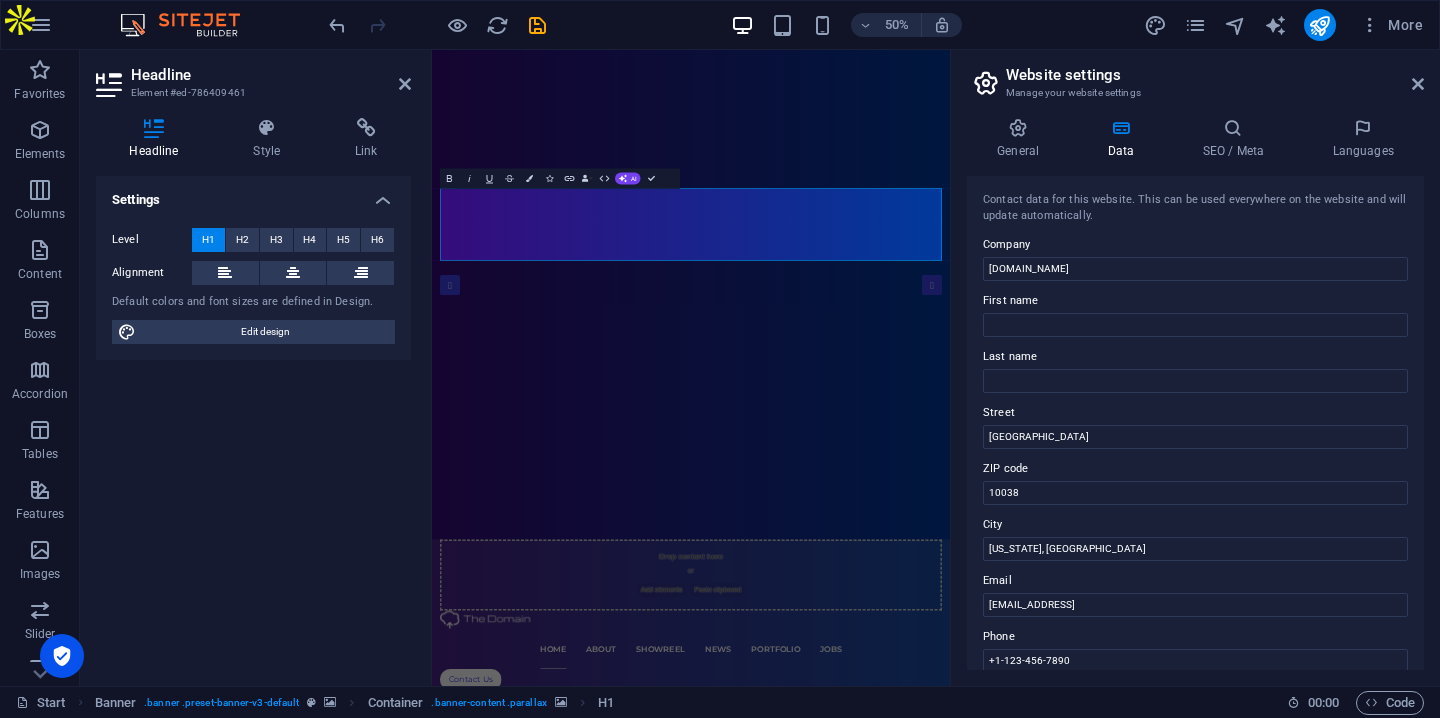 click at bounding box center [950, 1779] 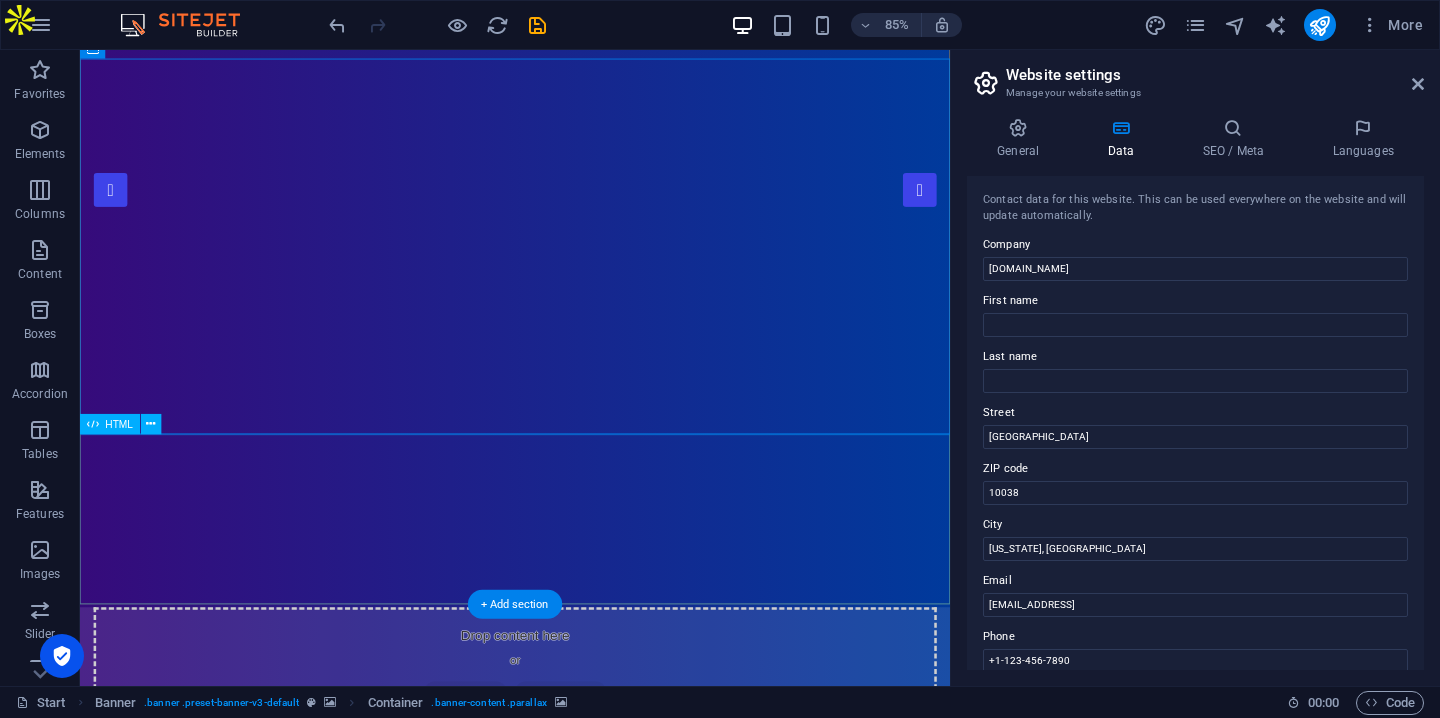 scroll, scrollTop: 217, scrollLeft: 0, axis: vertical 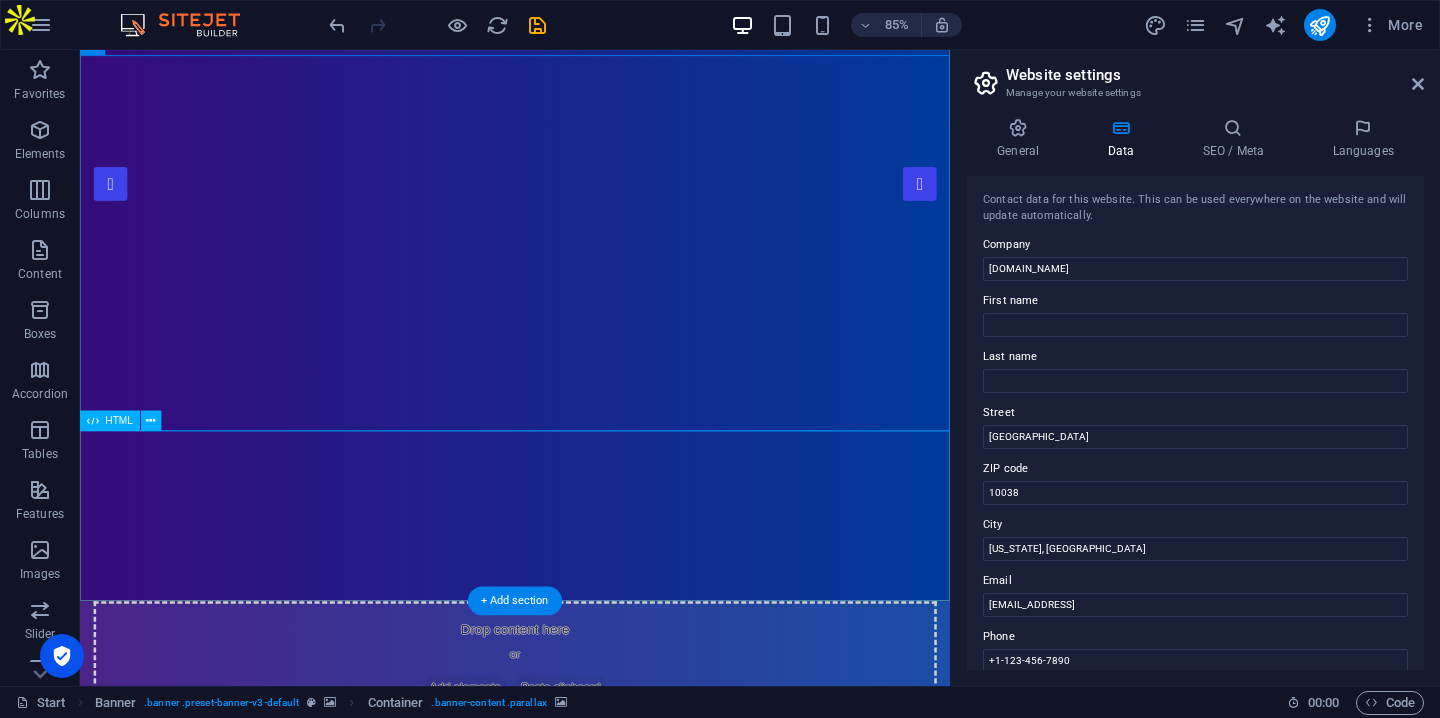 click at bounding box center (592, 2107) 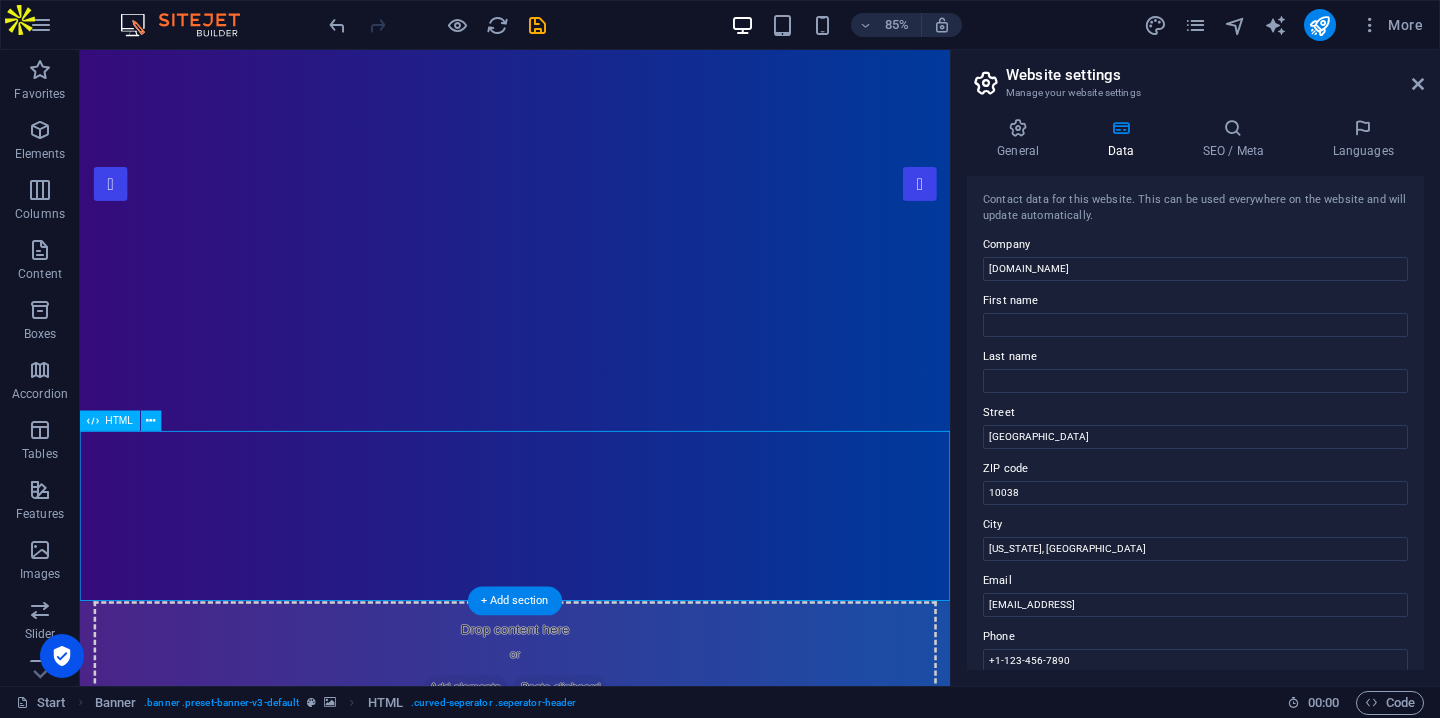 click at bounding box center [592, 2107] 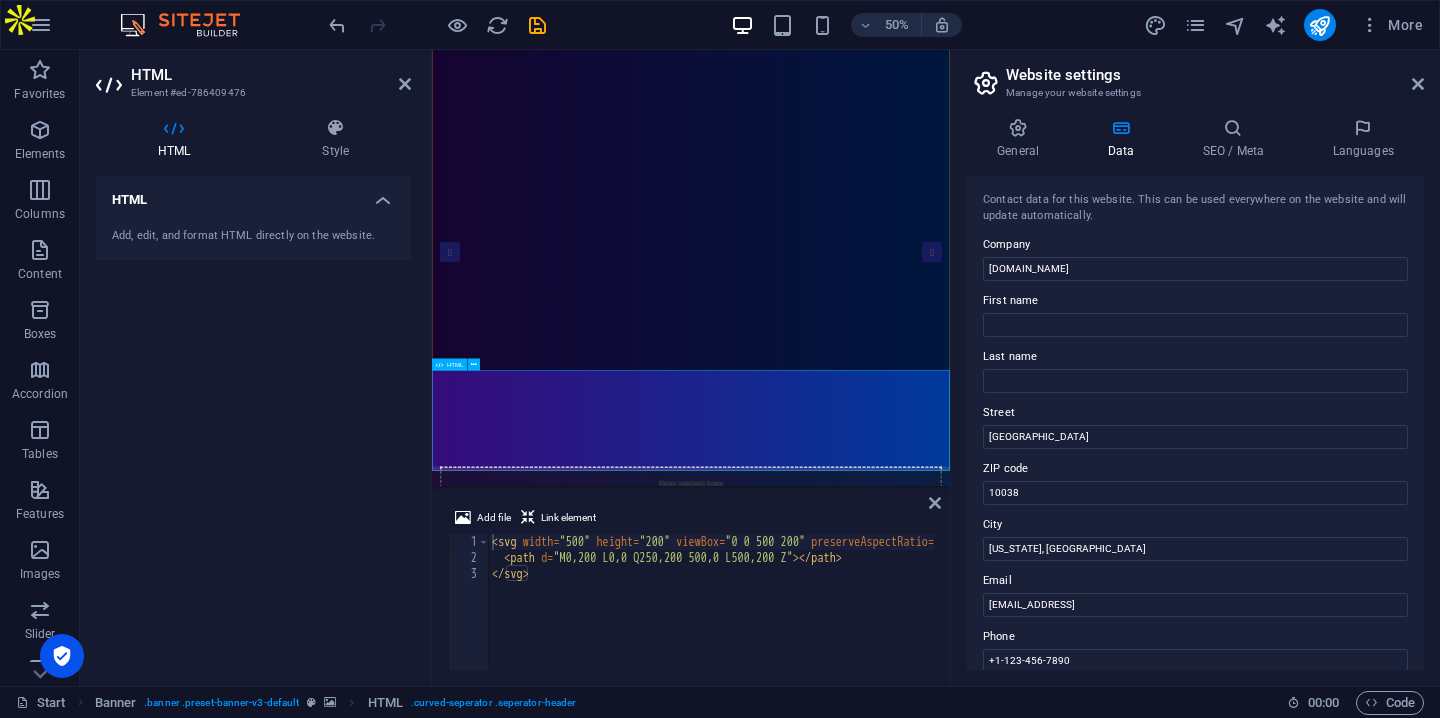 scroll, scrollTop: 34, scrollLeft: 0, axis: vertical 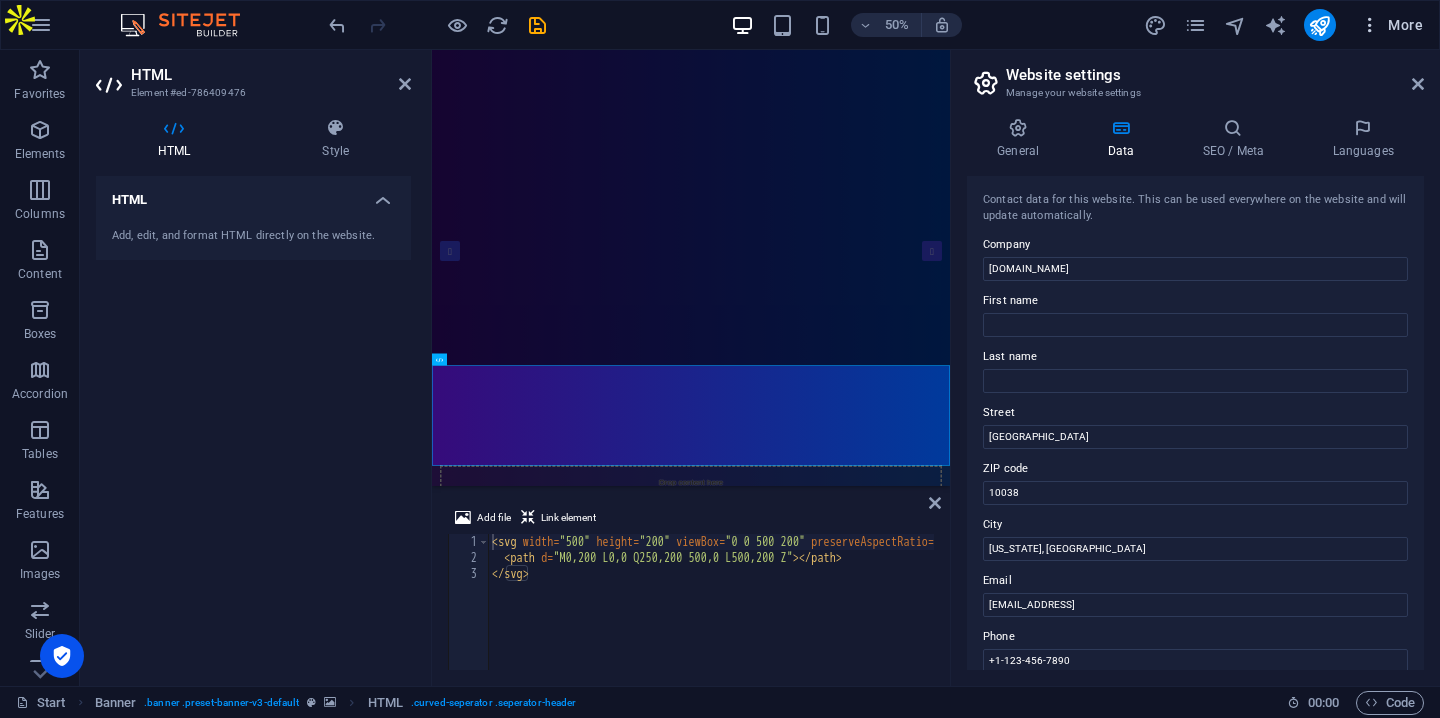 click on "More" at bounding box center [1391, 25] 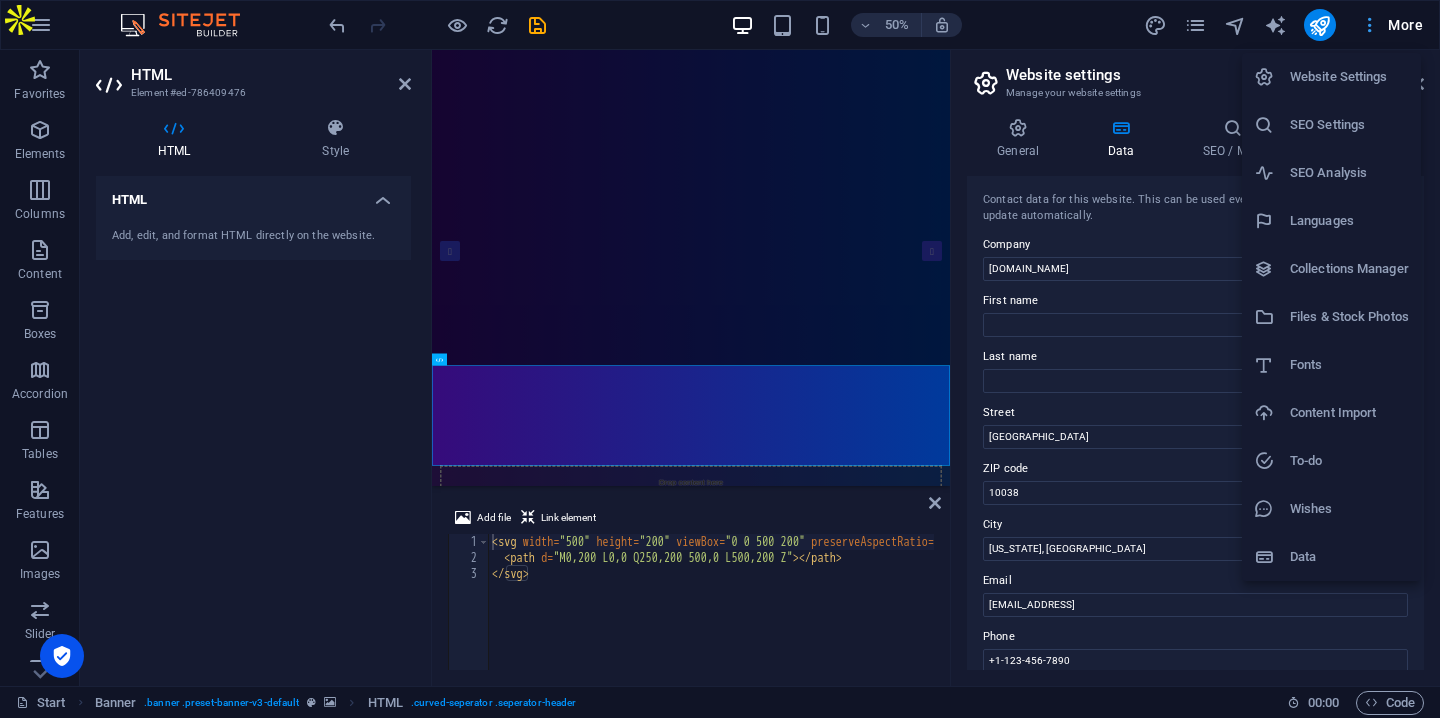 click at bounding box center (720, 359) 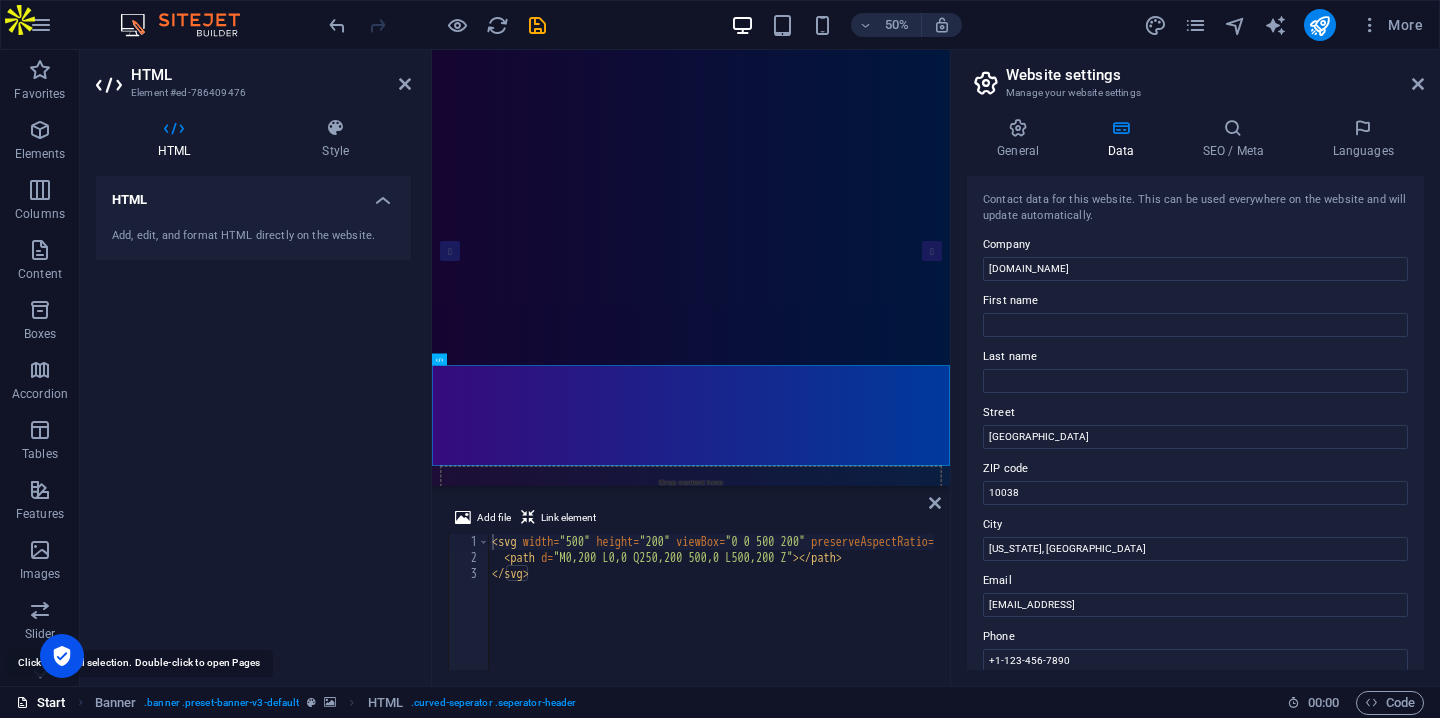 click on "Start" at bounding box center (41, 703) 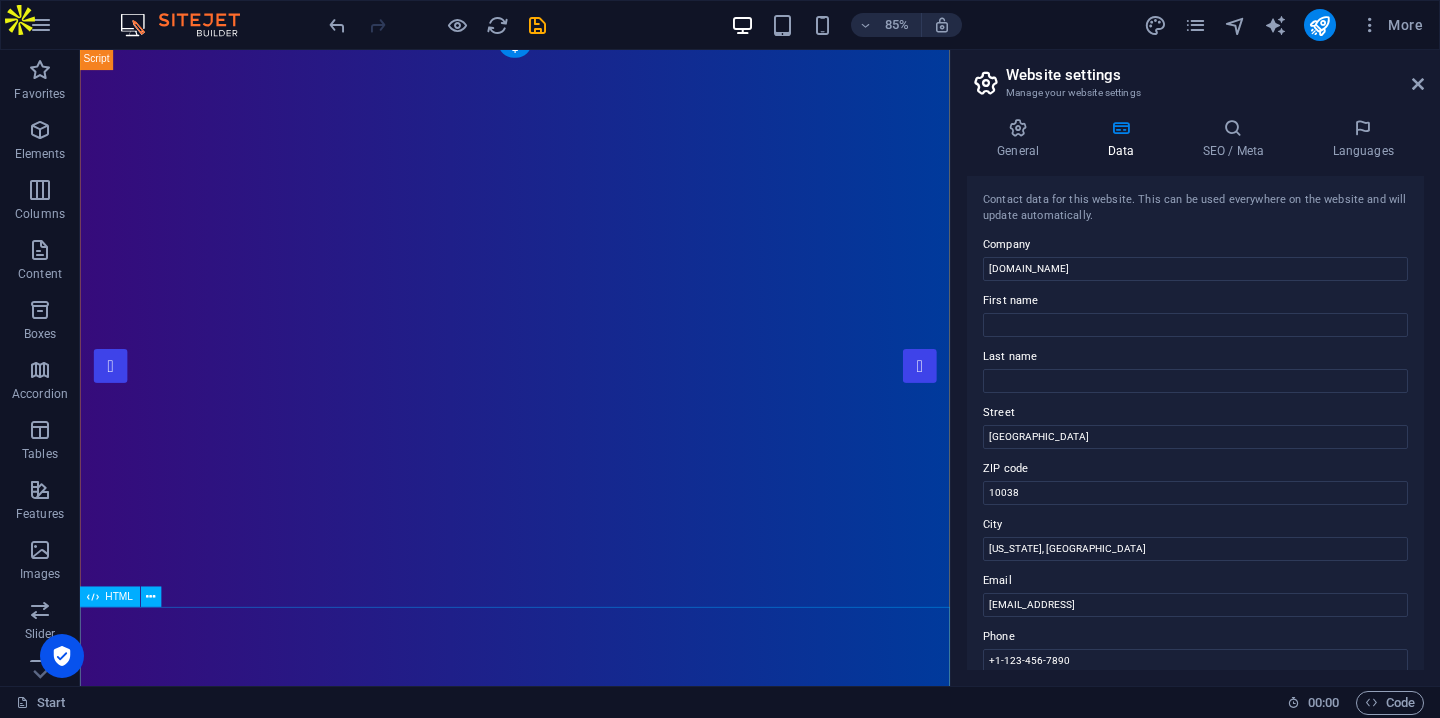 scroll, scrollTop: 0, scrollLeft: 0, axis: both 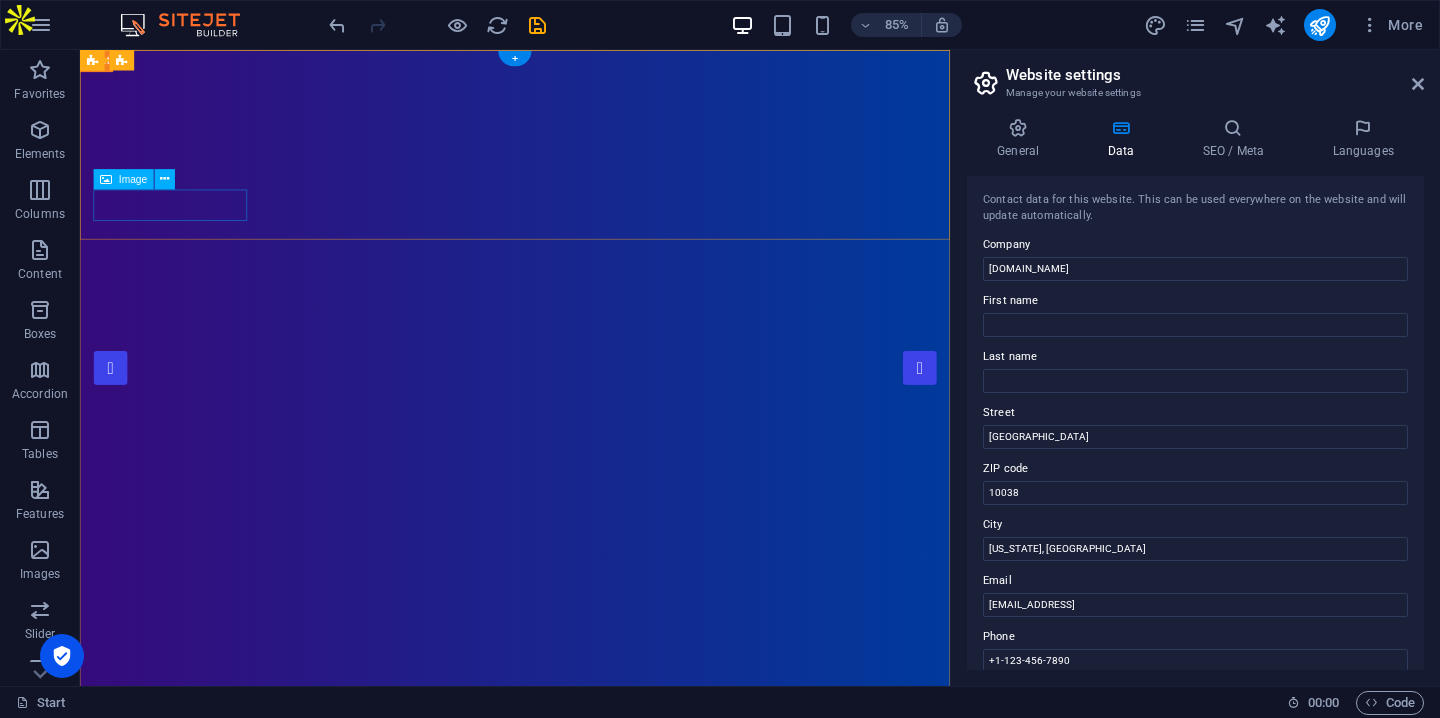 click at bounding box center (592, 1075) 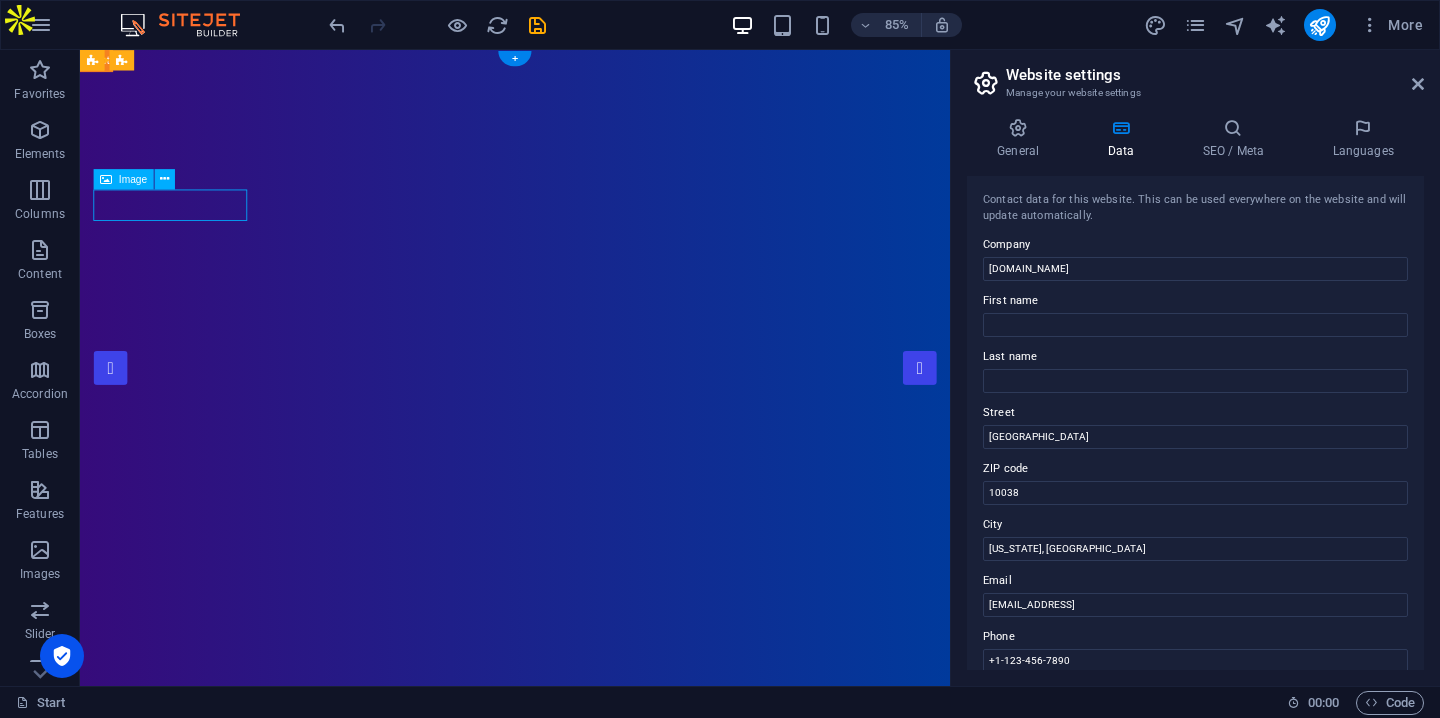 click at bounding box center [592, 1075] 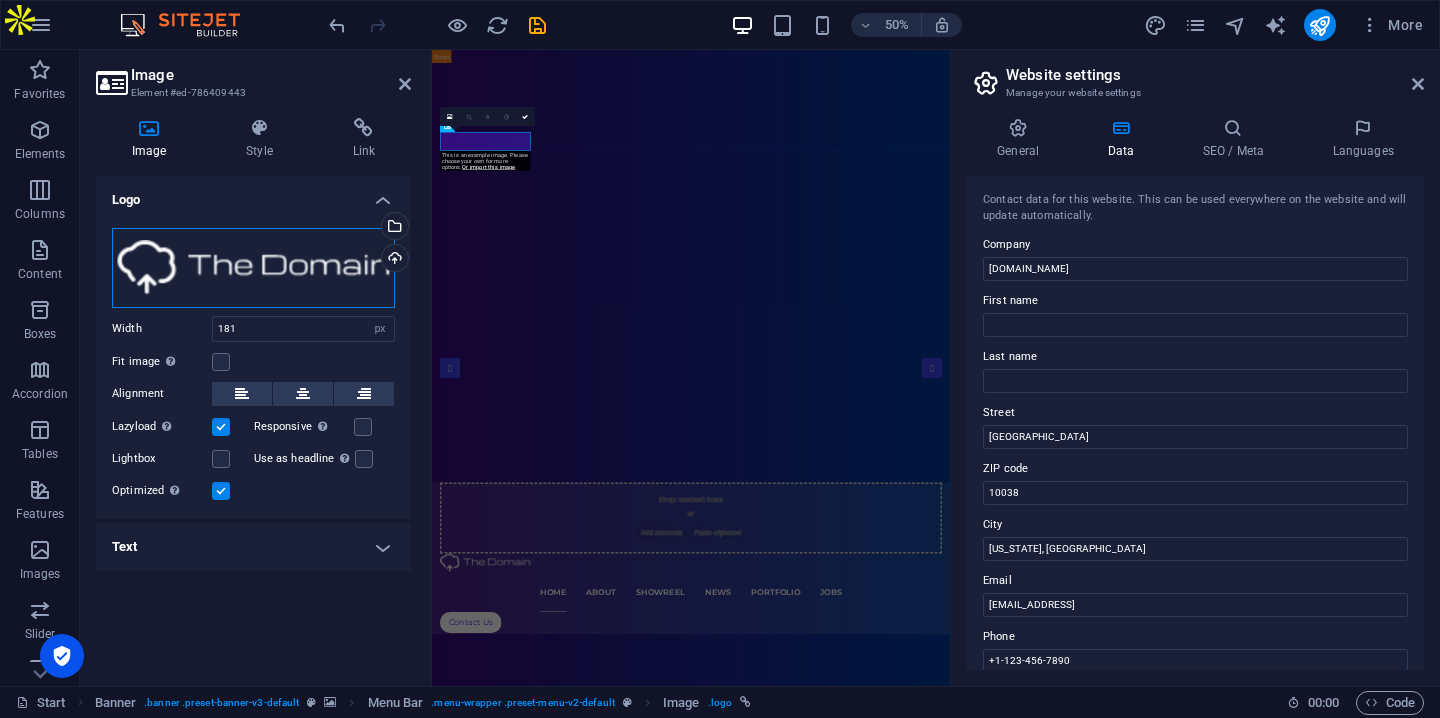 click on "Drag files here, click to choose files or select files from Files or our free stock photos & videos" at bounding box center [253, 268] 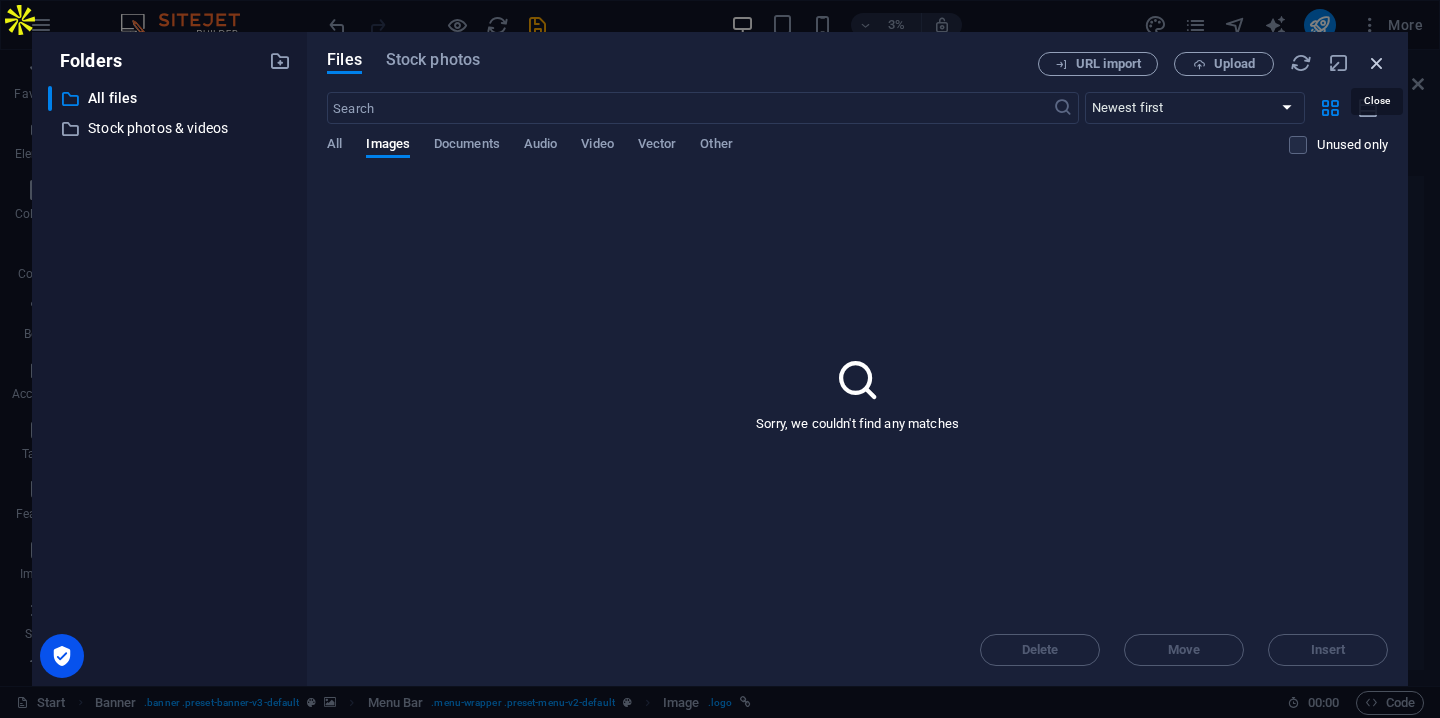 click at bounding box center [1377, 63] 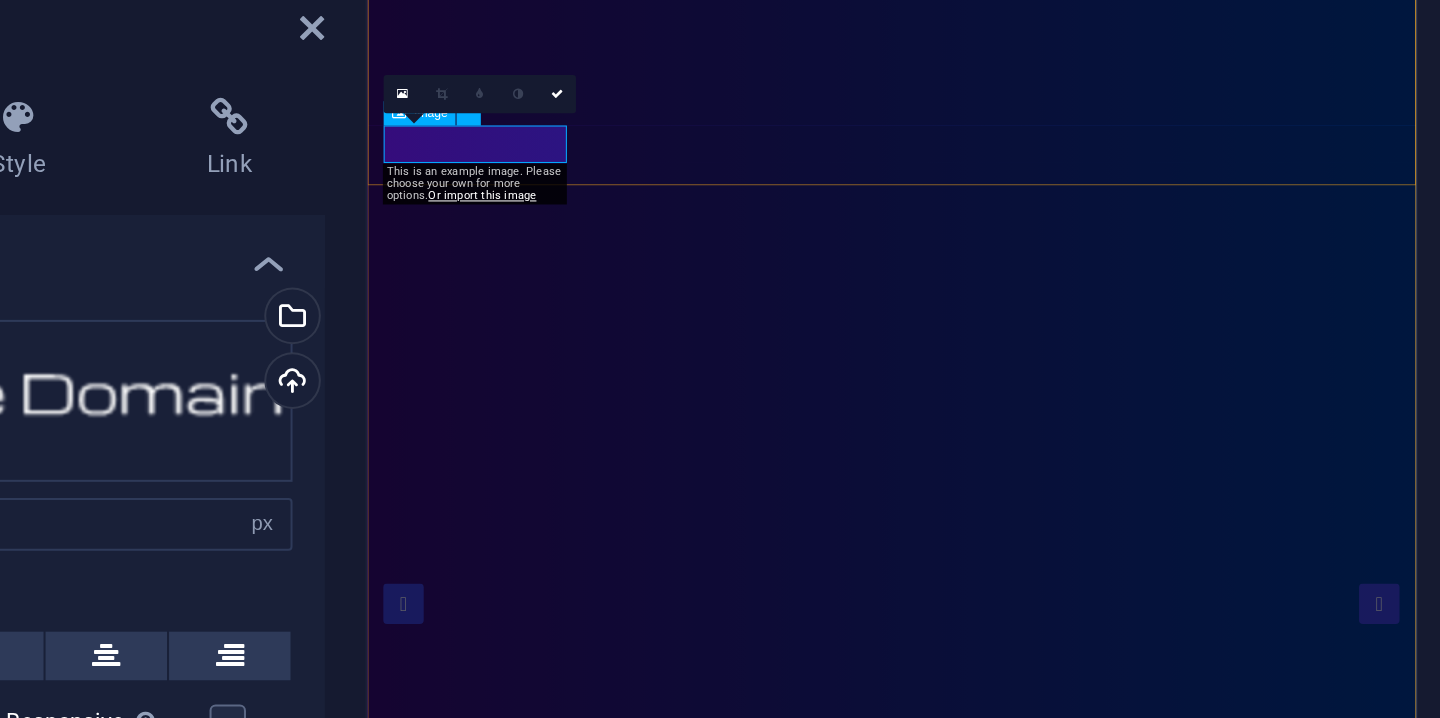 click at bounding box center [885, 985] 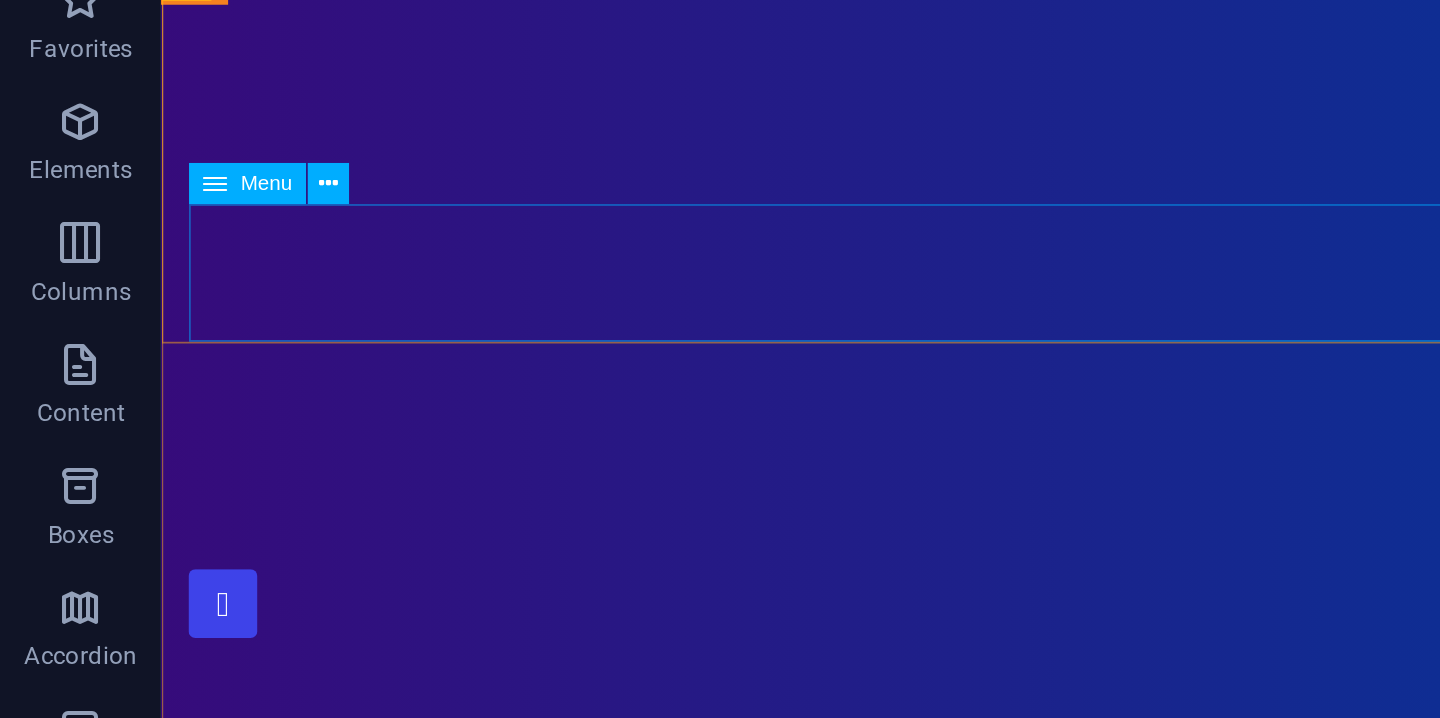 click on "Home About Showreel News Portfolio jobs" at bounding box center (674, 1007) 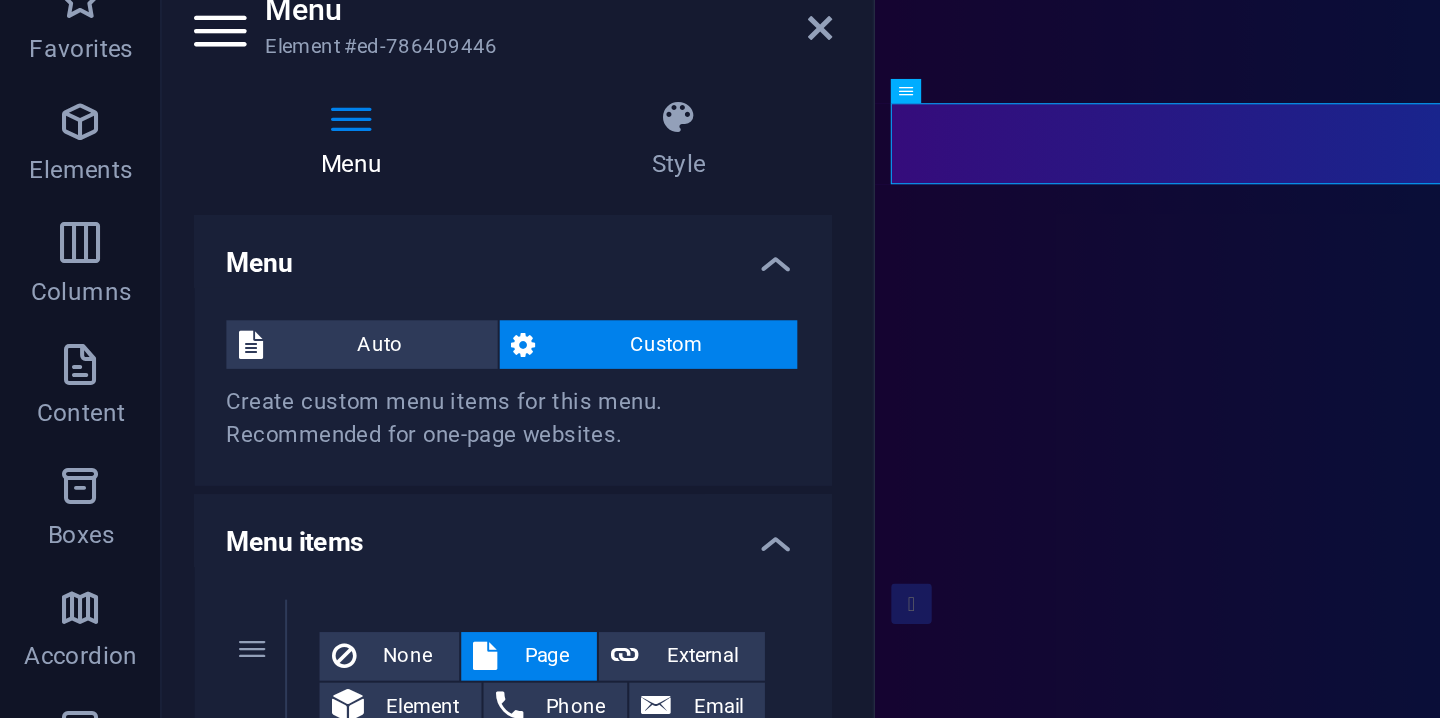 click at bounding box center (1392, 1283) 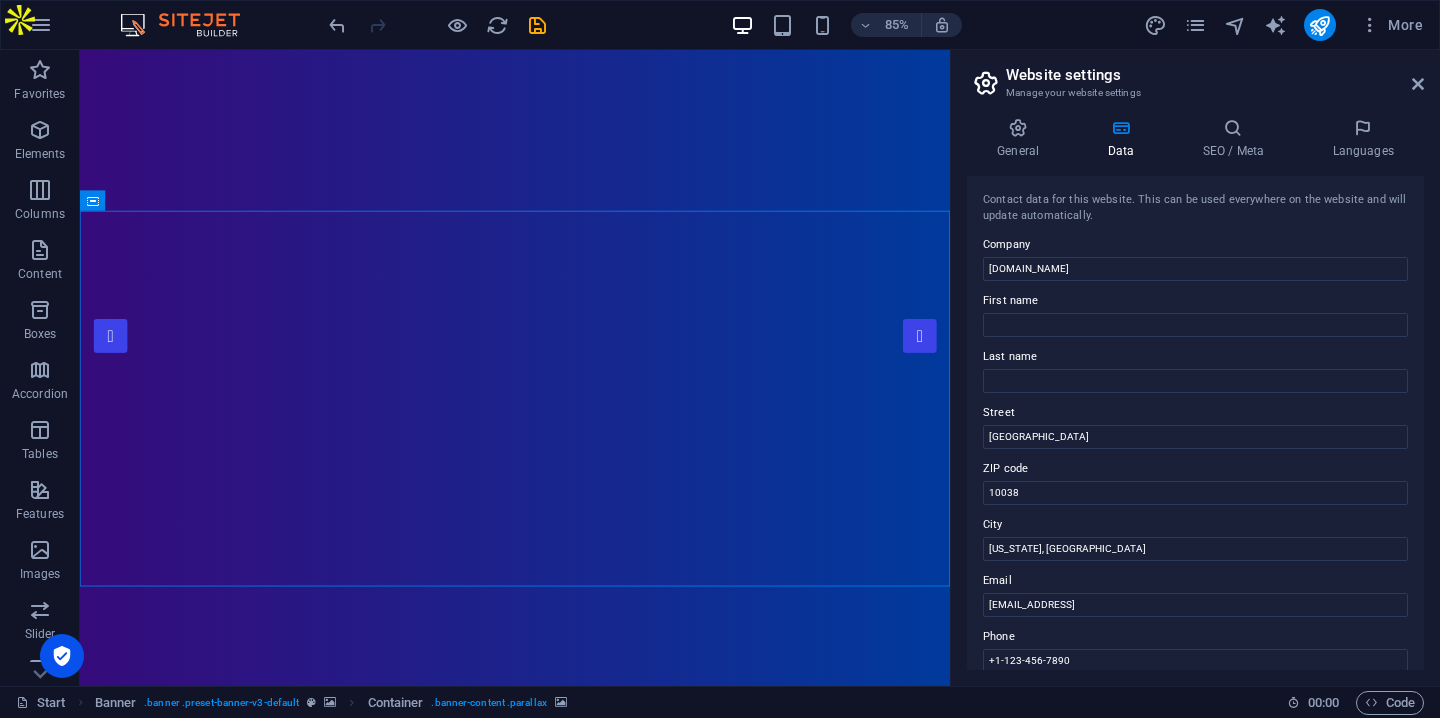 scroll, scrollTop: 16, scrollLeft: 0, axis: vertical 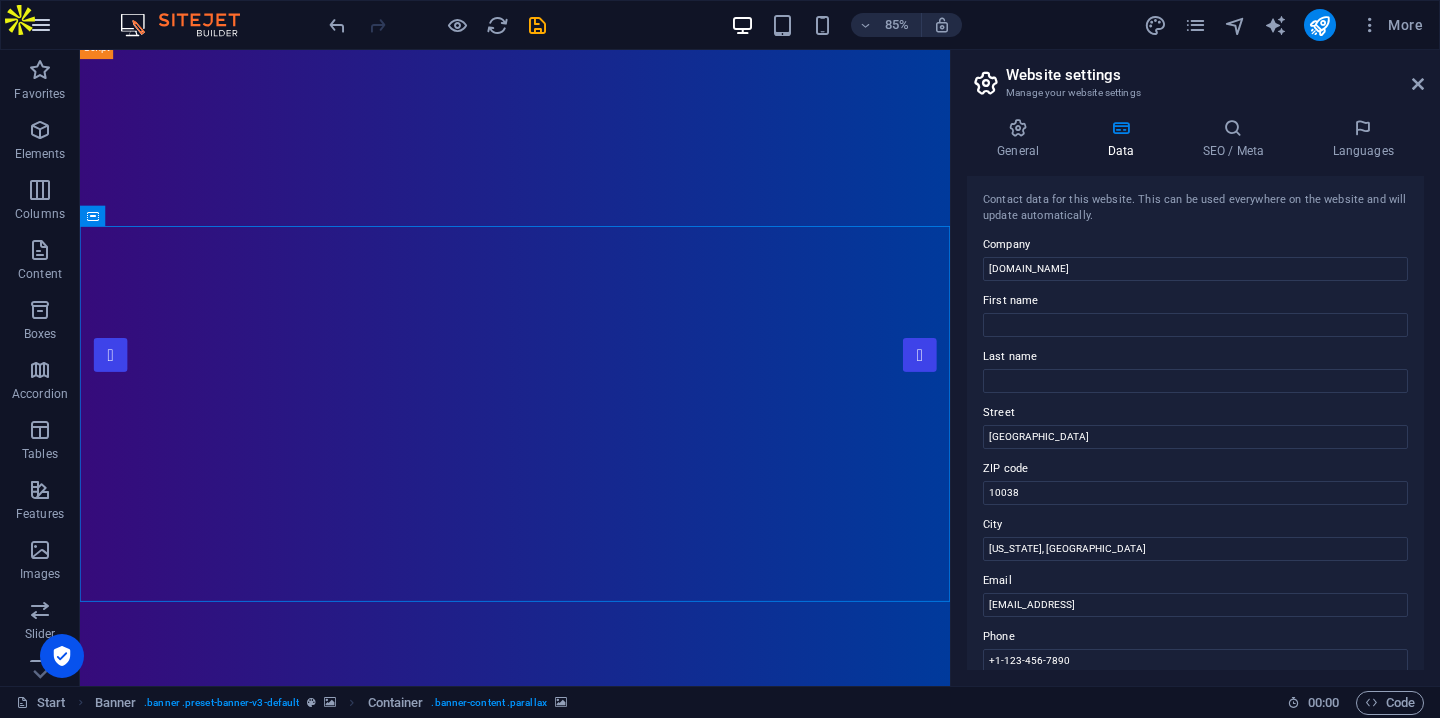 click at bounding box center (41, 25) 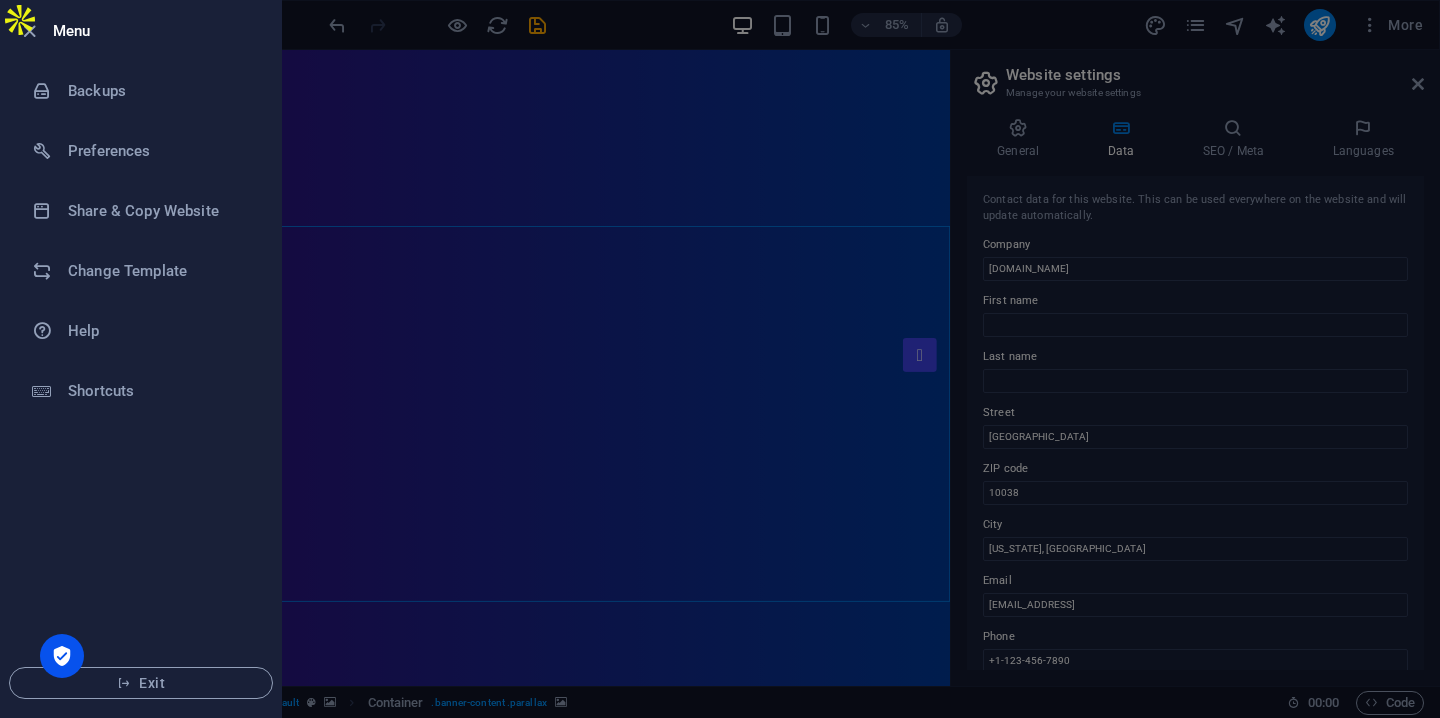 click on "Menu" at bounding box center [159, 31] 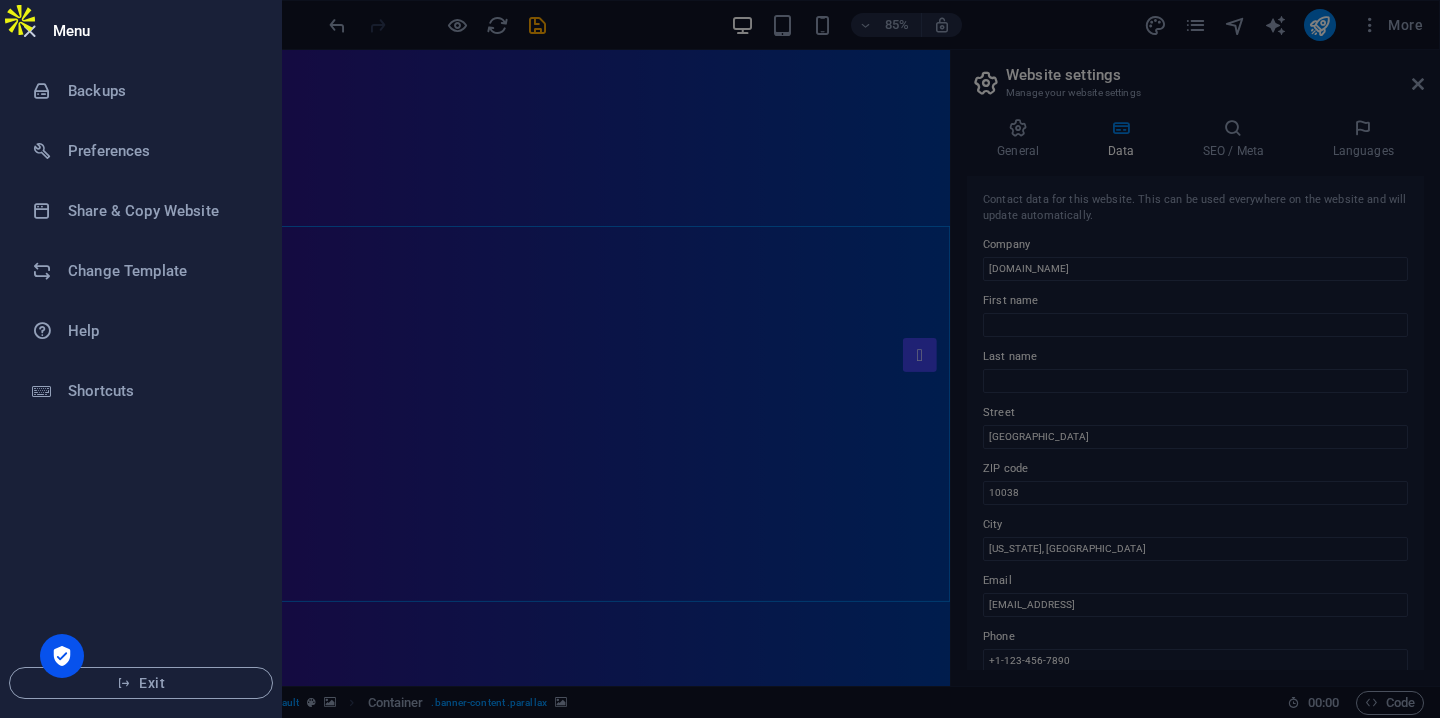 click at bounding box center (29, 31) 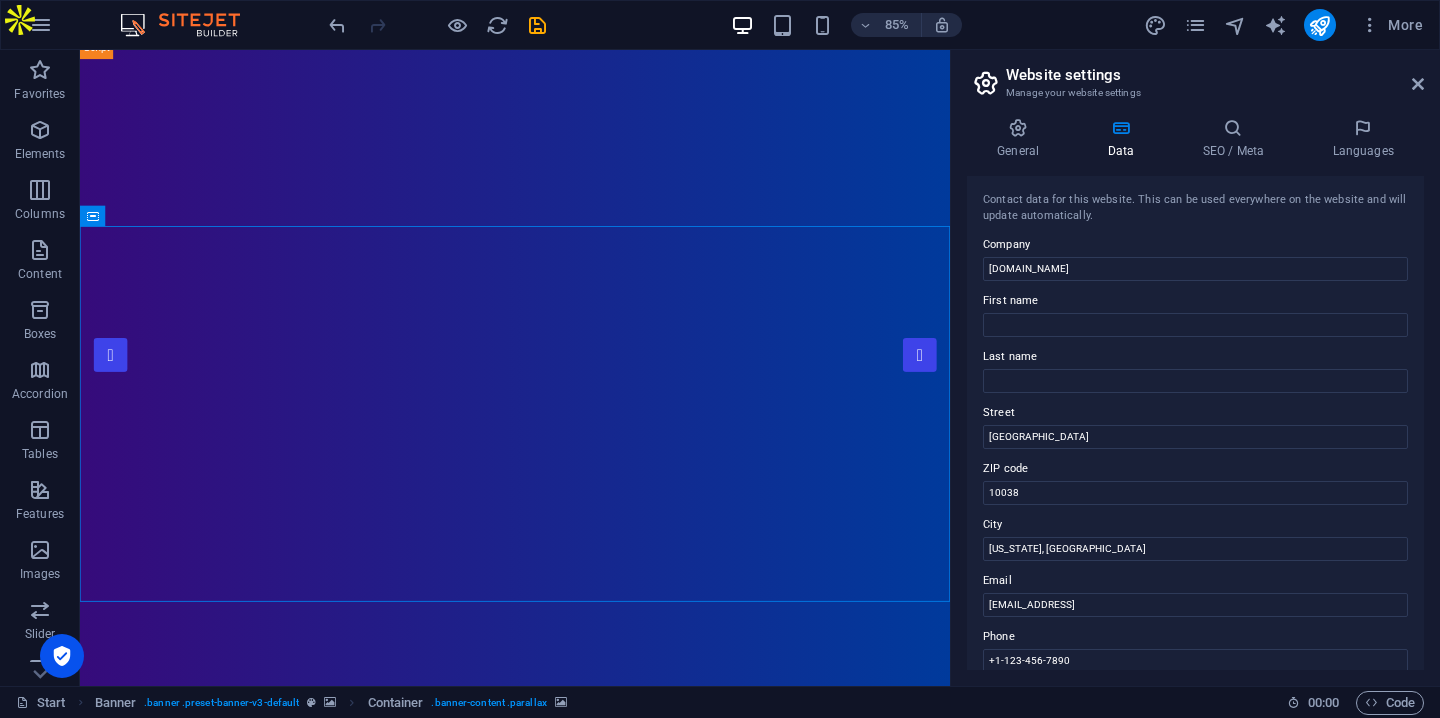 click at bounding box center [190, 25] 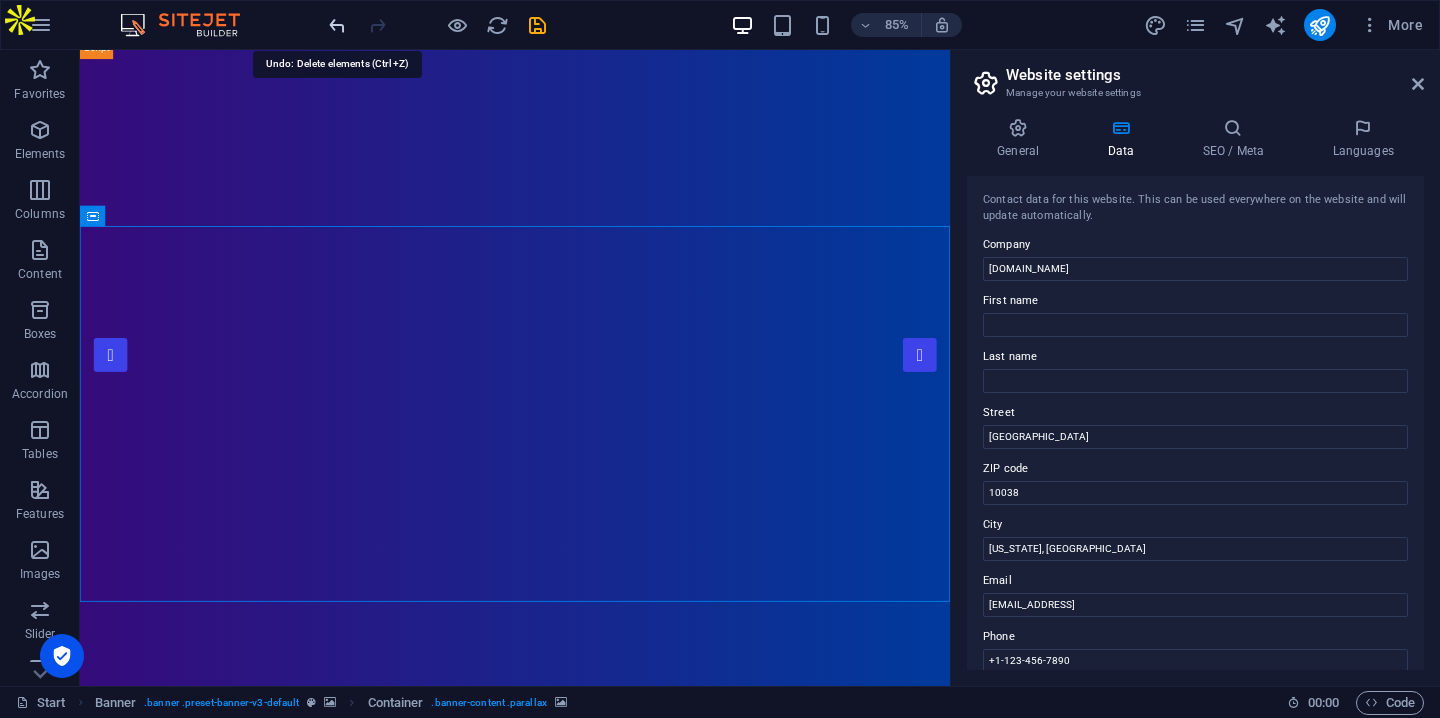 click at bounding box center (337, 25) 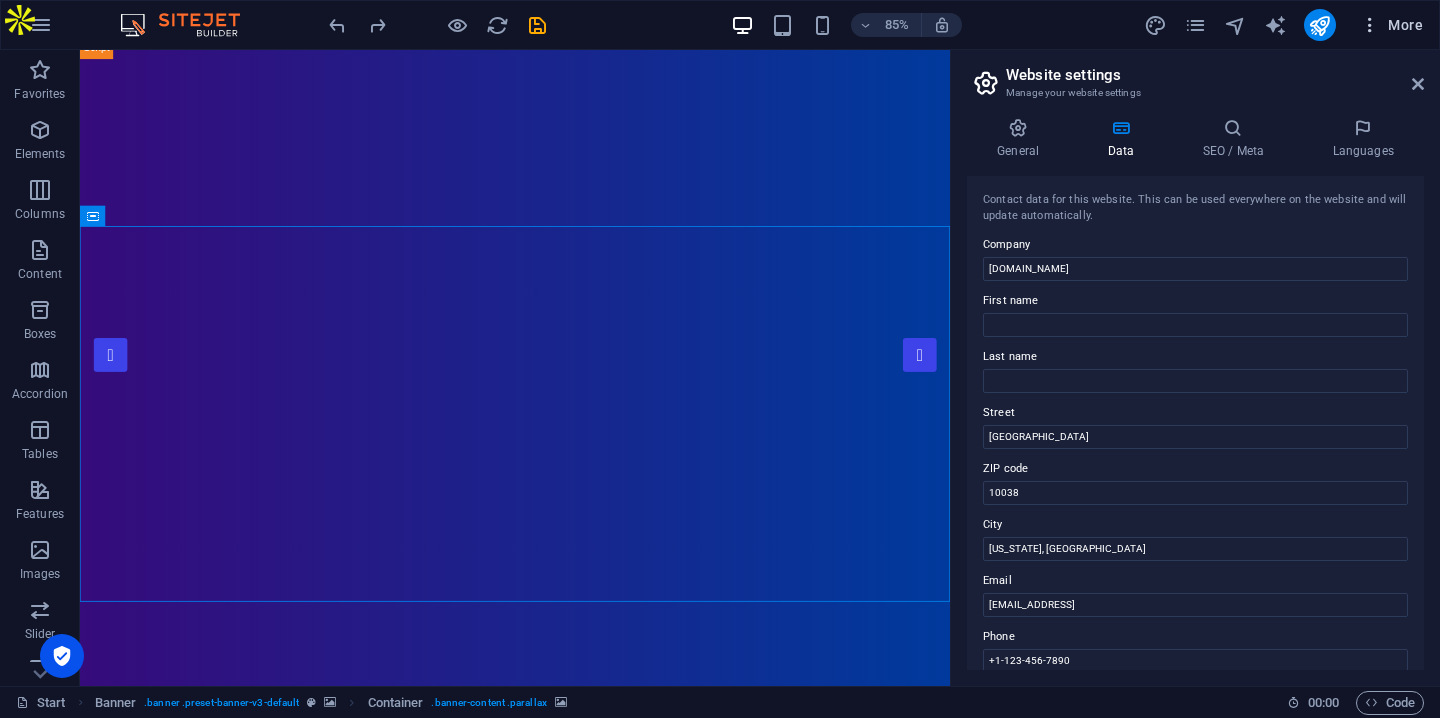 click at bounding box center (1370, 25) 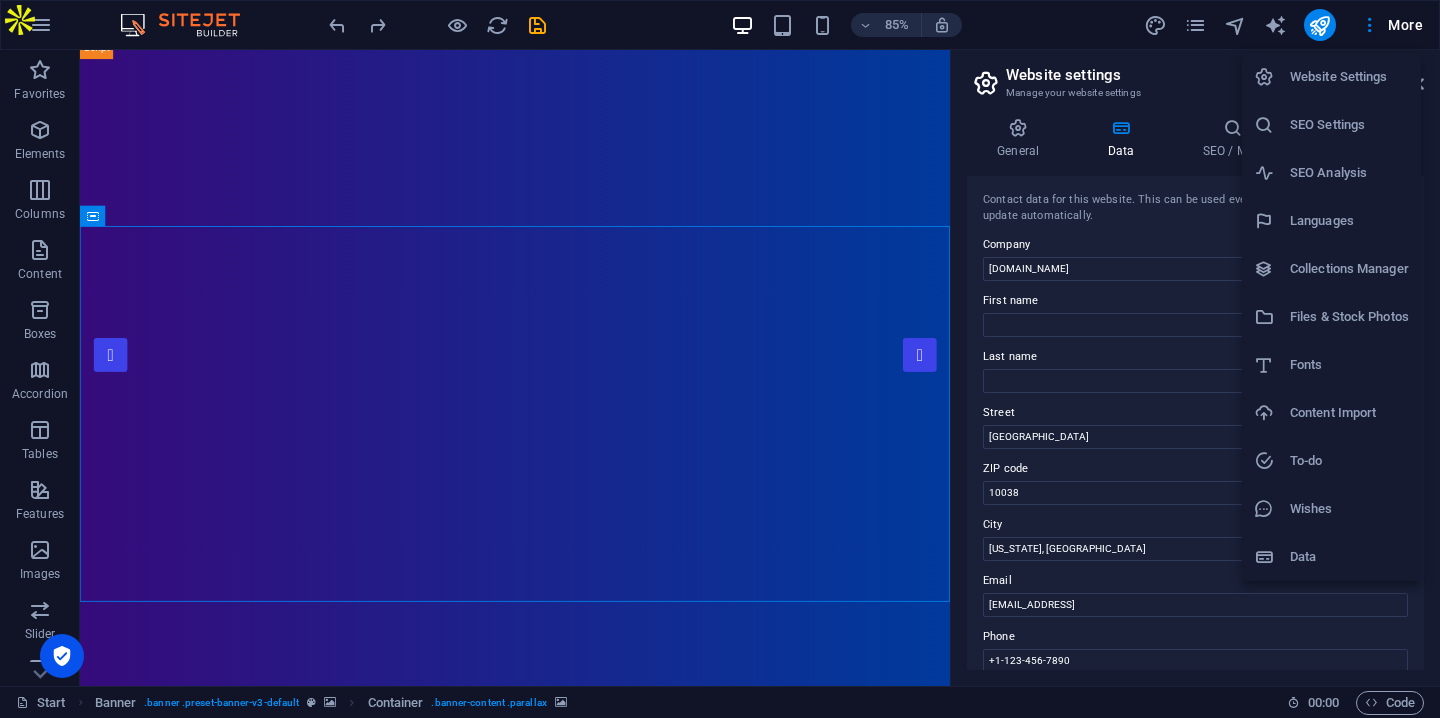click at bounding box center (720, 359) 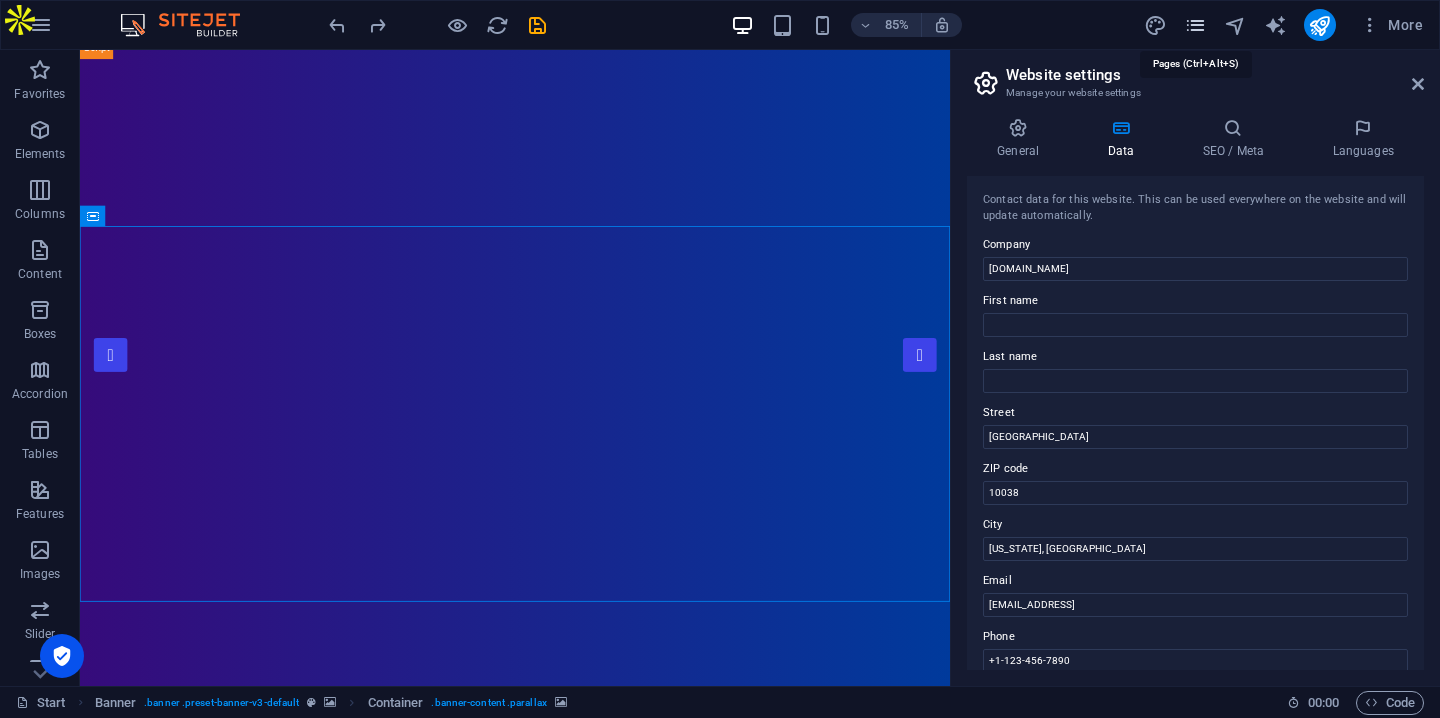 click at bounding box center (1195, 25) 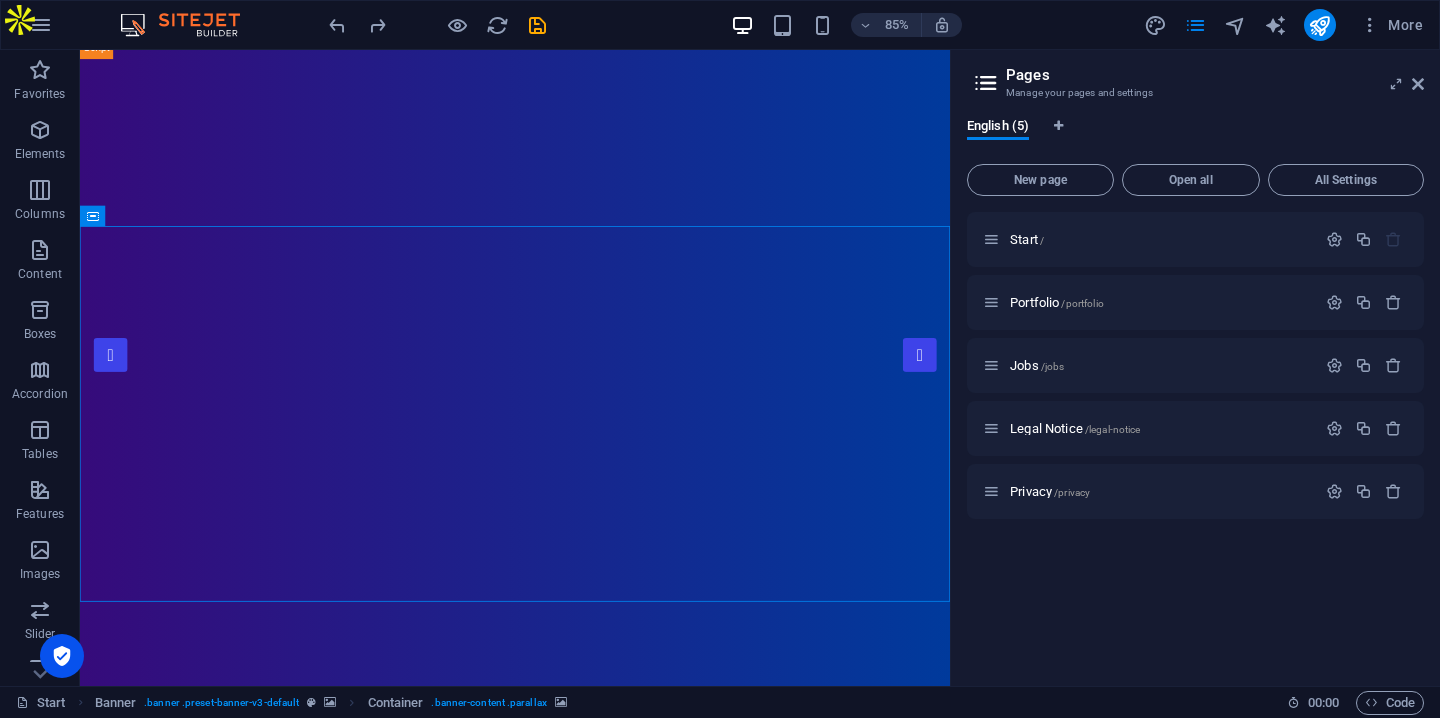 click on "85% More" at bounding box center (878, 25) 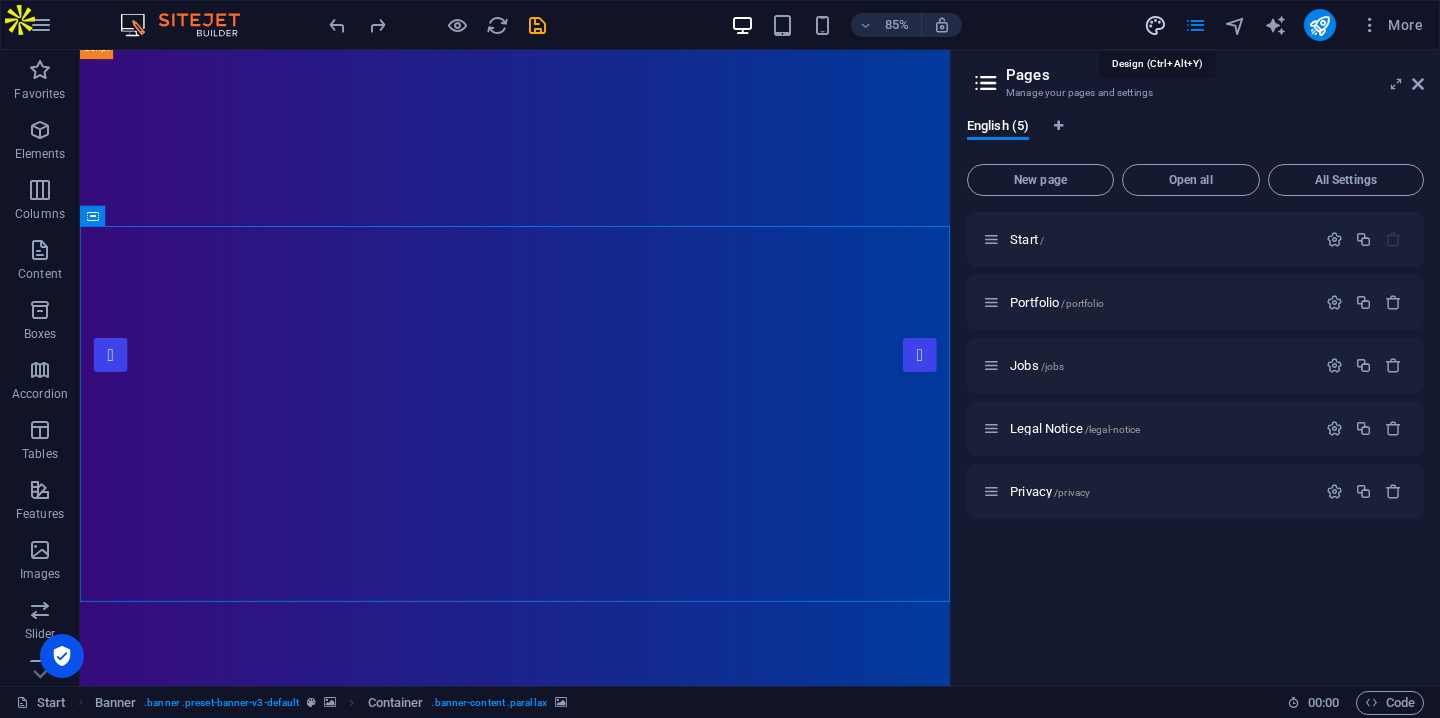 click at bounding box center (1155, 25) 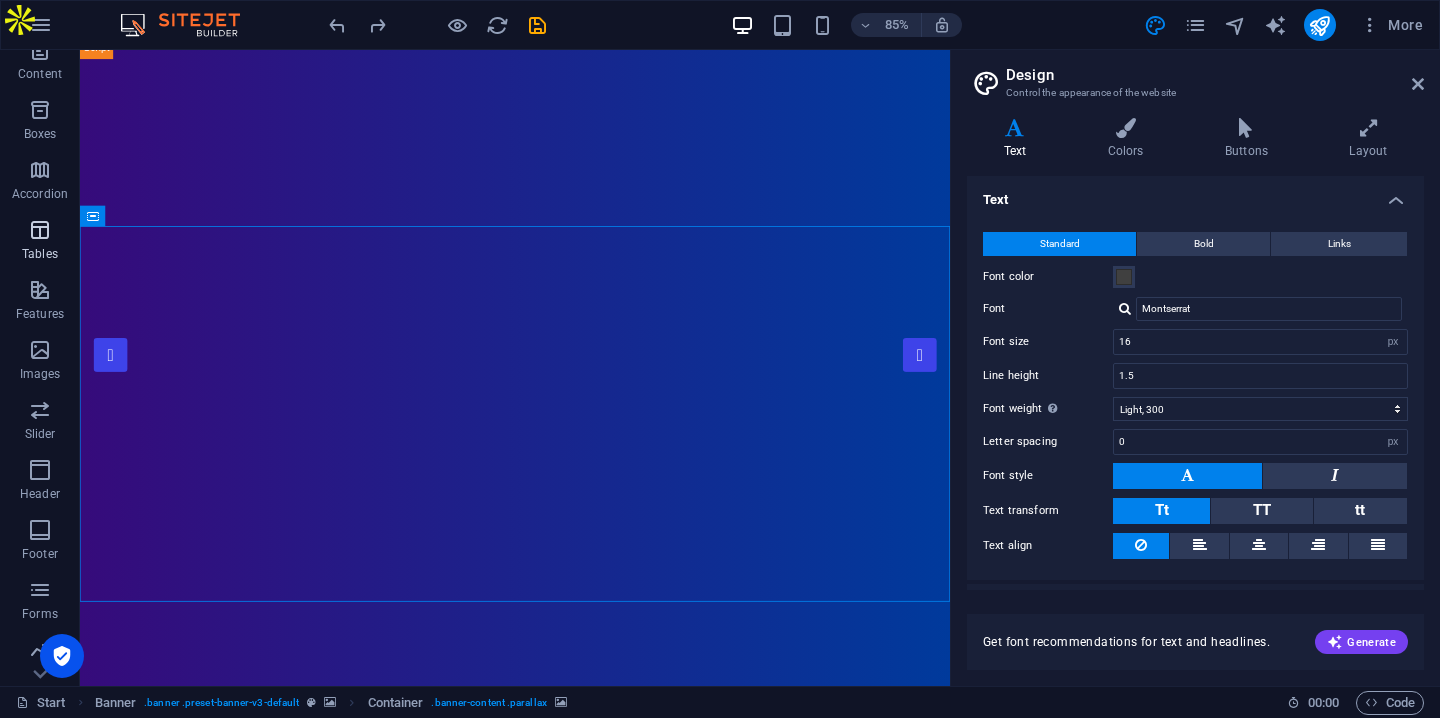 scroll, scrollTop: 252, scrollLeft: 0, axis: vertical 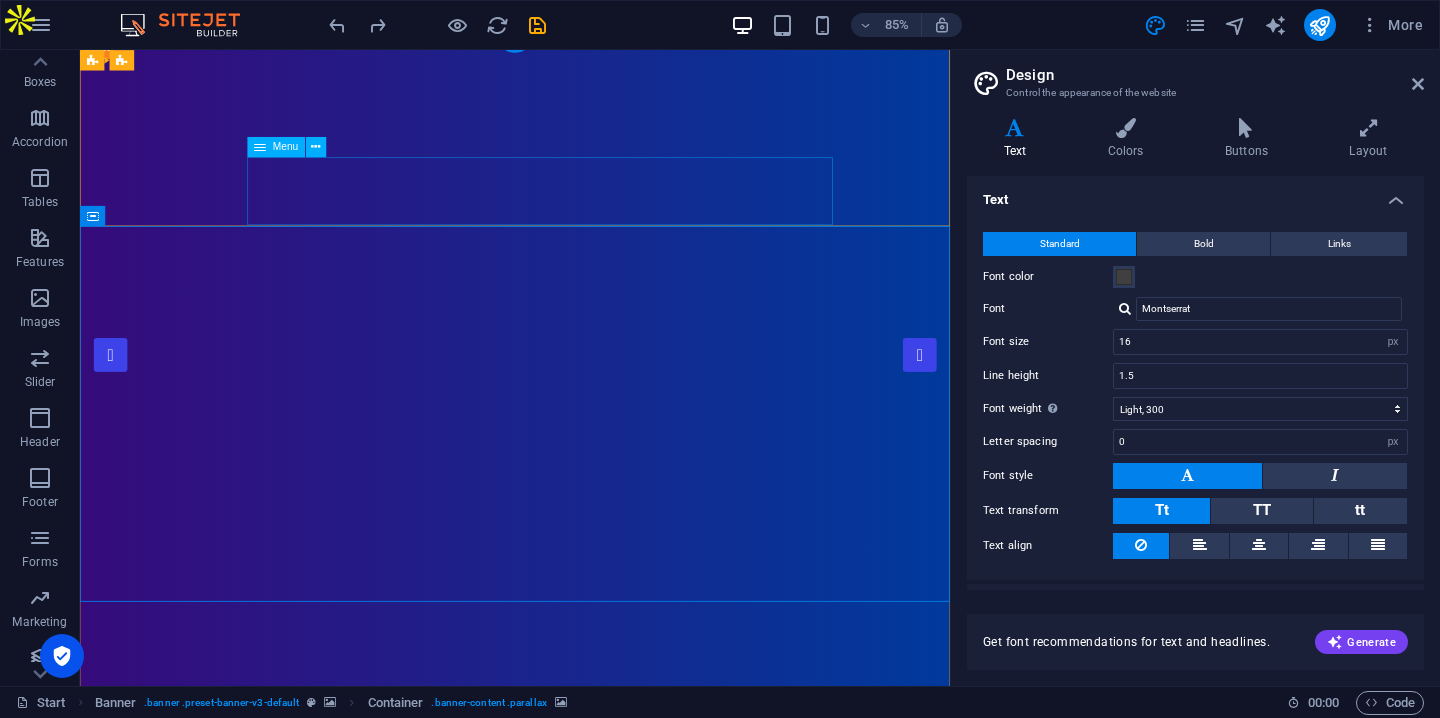 click on "Home About Showreel News Portfolio jobs" at bounding box center [592, 1118] 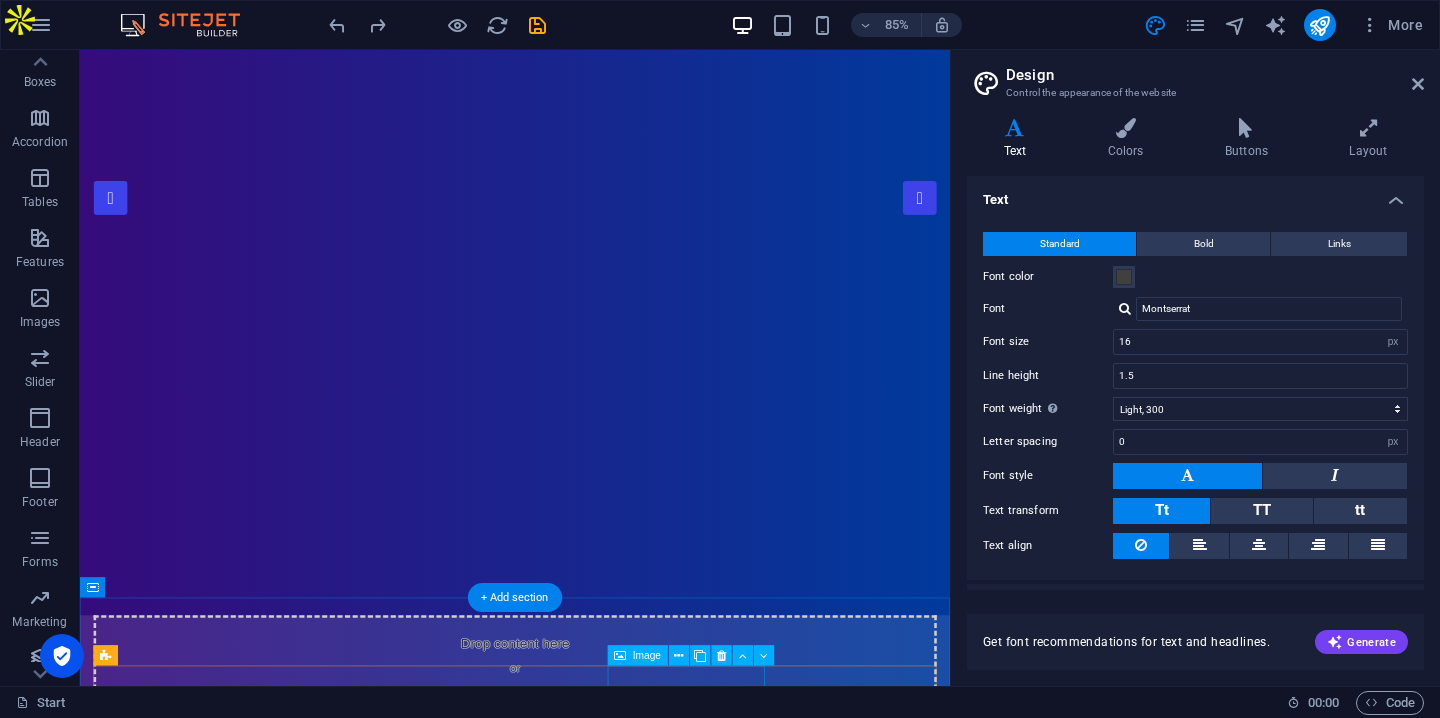 scroll, scrollTop: 221, scrollLeft: 0, axis: vertical 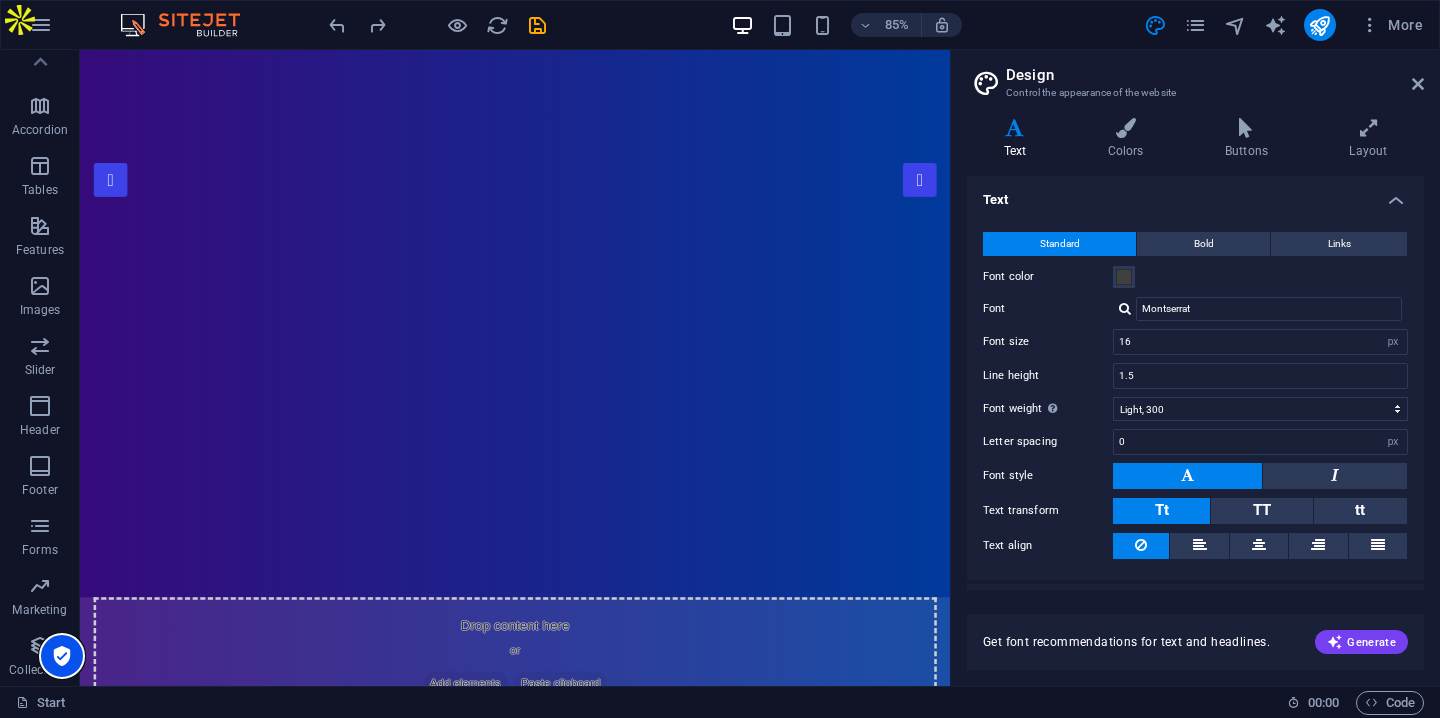 click at bounding box center [62, 656] 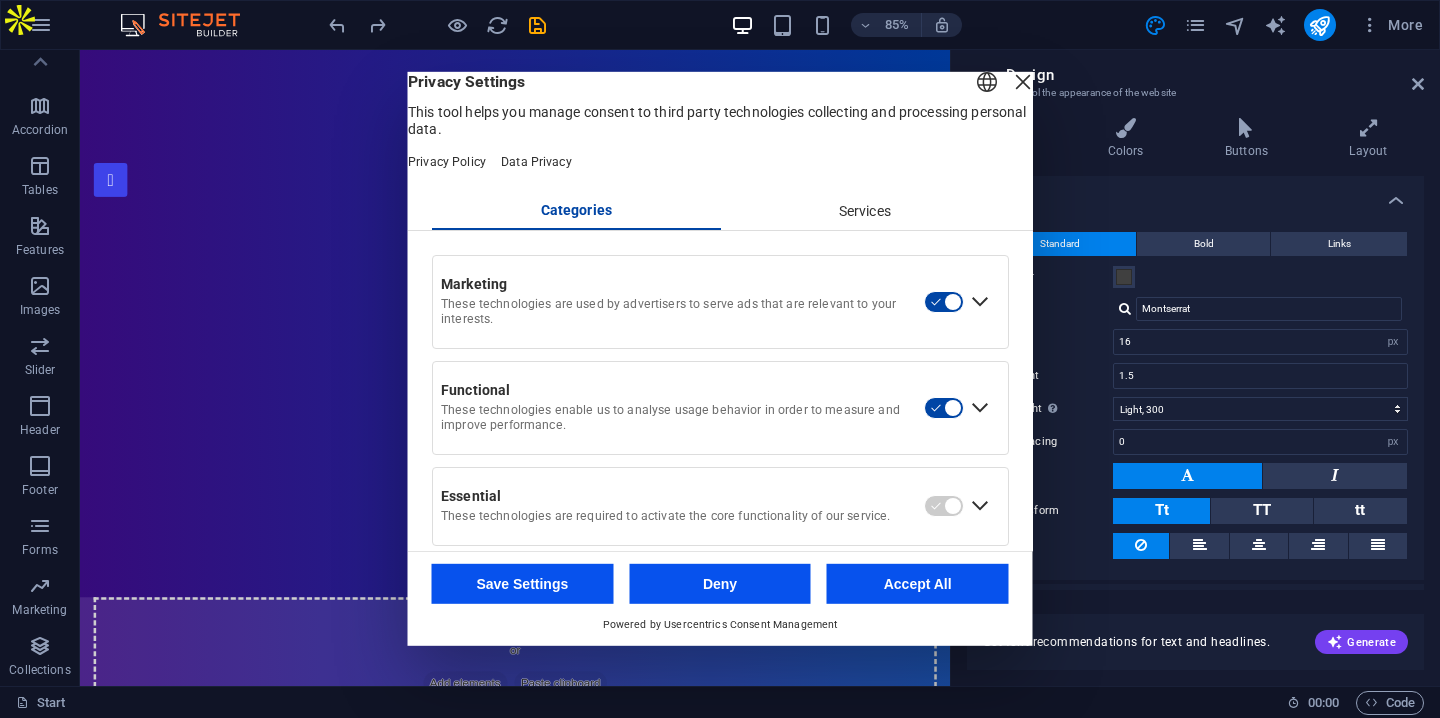 click on "Accept All" at bounding box center (918, 584) 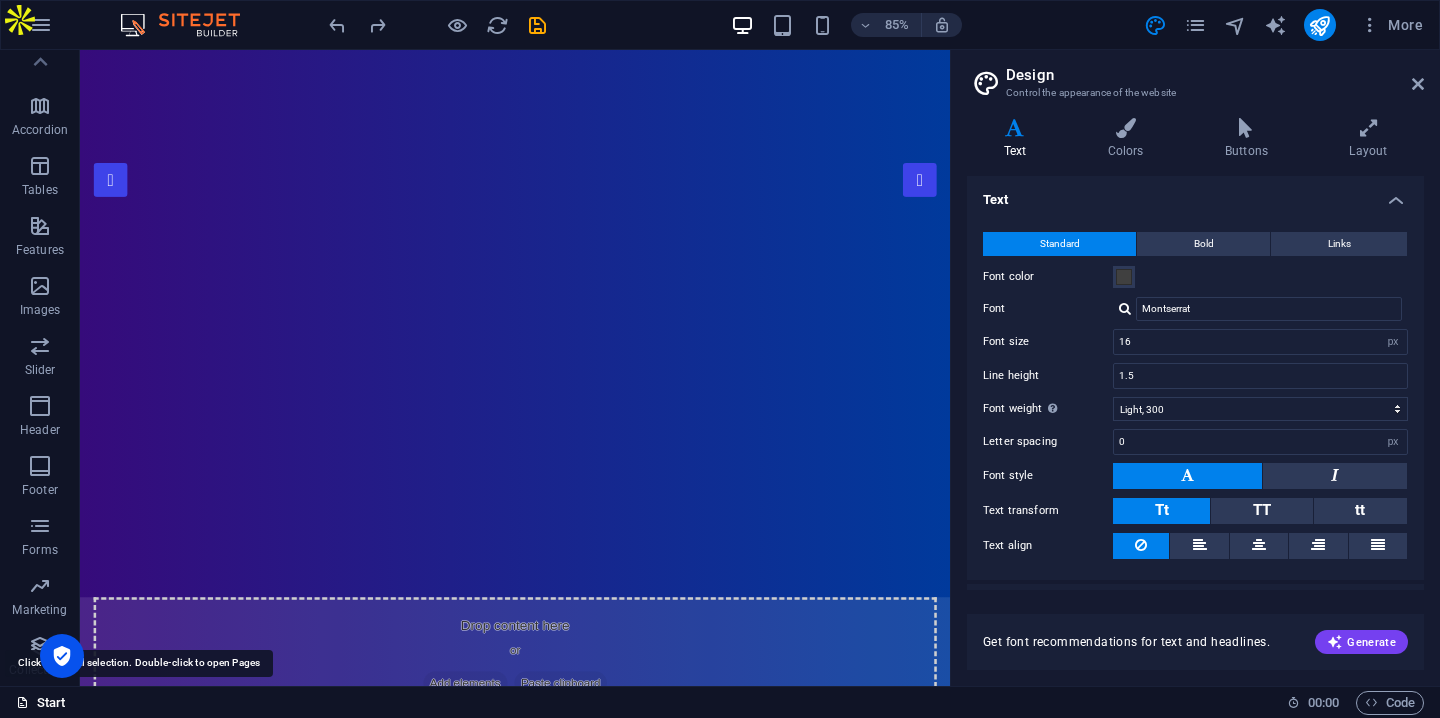 click on "Start" at bounding box center [41, 703] 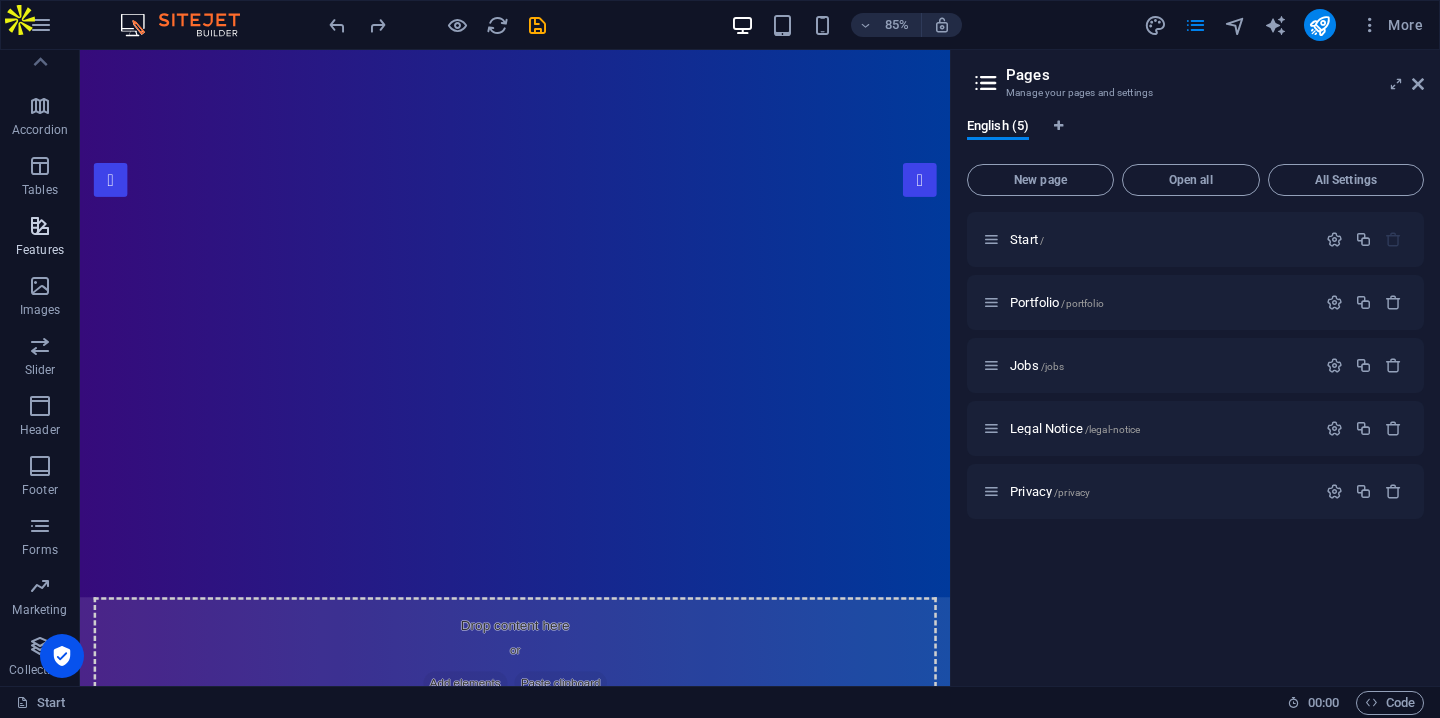 scroll, scrollTop: 0, scrollLeft: 0, axis: both 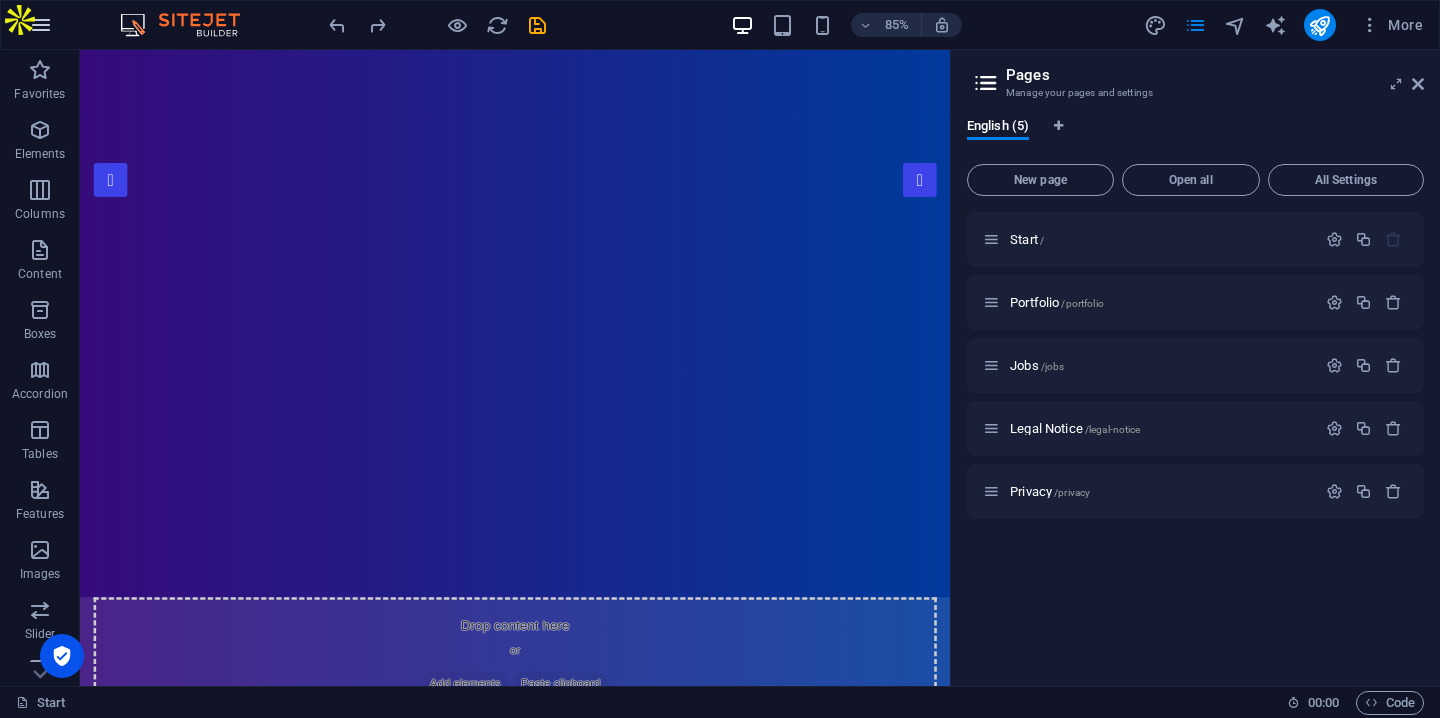 click at bounding box center [41, 25] 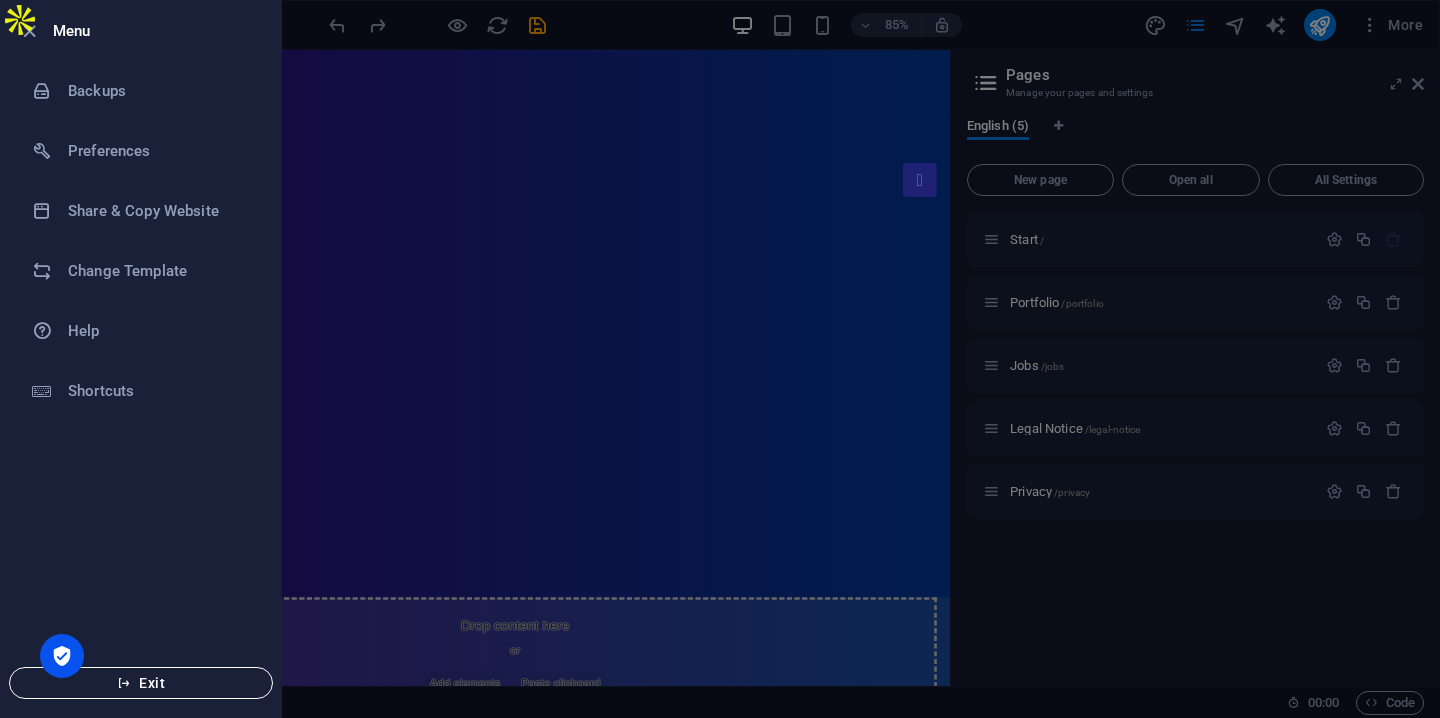 click on "Exit" at bounding box center (141, 683) 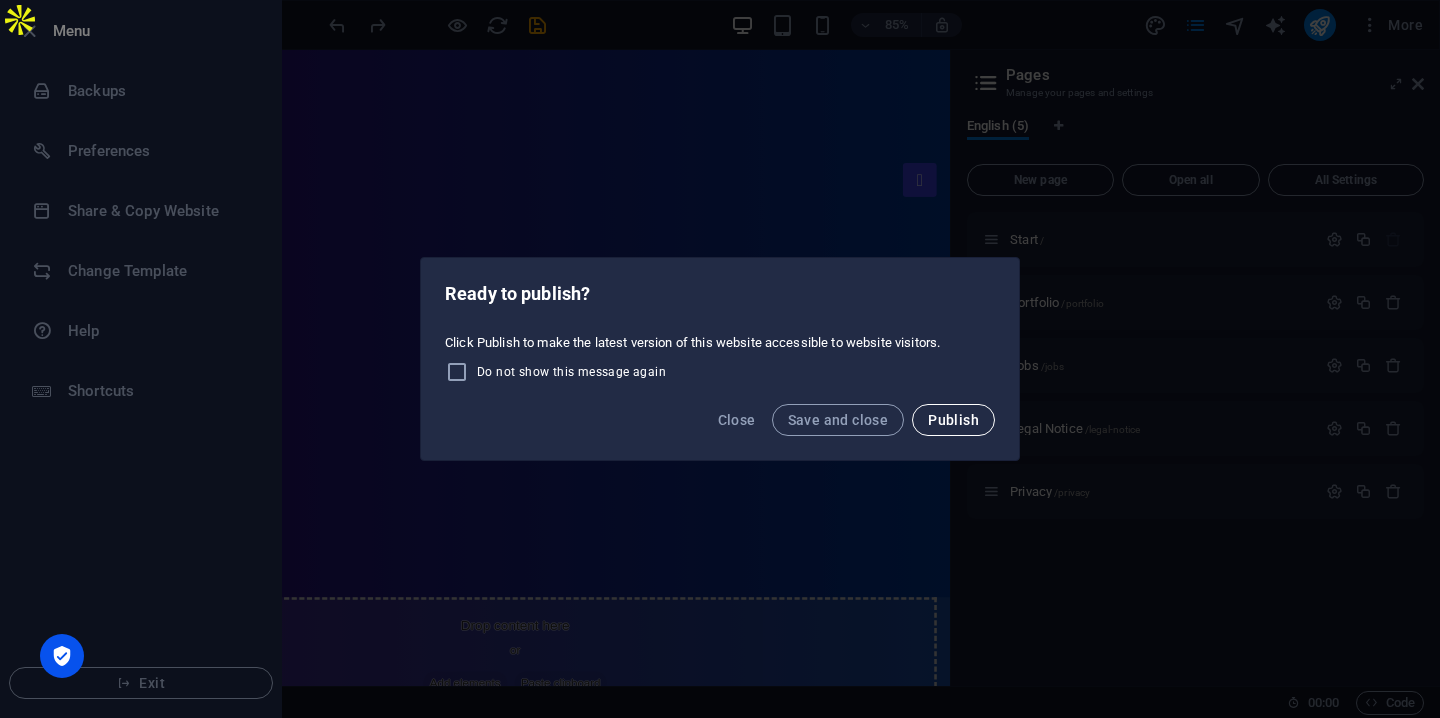 click on "Publish" at bounding box center [953, 420] 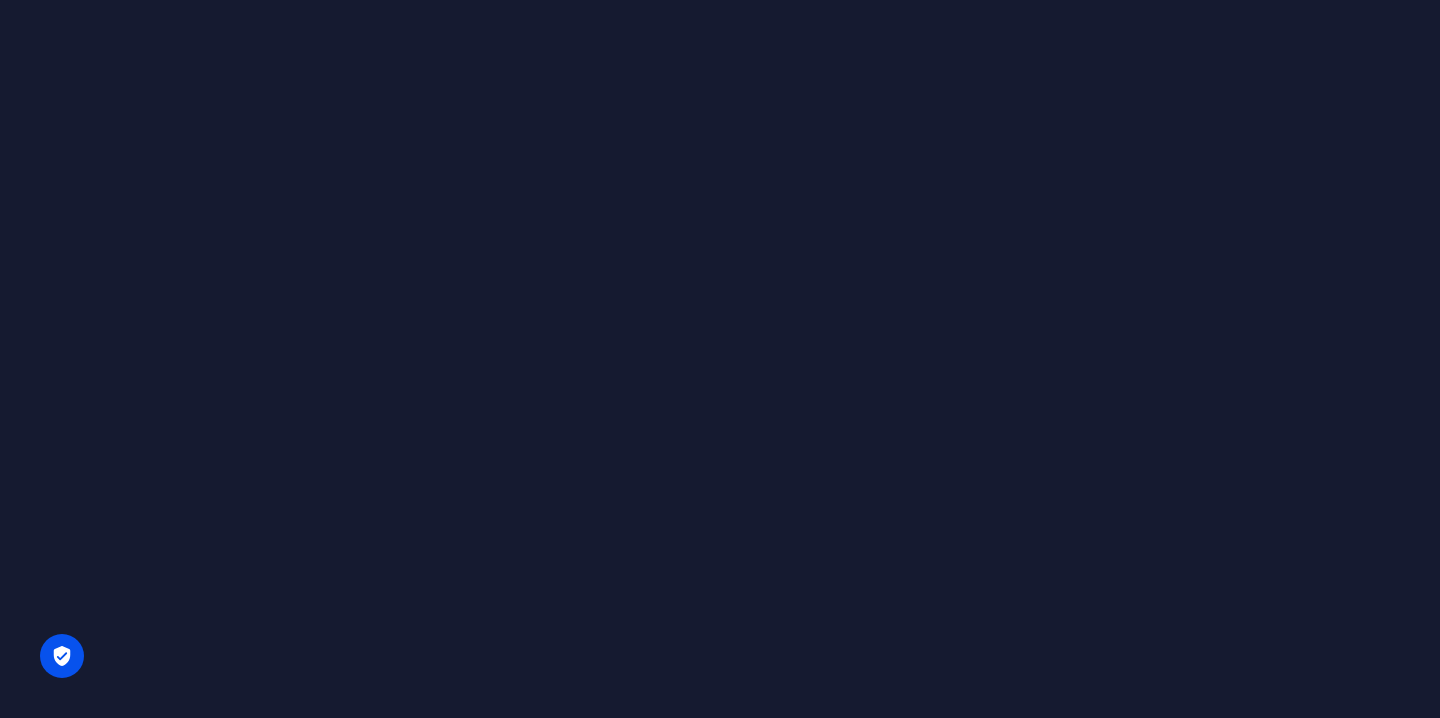 scroll, scrollTop: 0, scrollLeft: 0, axis: both 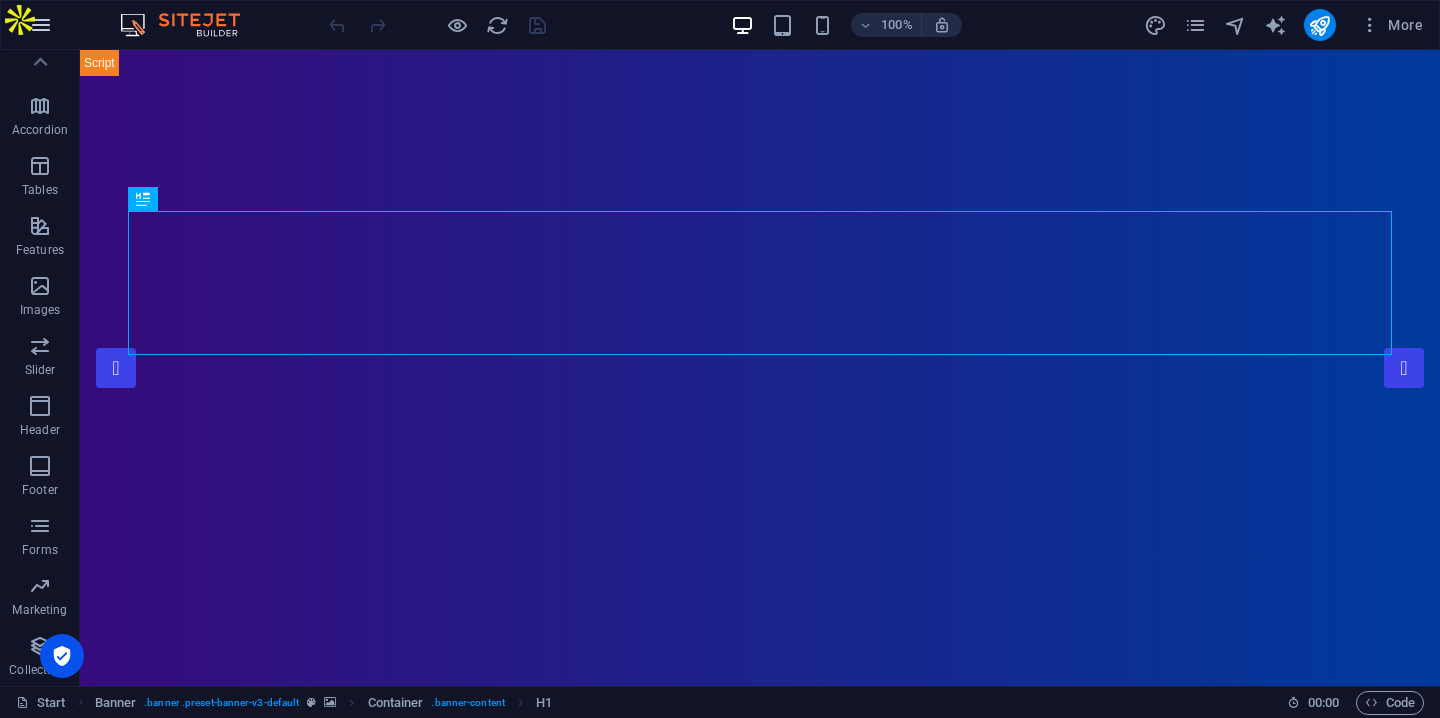 click at bounding box center [41, 25] 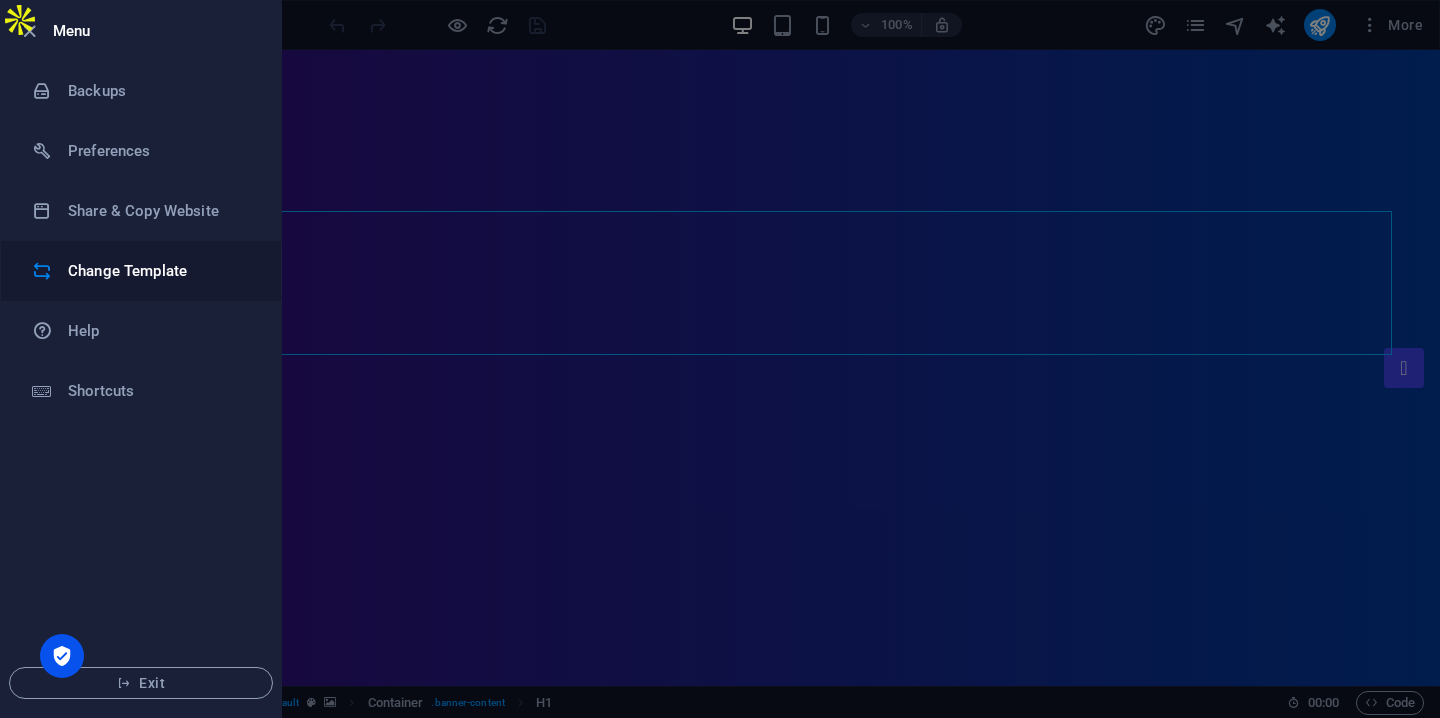 click on "Change Template" at bounding box center [160, 271] 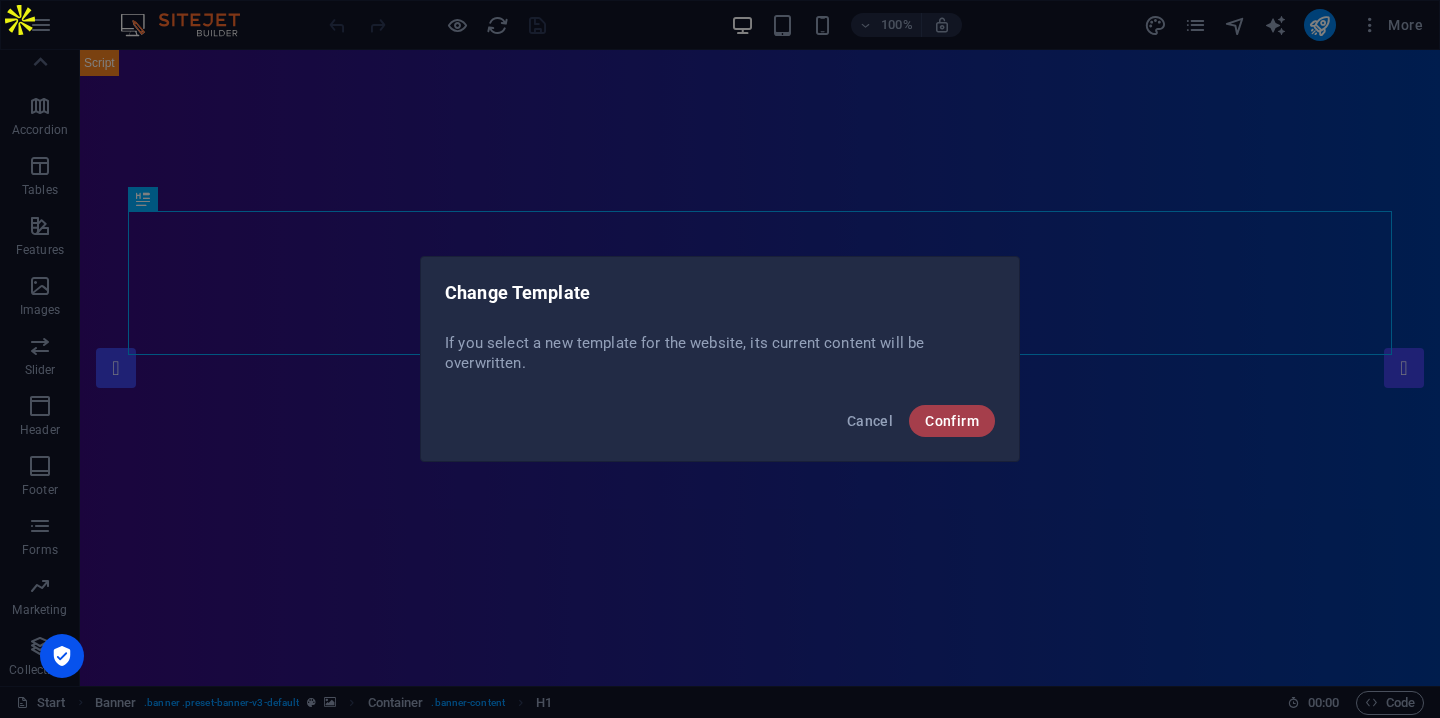 click on "Confirm" at bounding box center [952, 421] 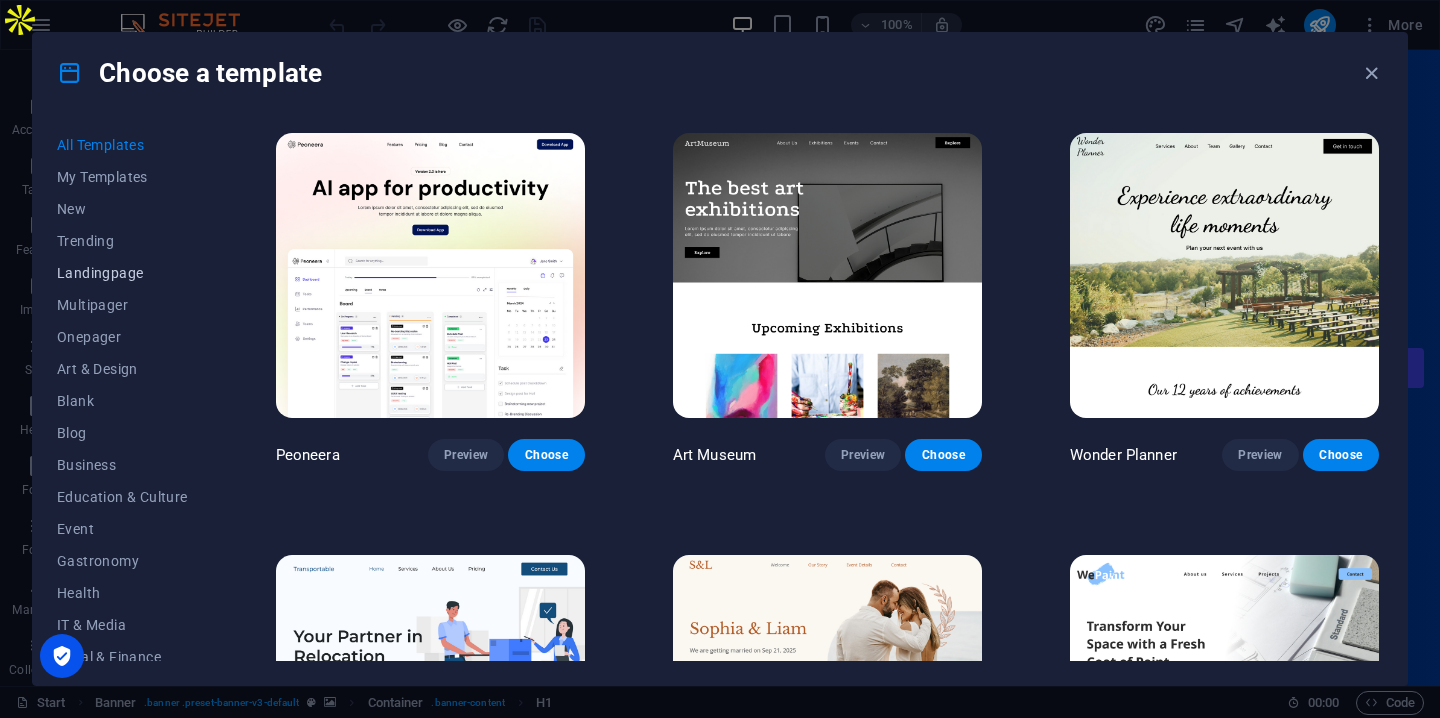 click on "Landingpage" at bounding box center (122, 273) 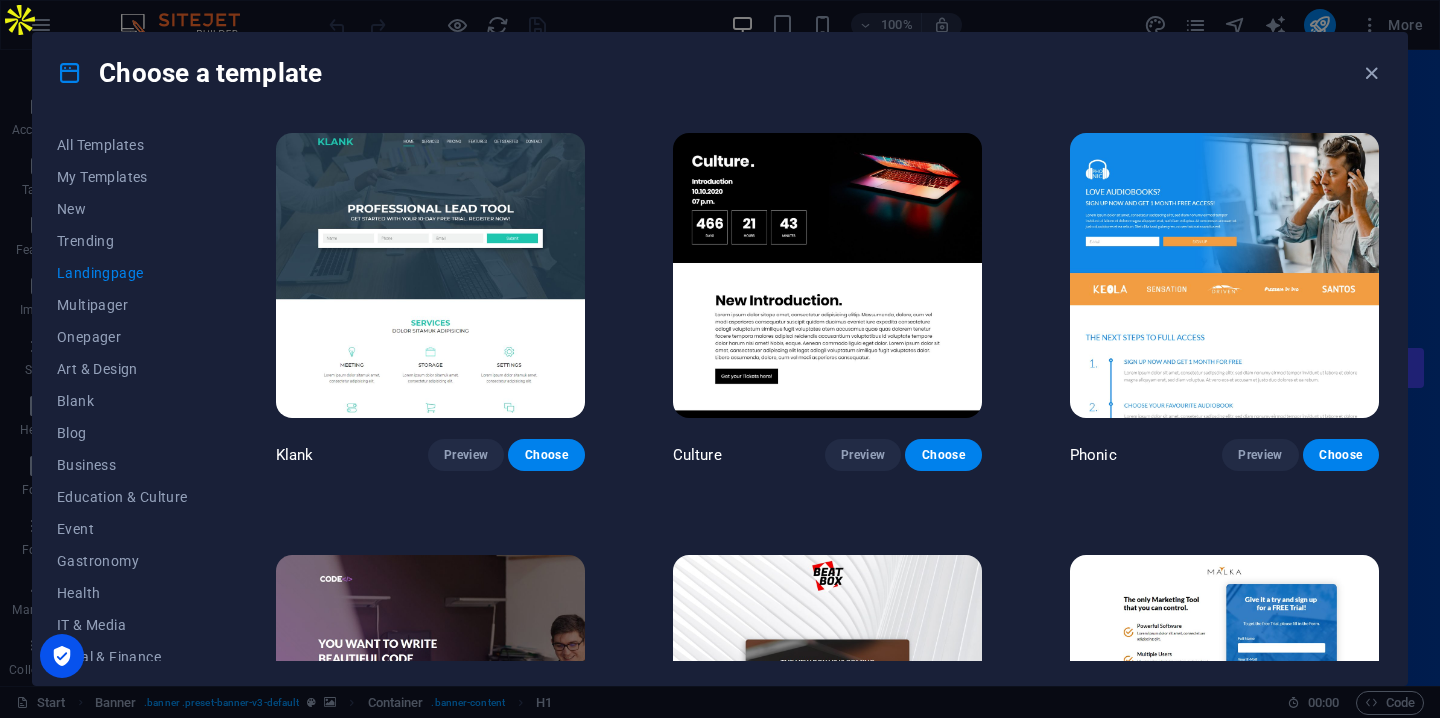 click at bounding box center (430, 275) 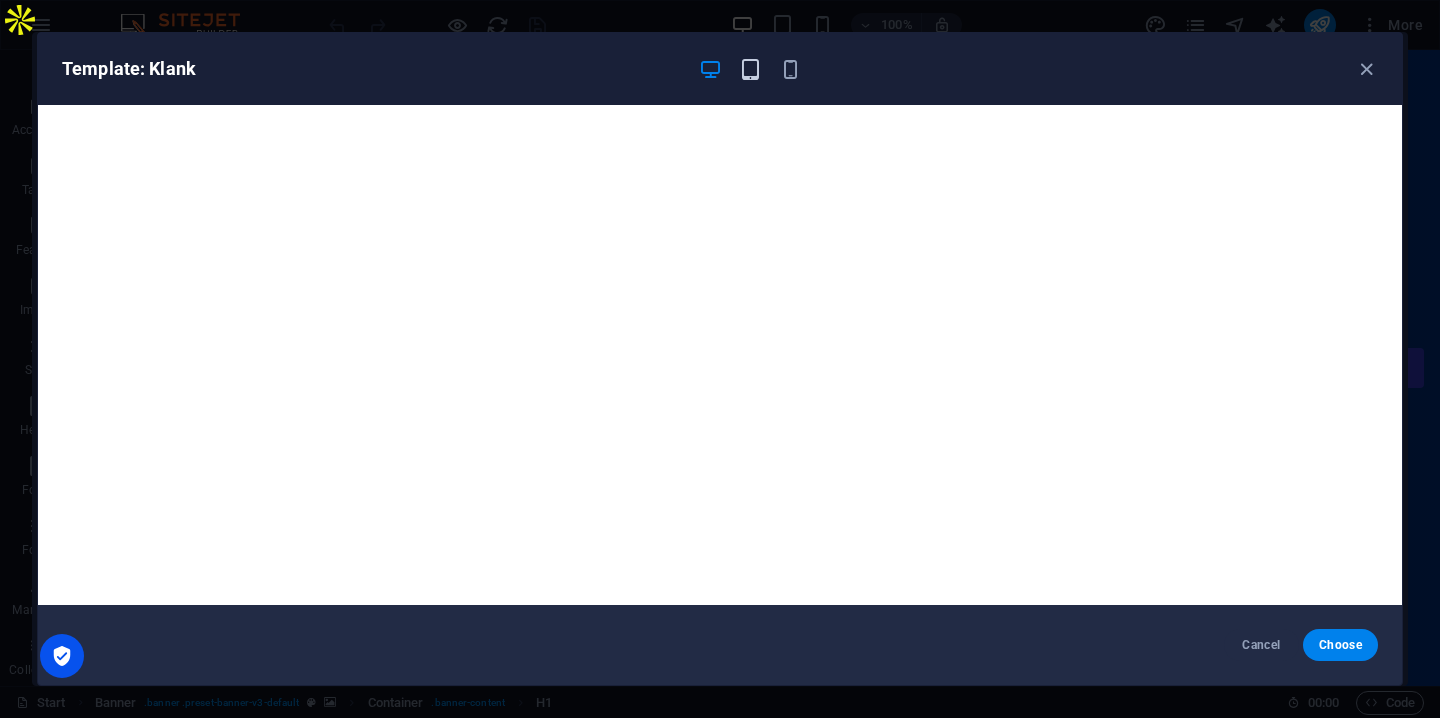 click at bounding box center (750, 69) 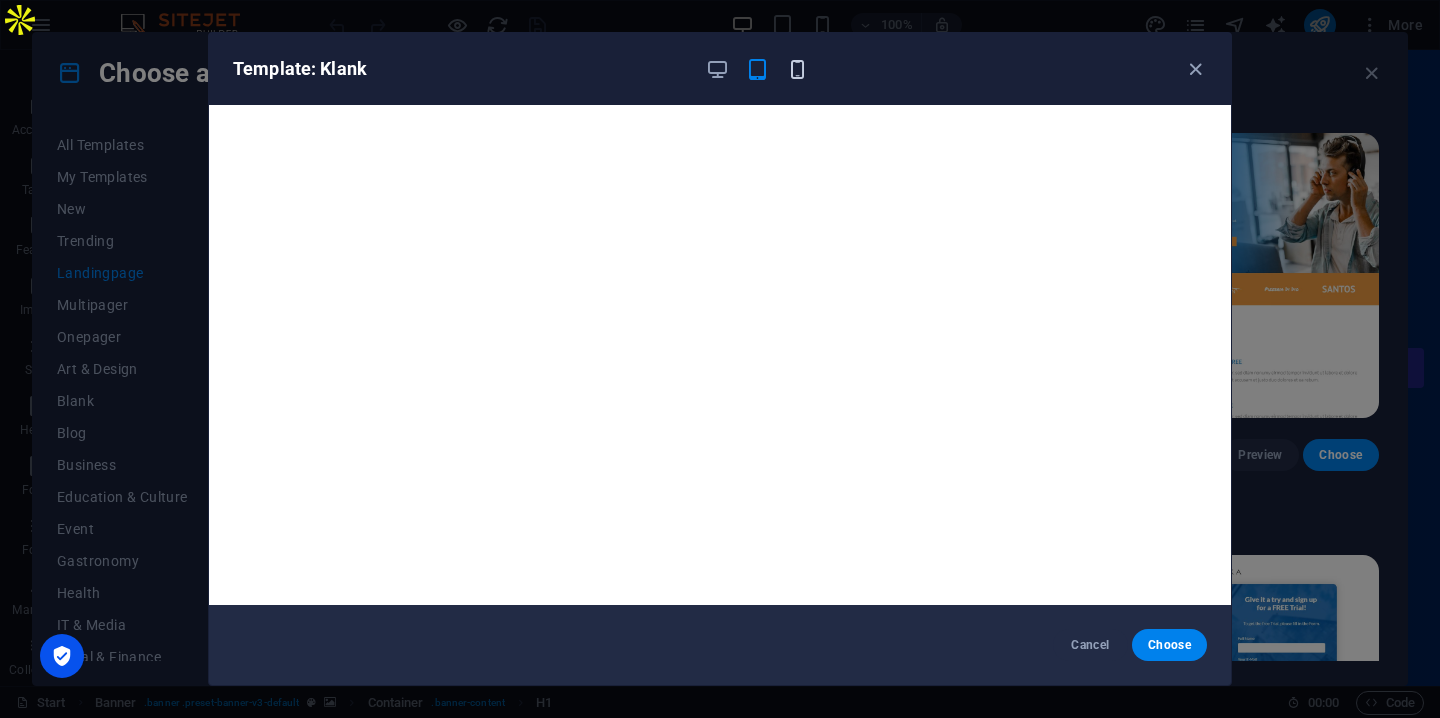 click at bounding box center (797, 69) 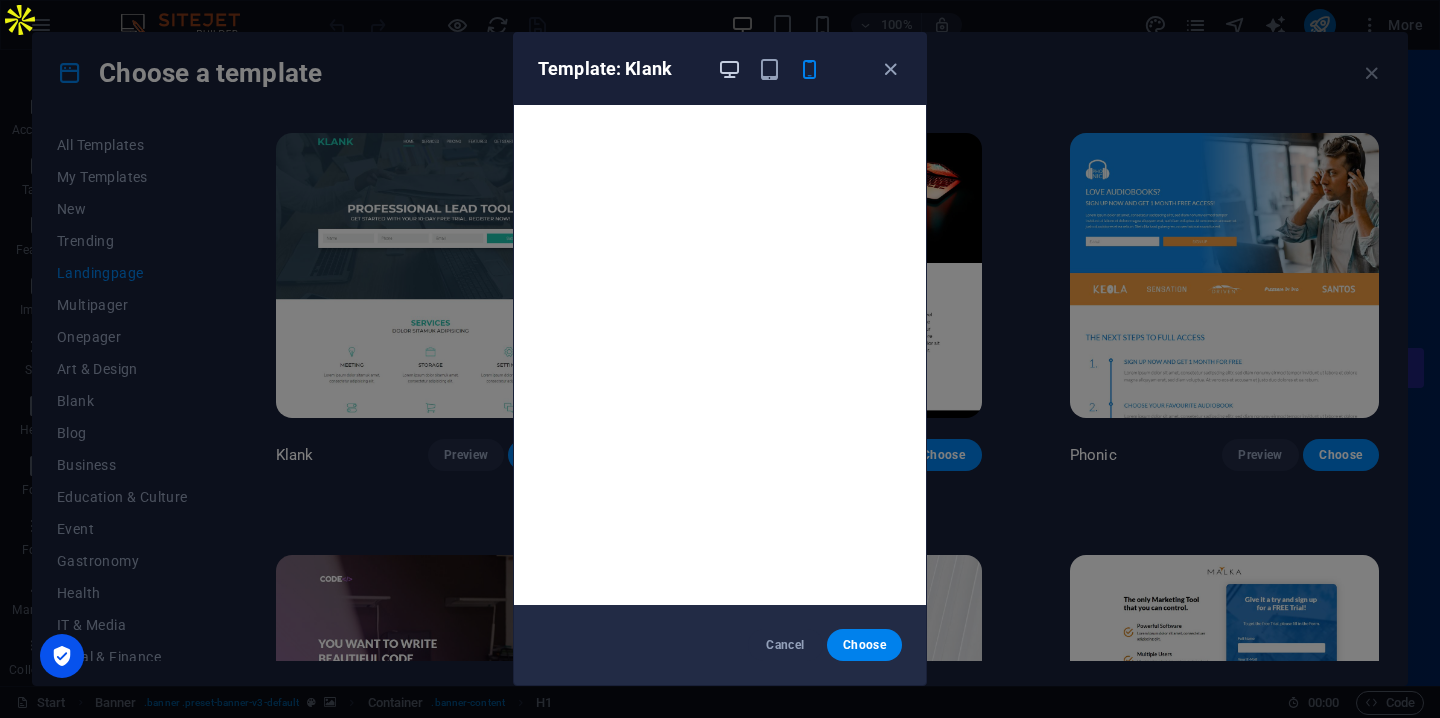 click at bounding box center [729, 69] 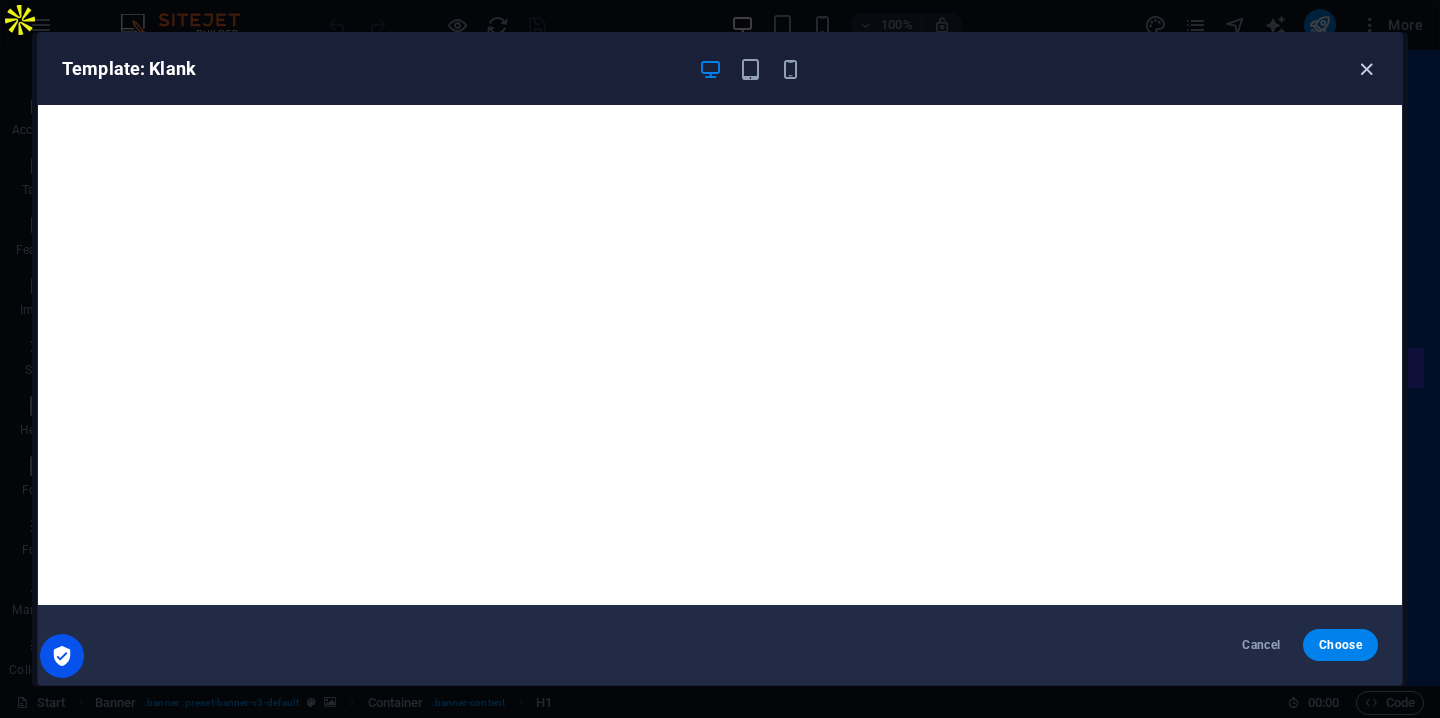 click at bounding box center (1366, 69) 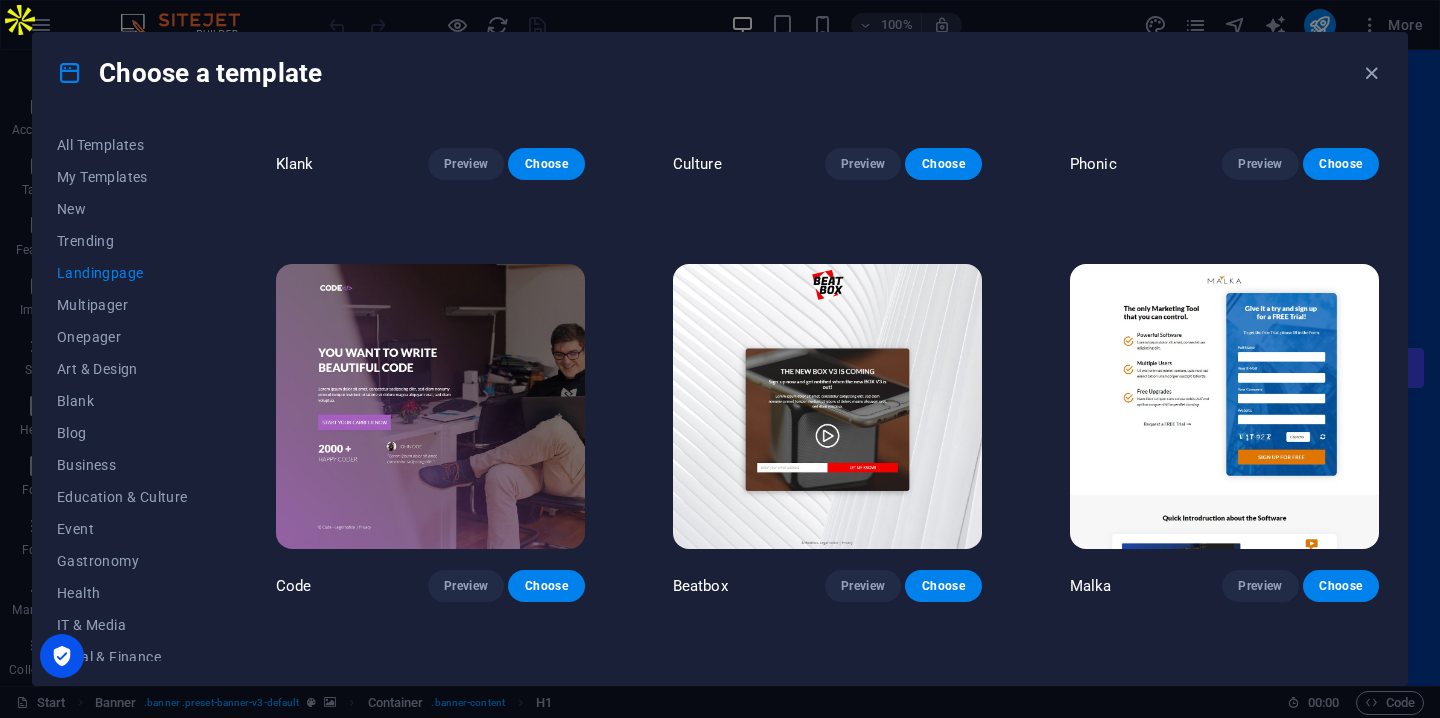 scroll, scrollTop: 298, scrollLeft: 0, axis: vertical 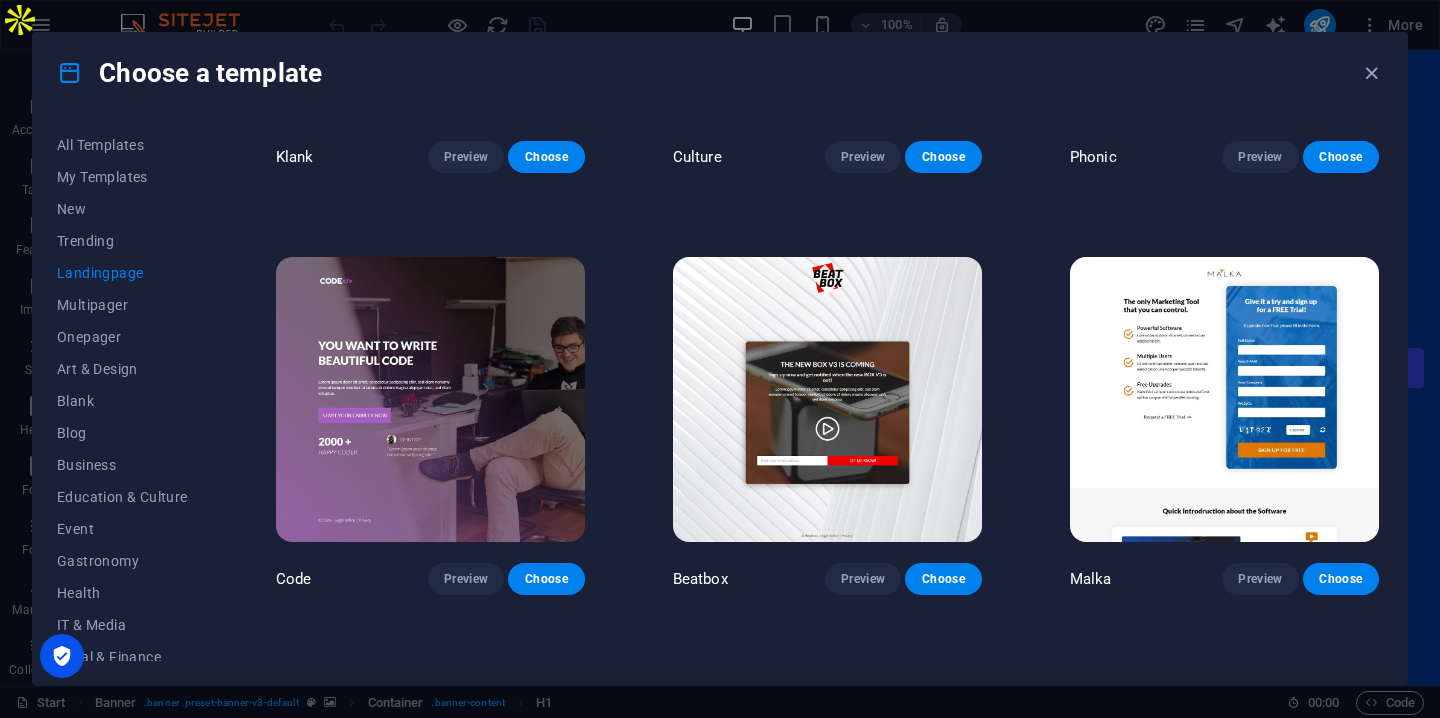 click at bounding box center [430, 399] 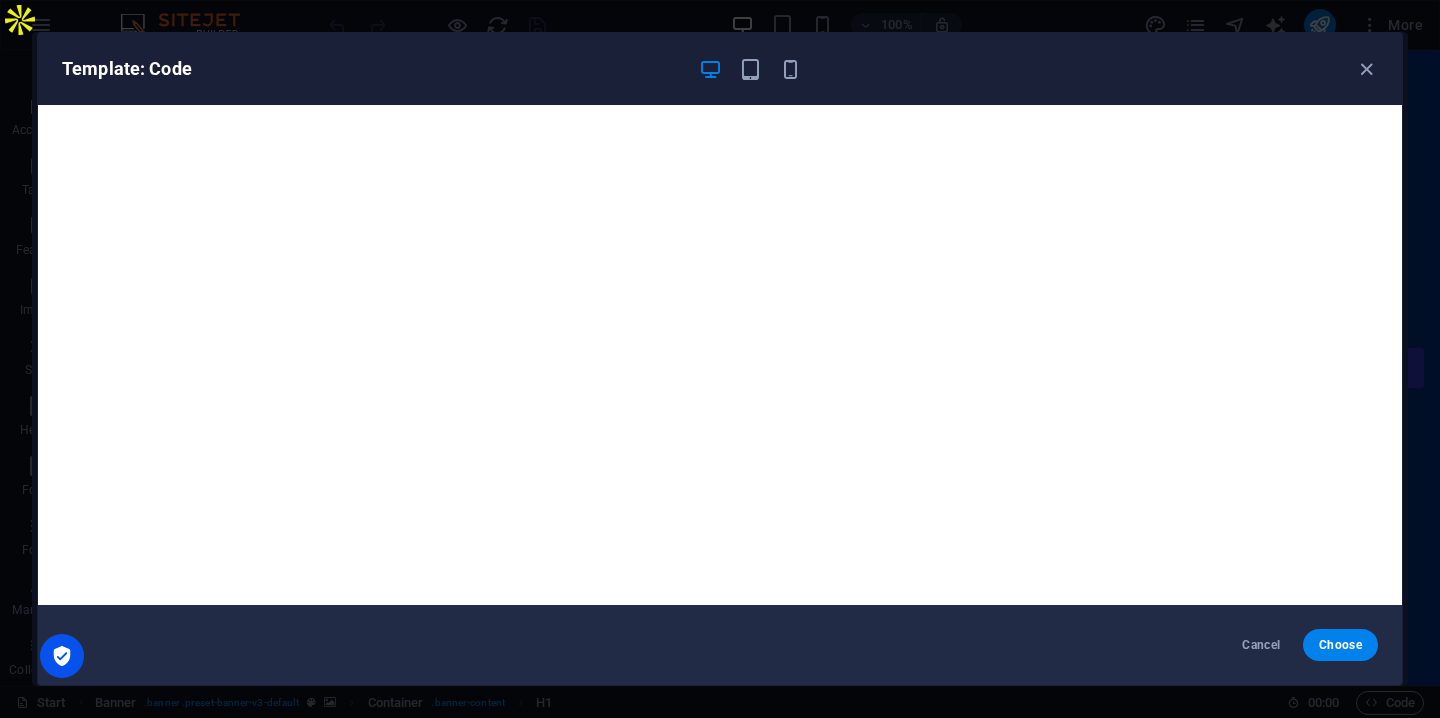 scroll, scrollTop: 4, scrollLeft: 0, axis: vertical 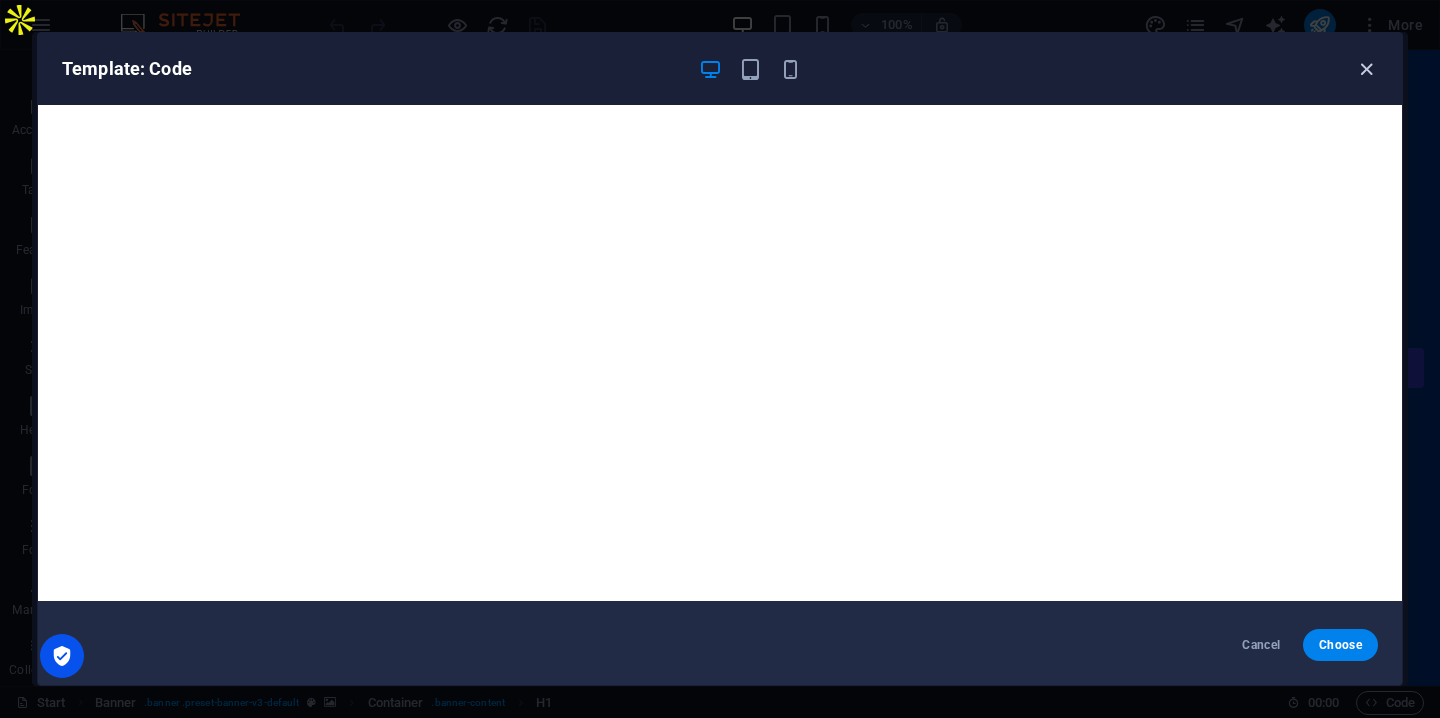 click at bounding box center [1366, 69] 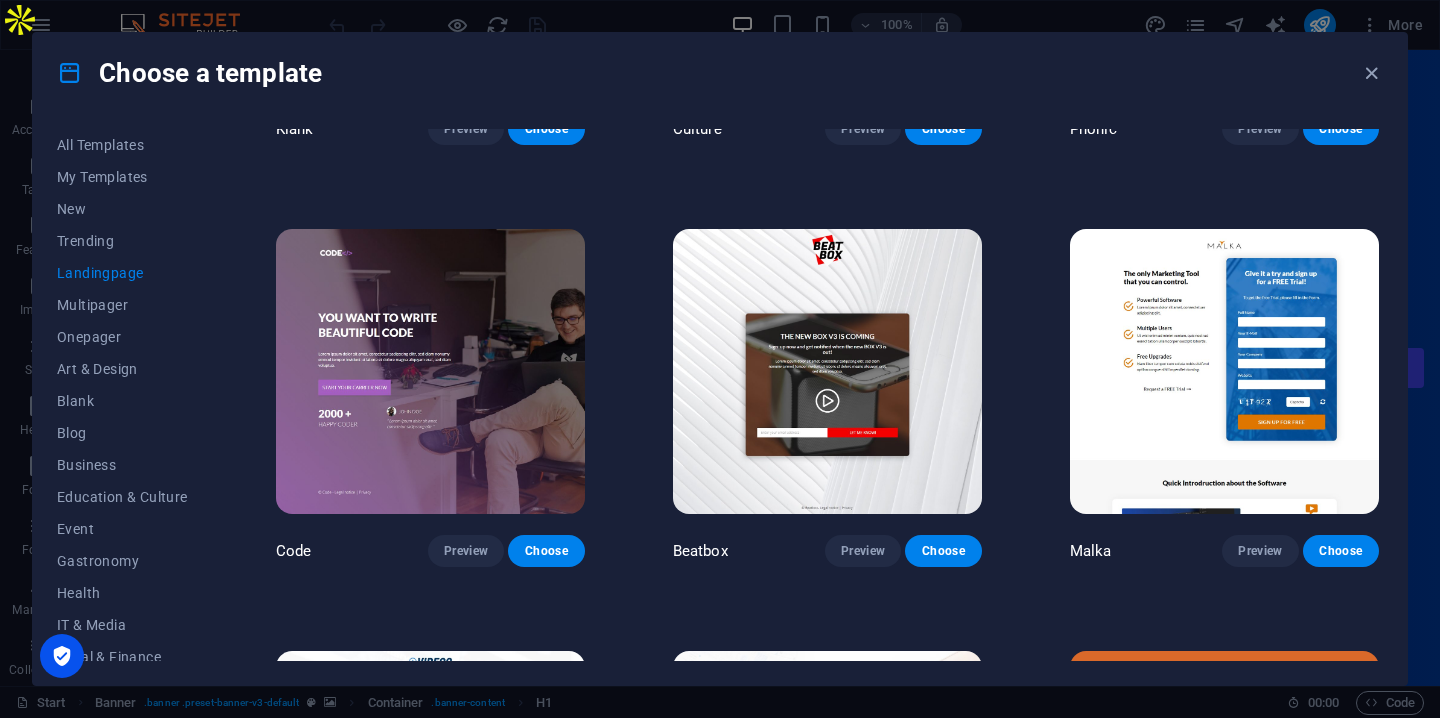 scroll, scrollTop: 201, scrollLeft: 0, axis: vertical 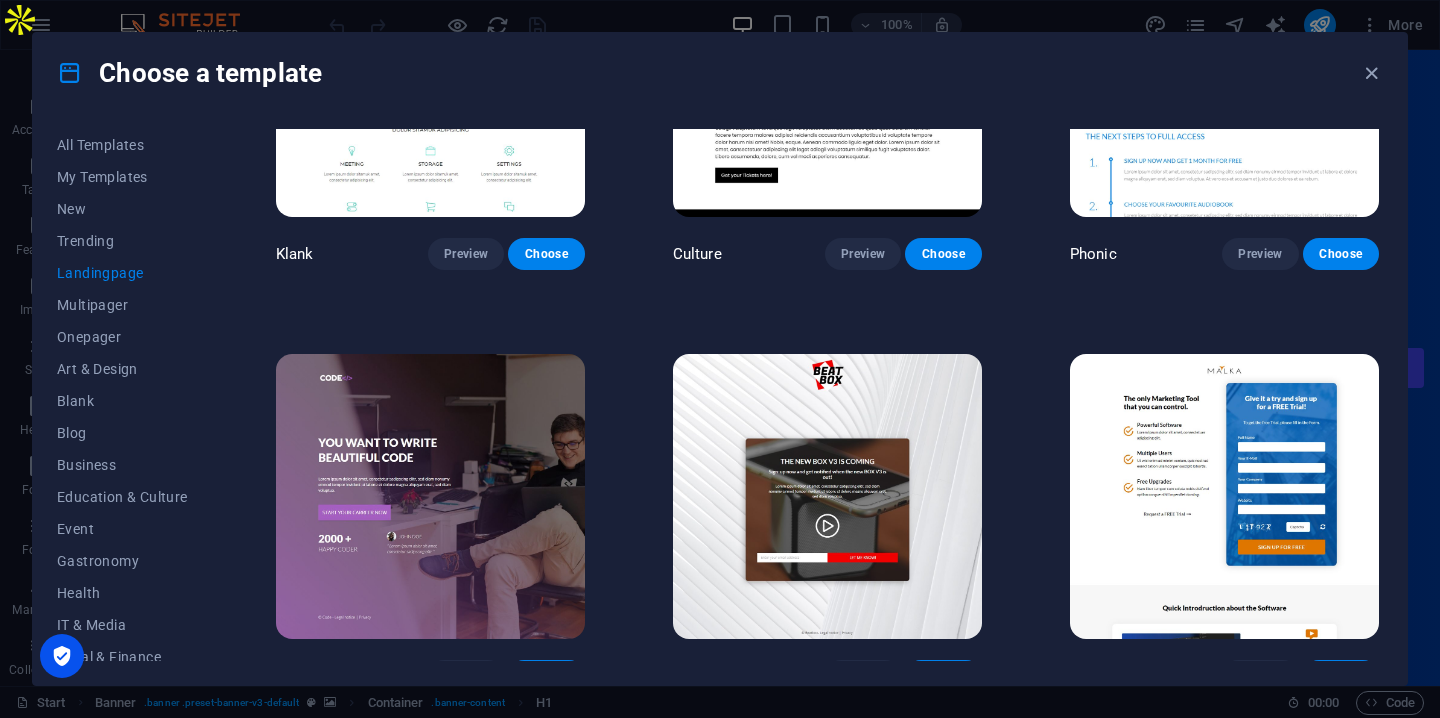 click at bounding box center [1224, 496] 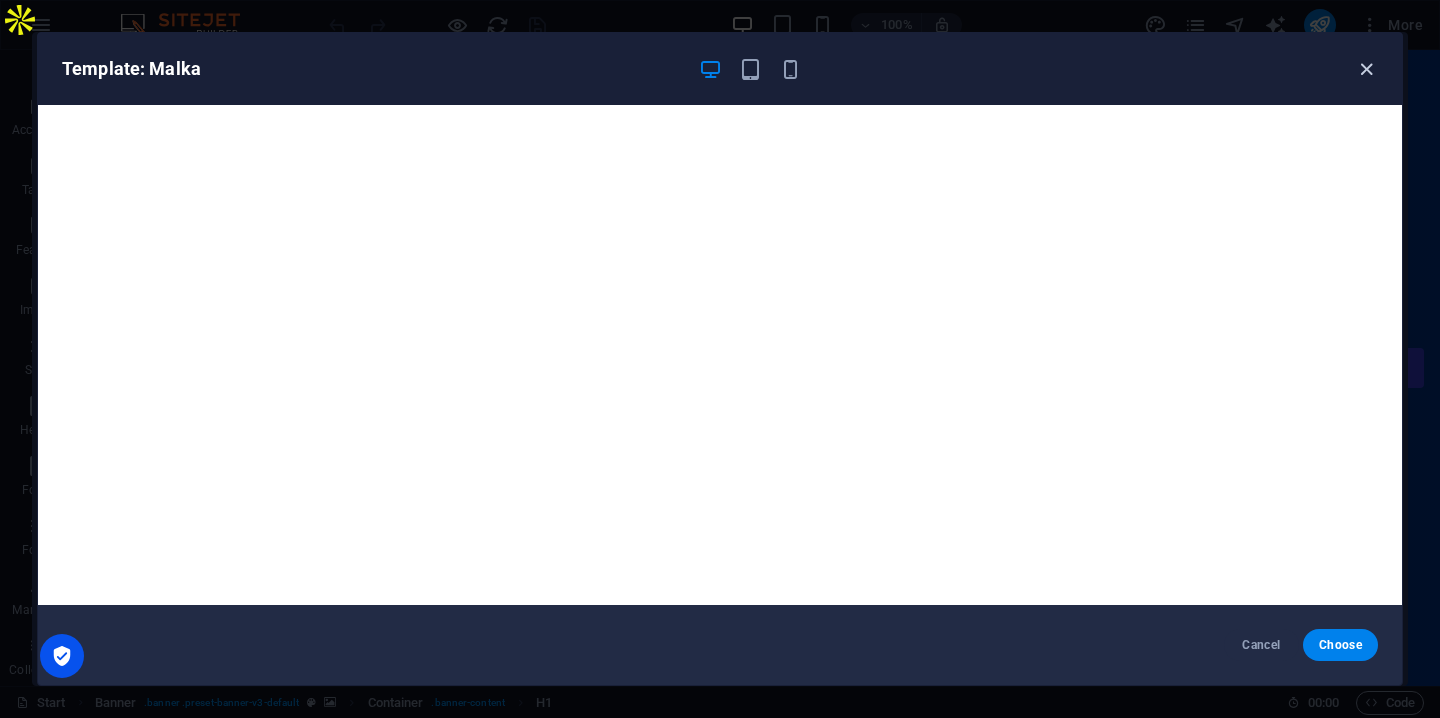click at bounding box center [1366, 69] 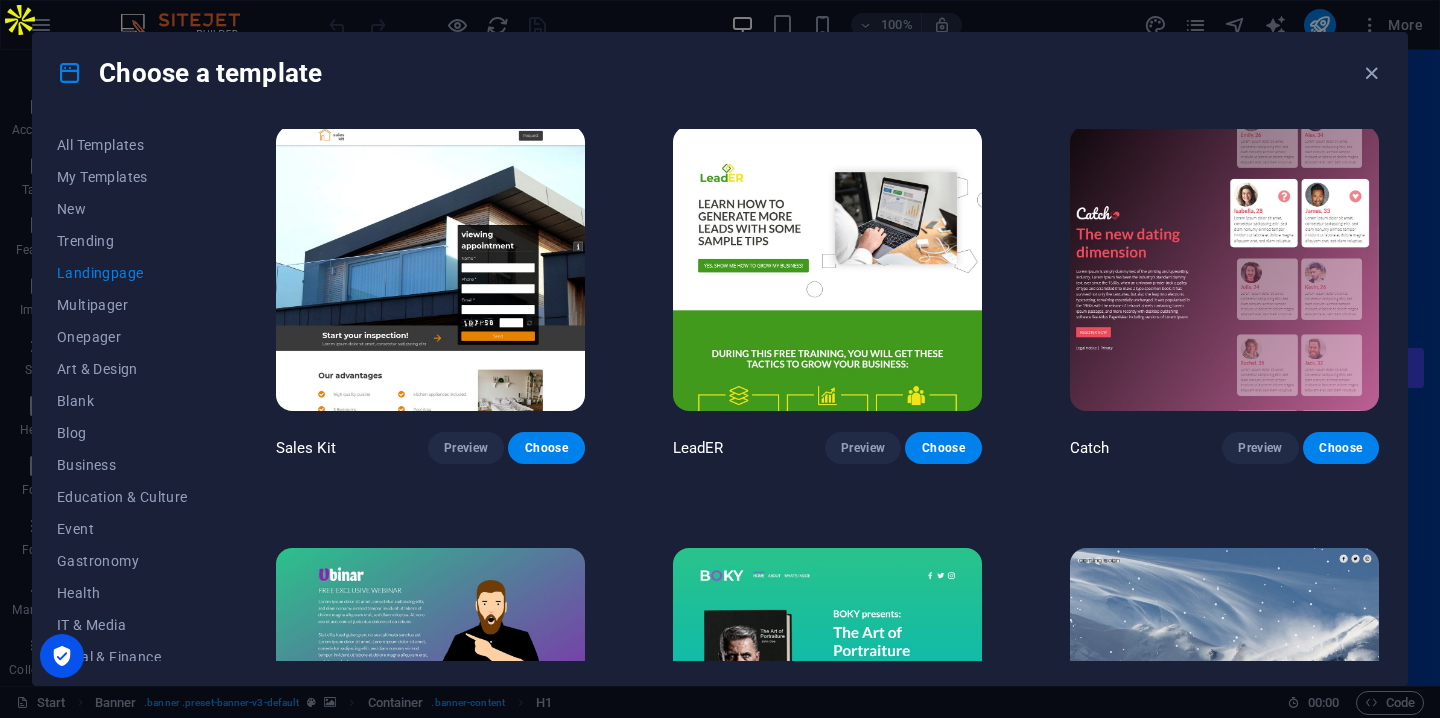 scroll, scrollTop: 2511, scrollLeft: 0, axis: vertical 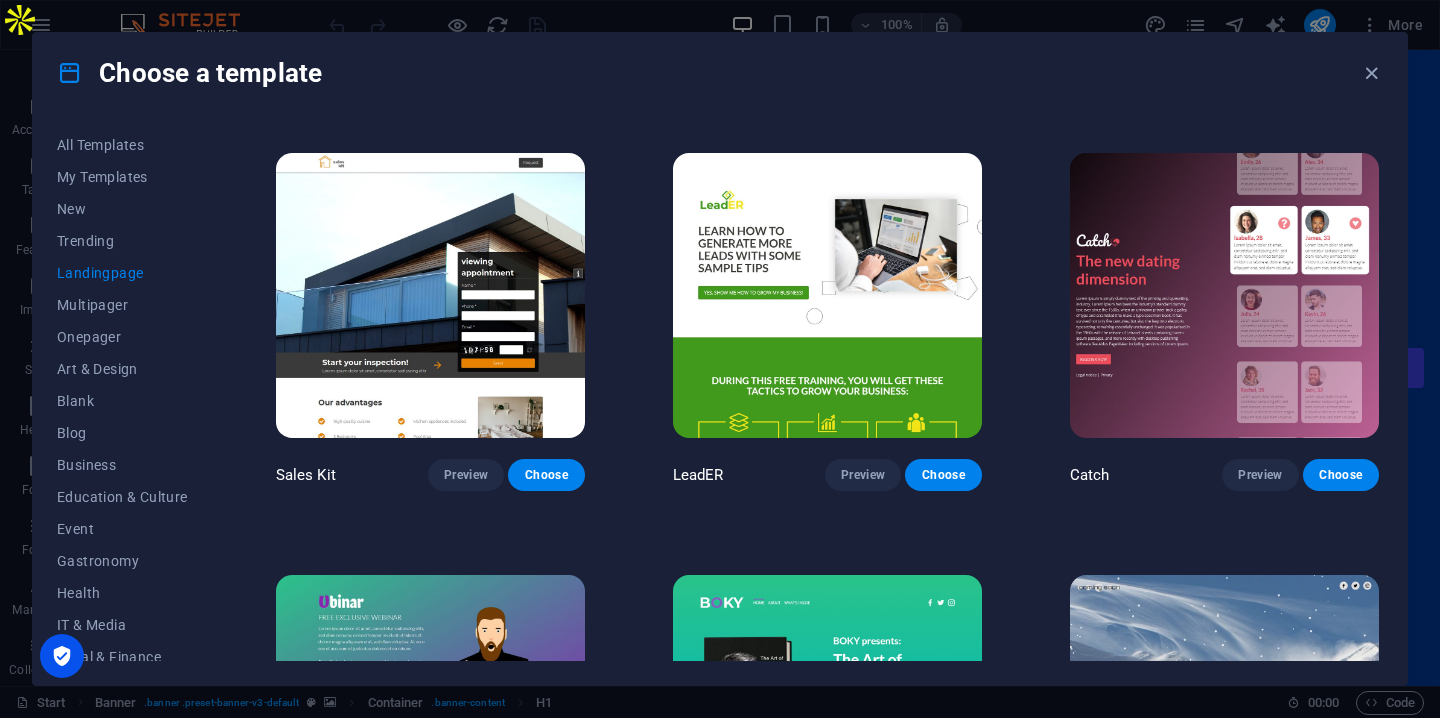 click at bounding box center (430, 295) 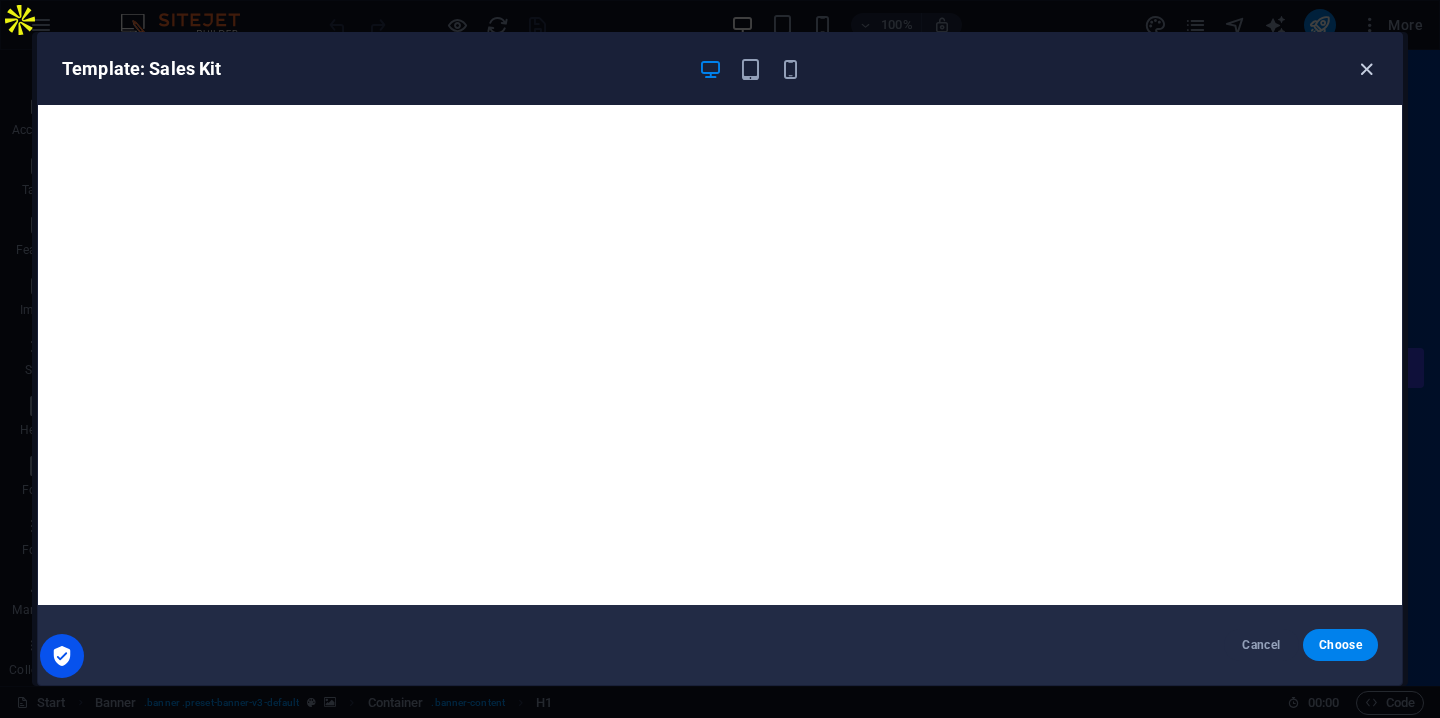 click at bounding box center [1366, 69] 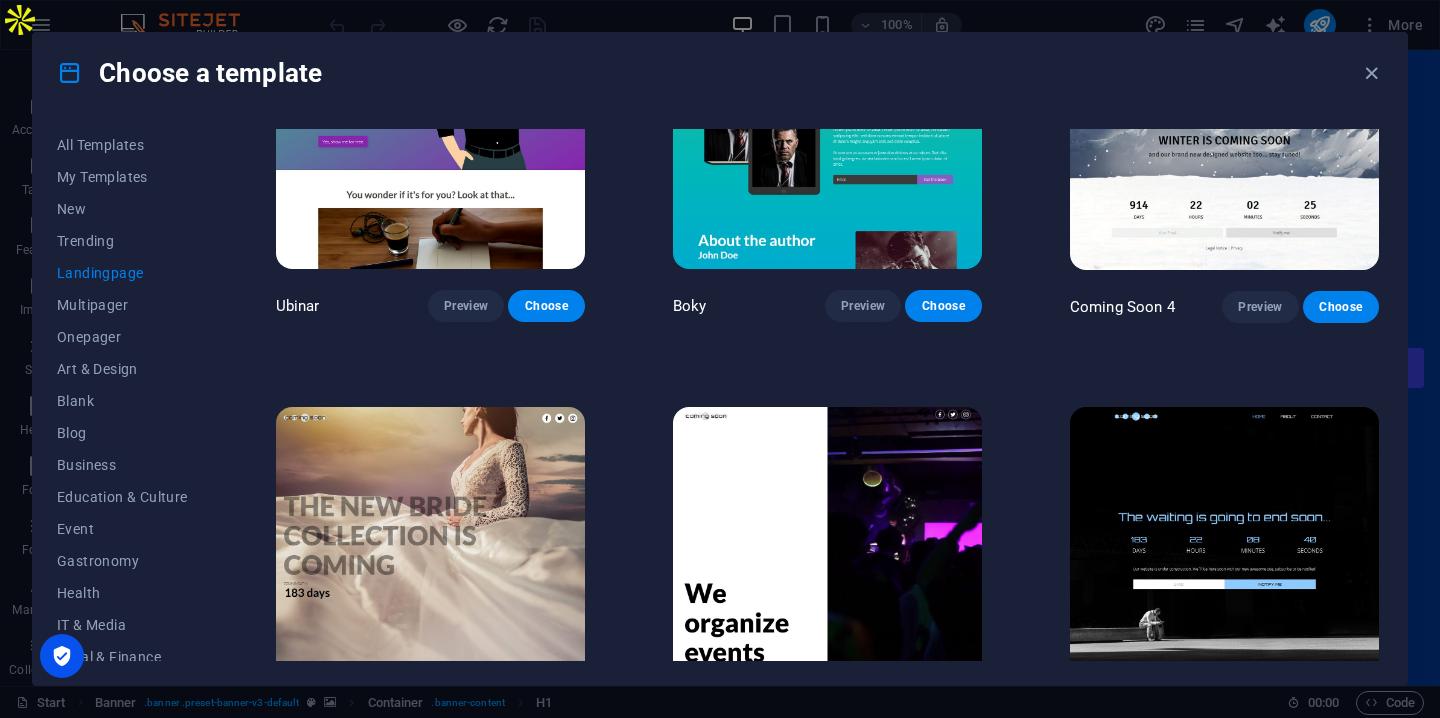 scroll, scrollTop: 3159, scrollLeft: 0, axis: vertical 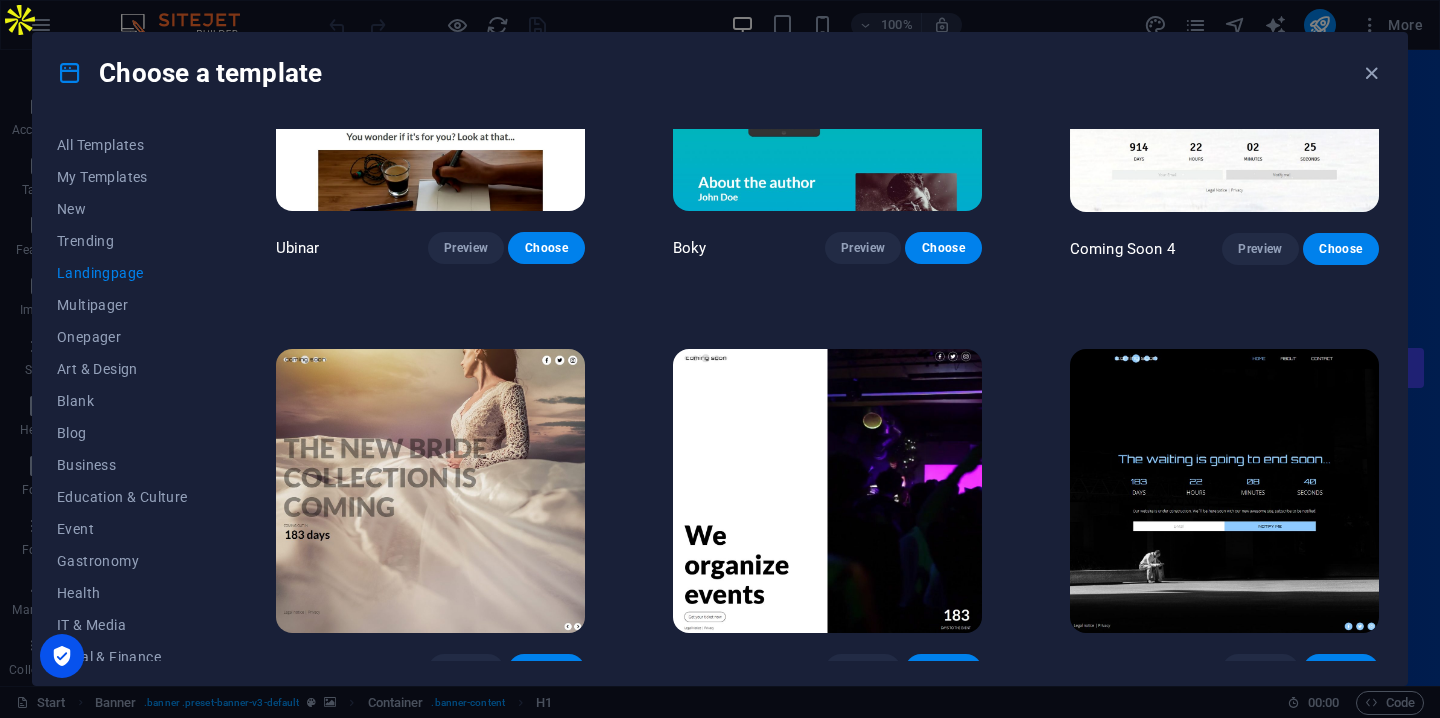 click at bounding box center (1224, 491) 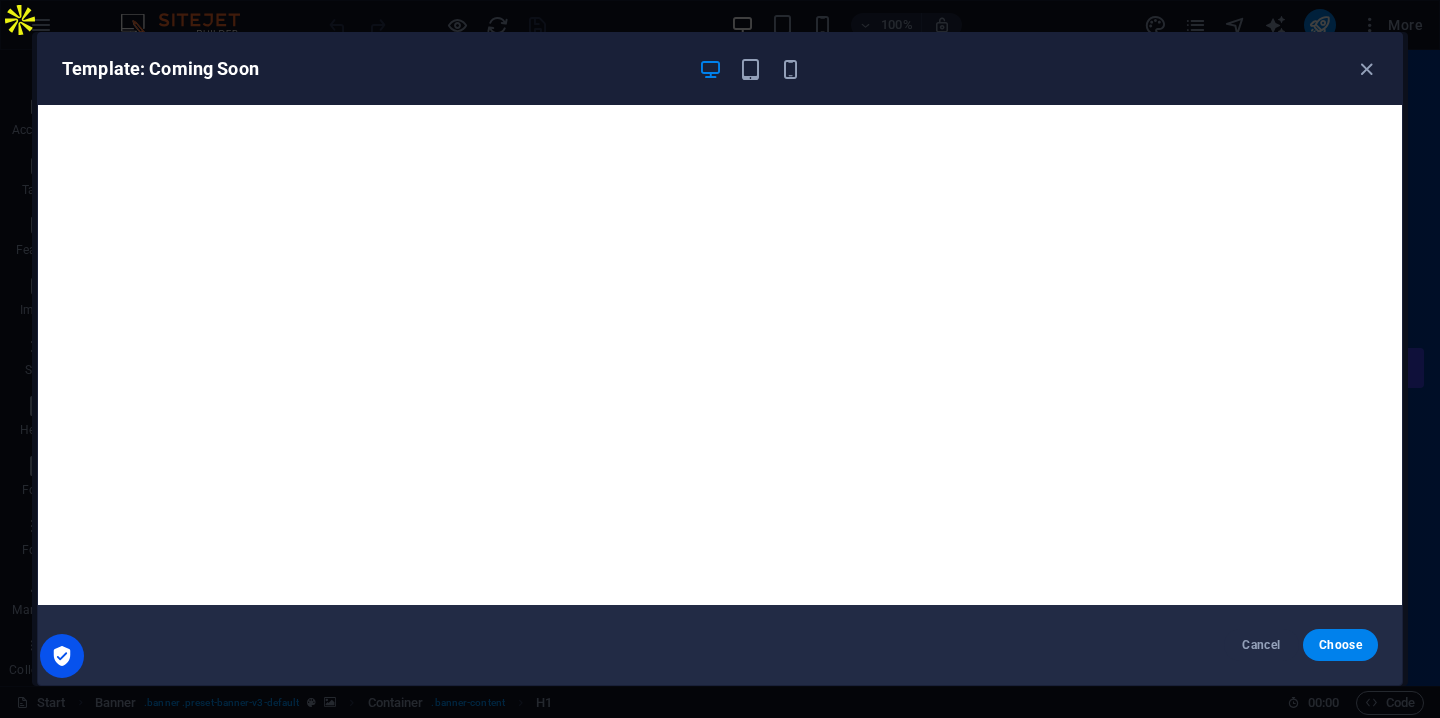 scroll, scrollTop: 4, scrollLeft: 0, axis: vertical 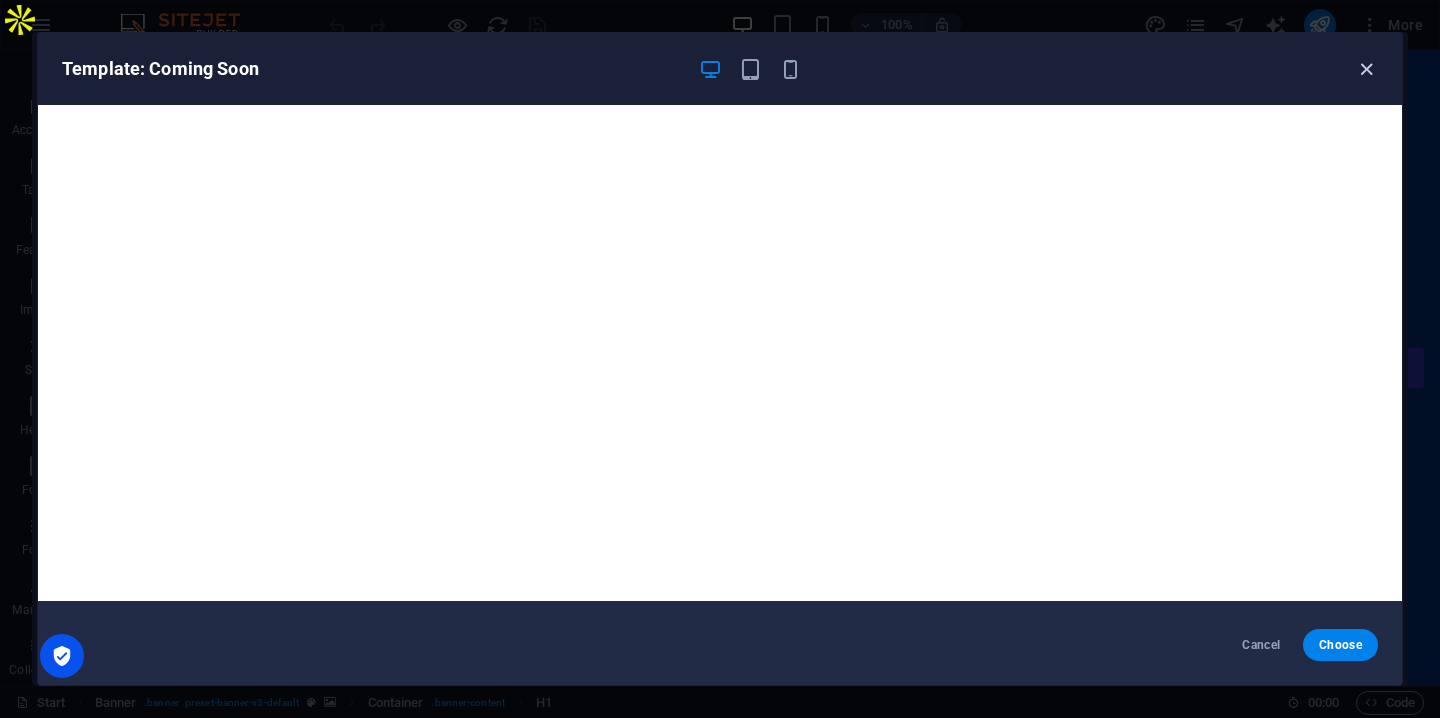 click at bounding box center [1366, 69] 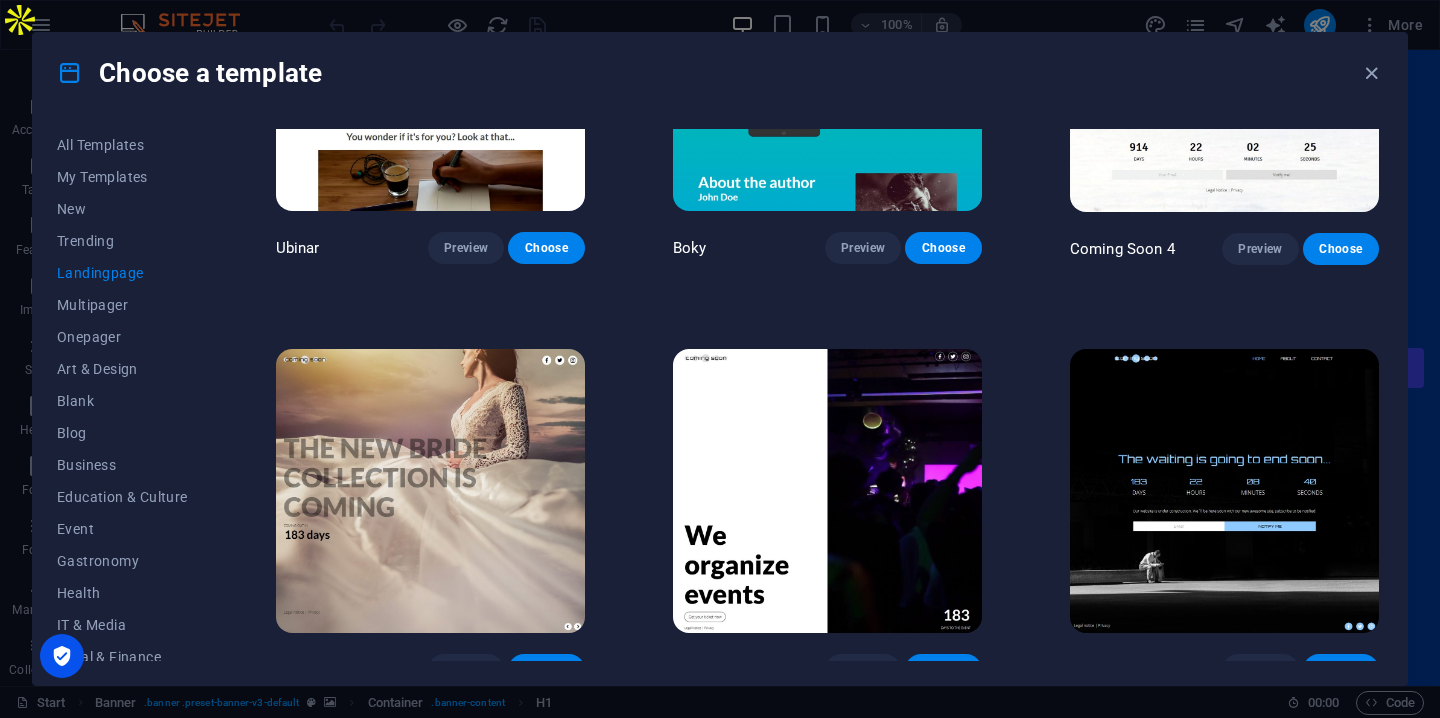 click at bounding box center [827, 491] 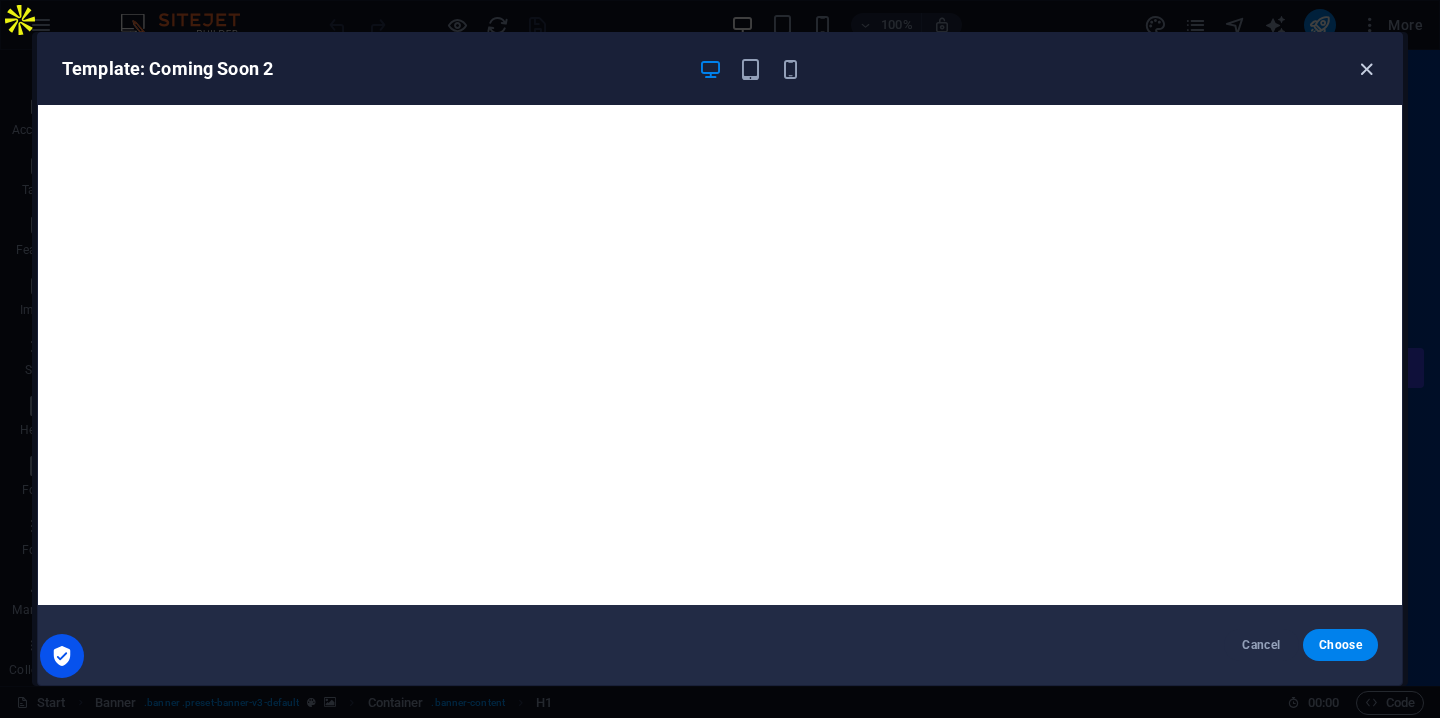 click at bounding box center (1366, 69) 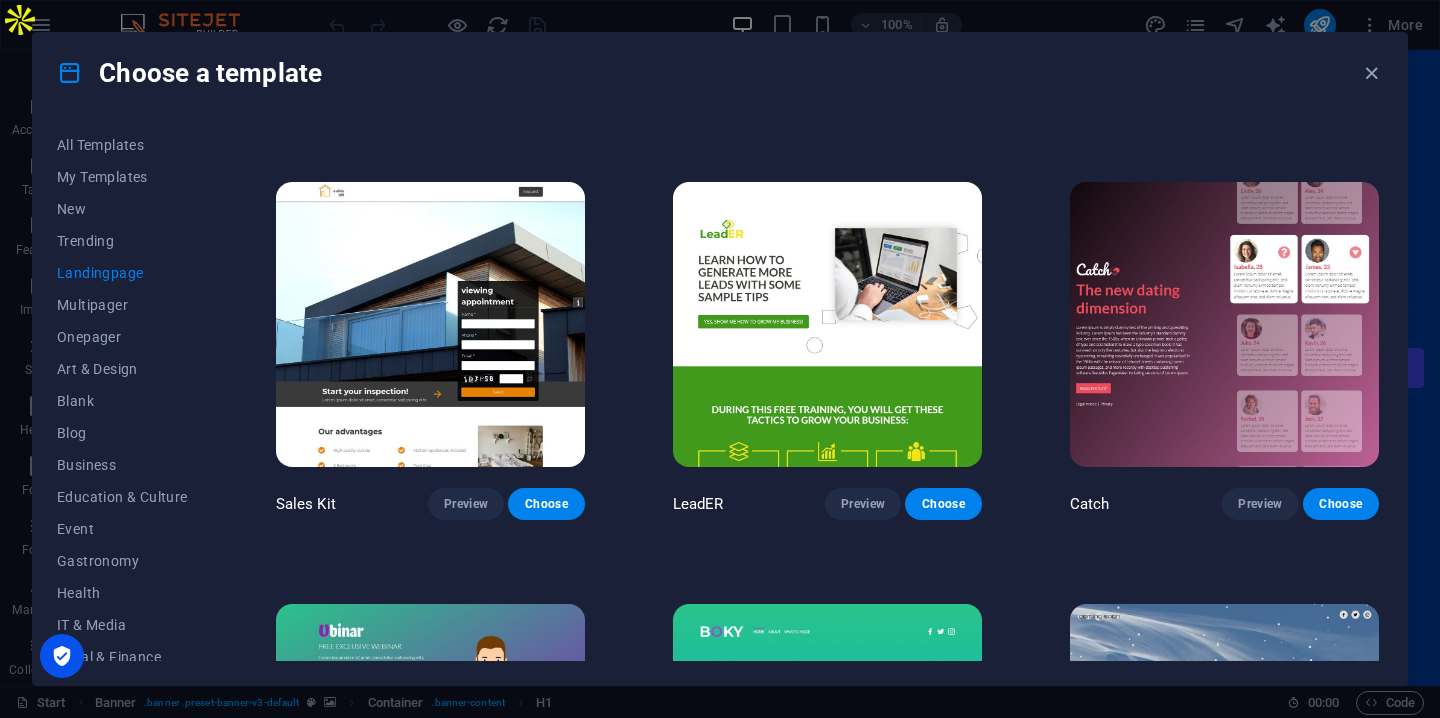 scroll, scrollTop: 1868, scrollLeft: 0, axis: vertical 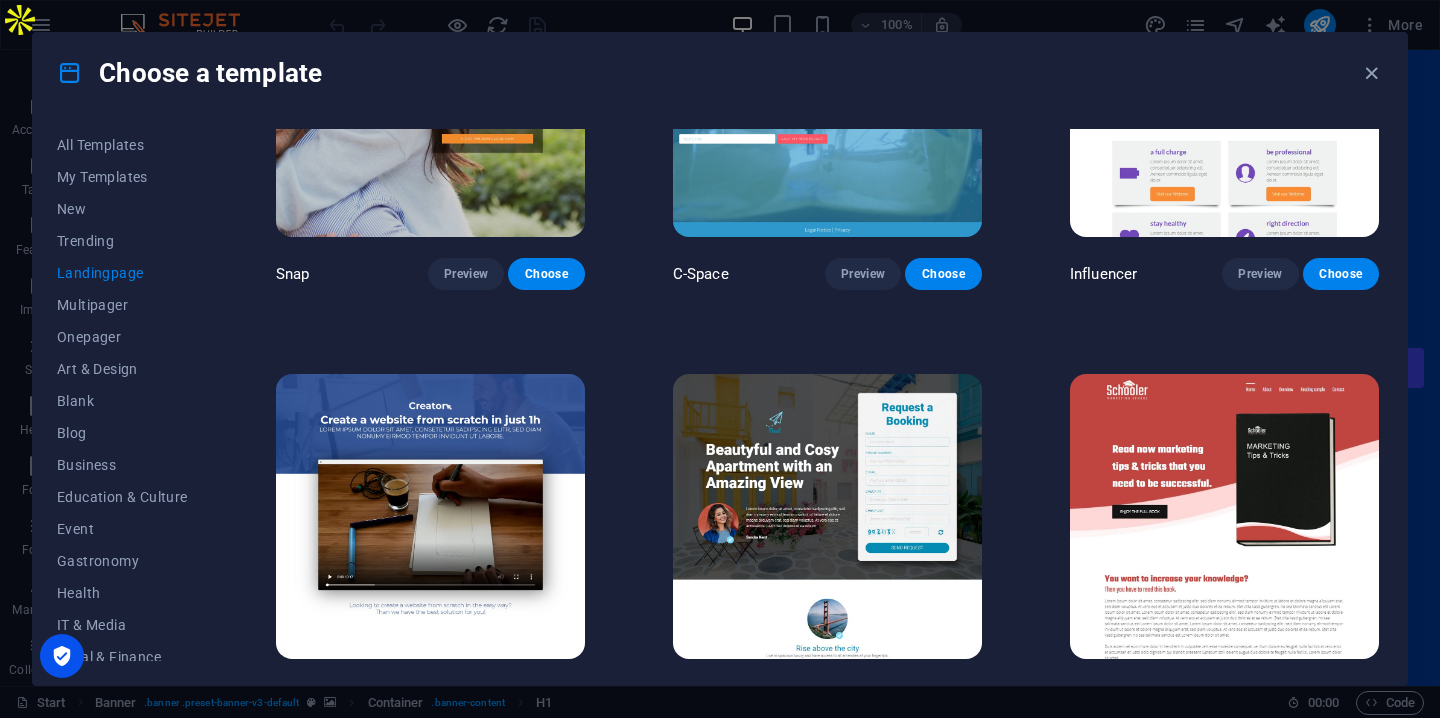 click at bounding box center (430, 516) 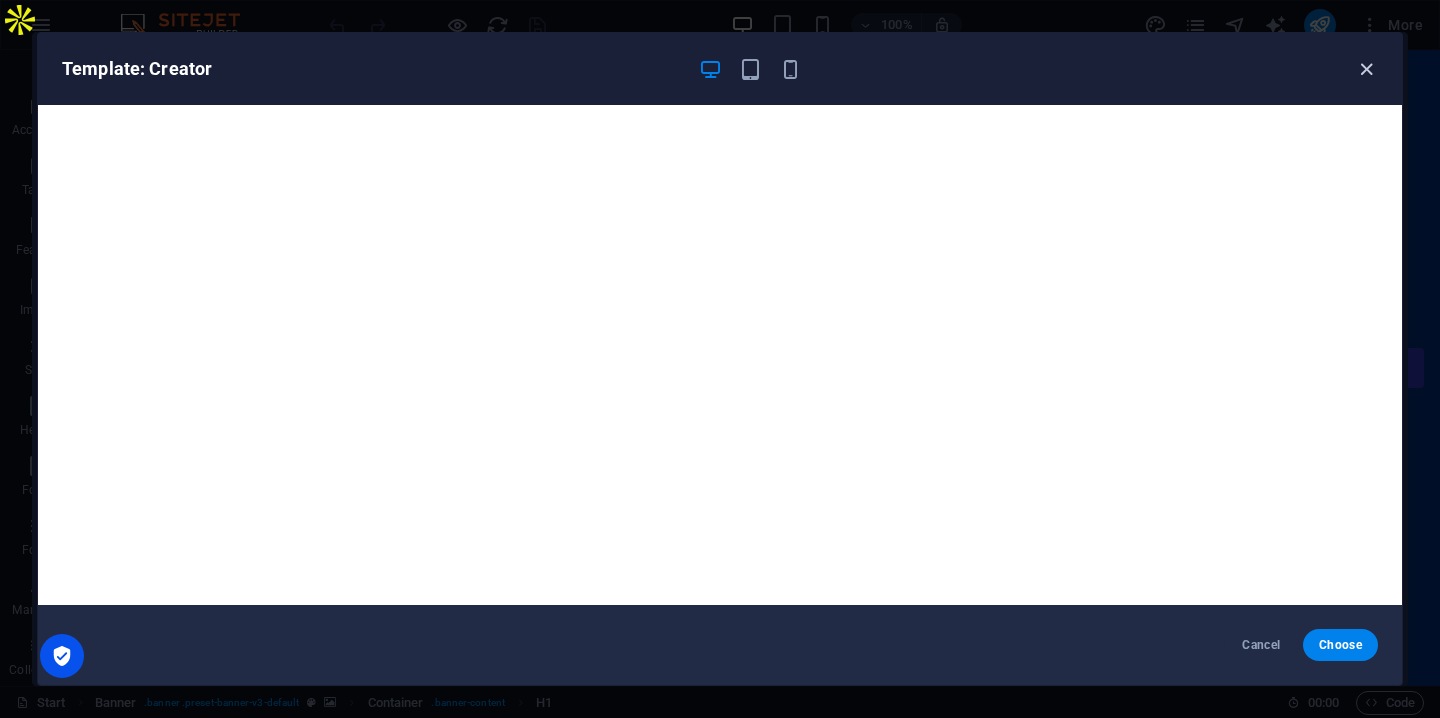 click at bounding box center [1366, 69] 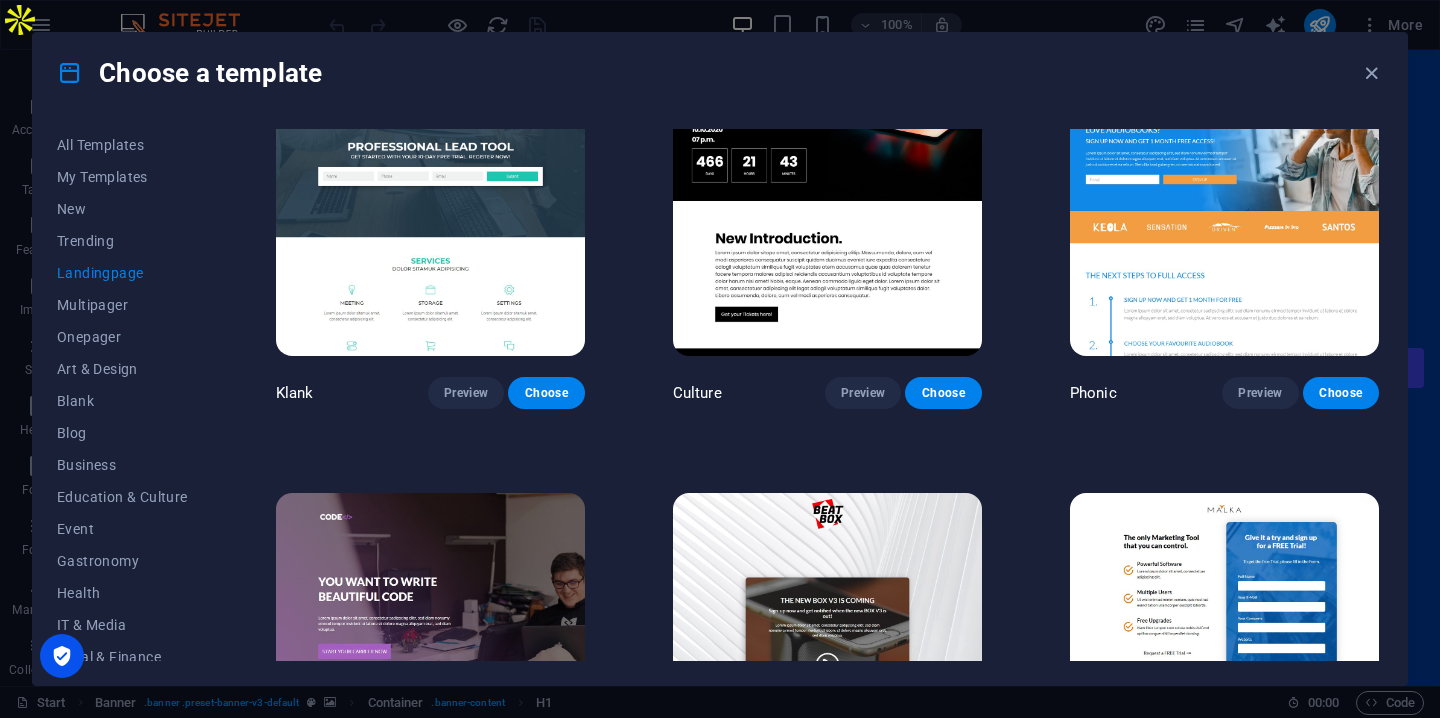 scroll, scrollTop: 122, scrollLeft: 0, axis: vertical 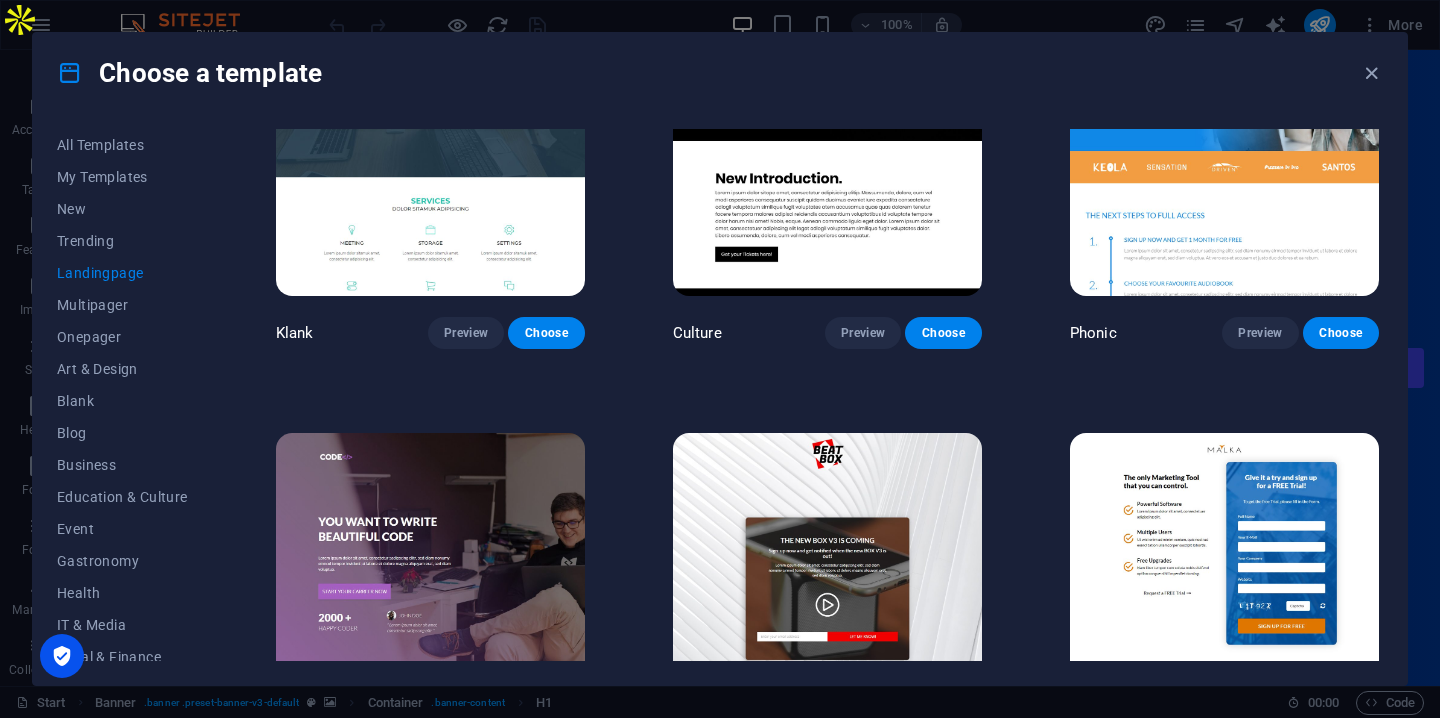 click at bounding box center (1224, 575) 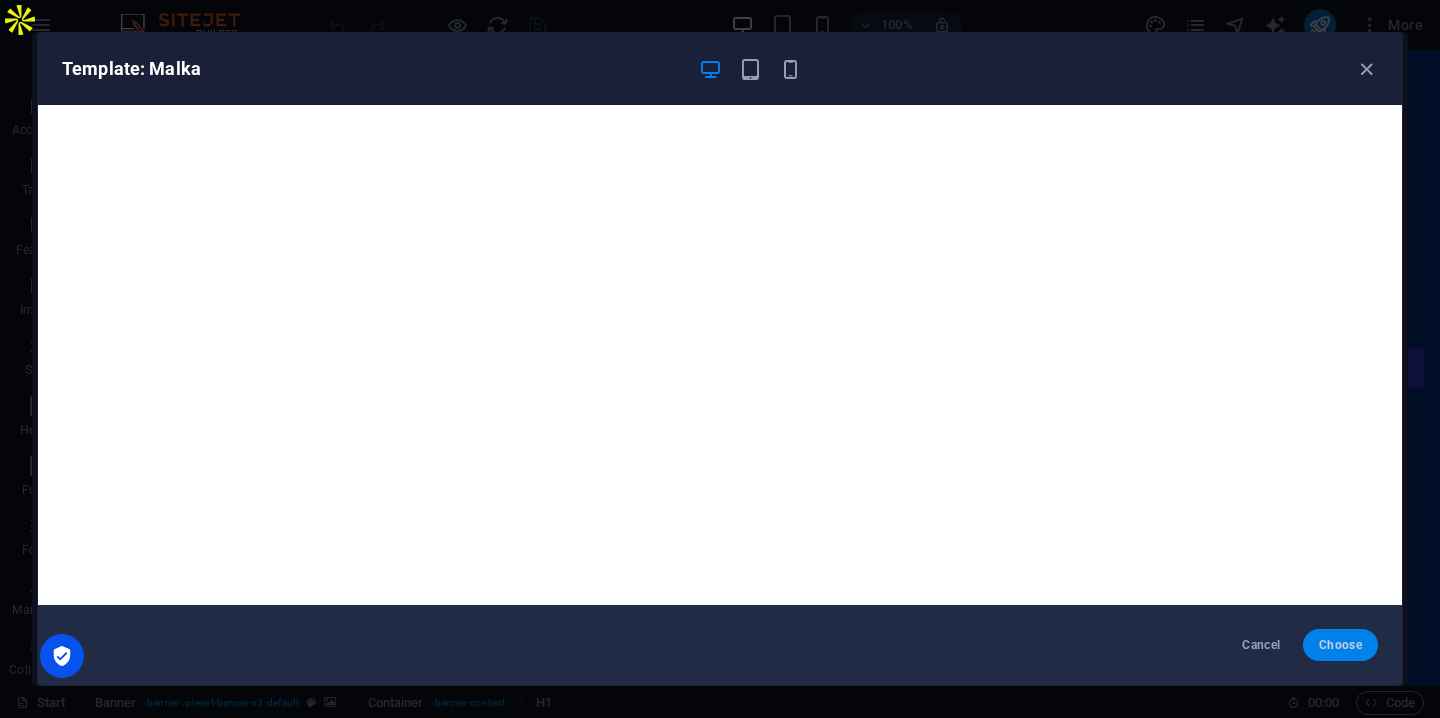 click on "Choose" at bounding box center [1340, 645] 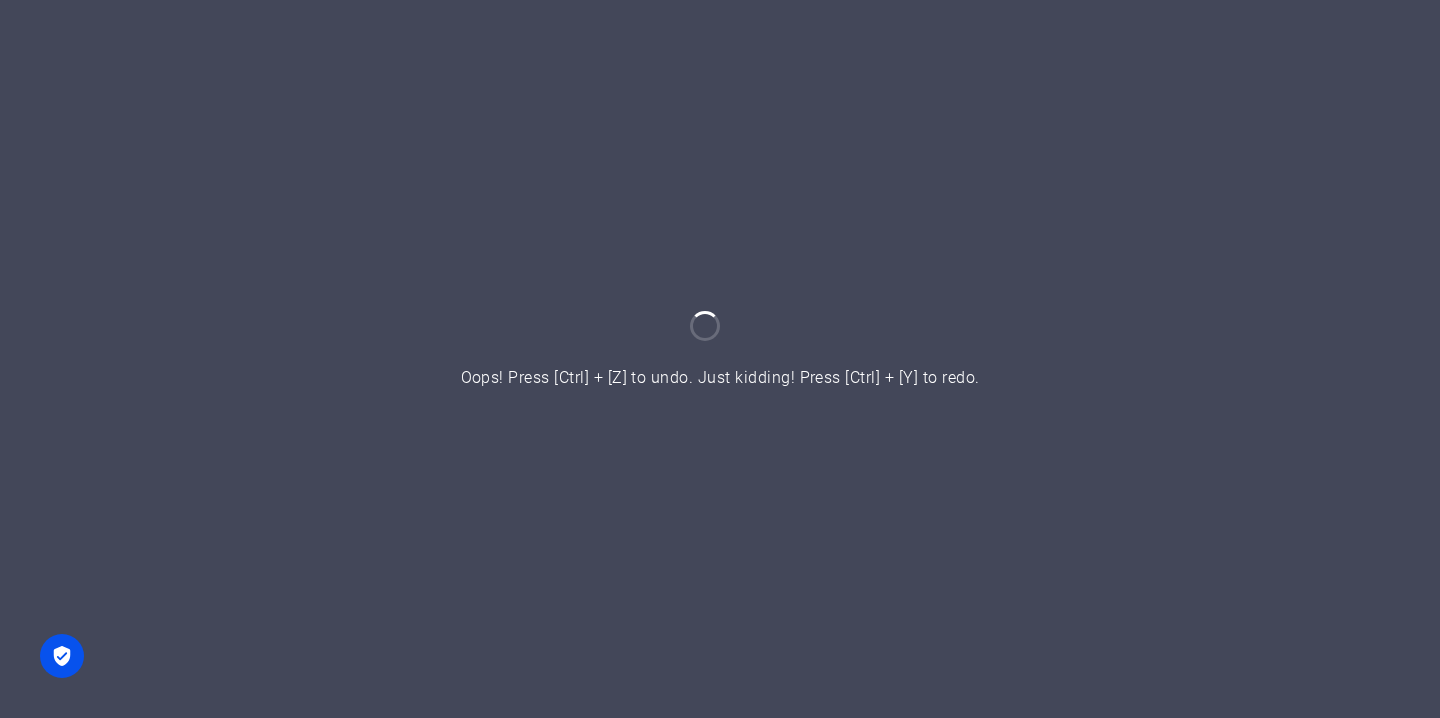 scroll, scrollTop: 0, scrollLeft: 0, axis: both 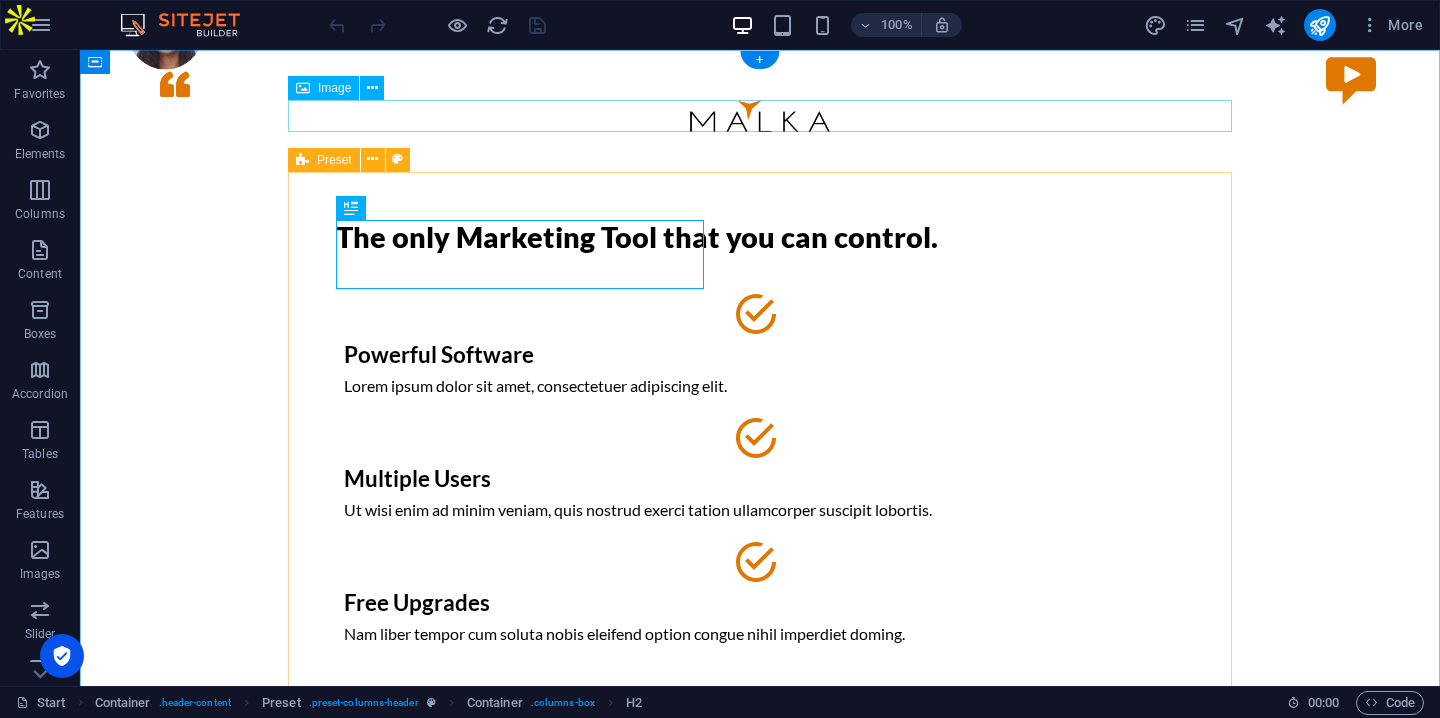 click at bounding box center [760, 116] 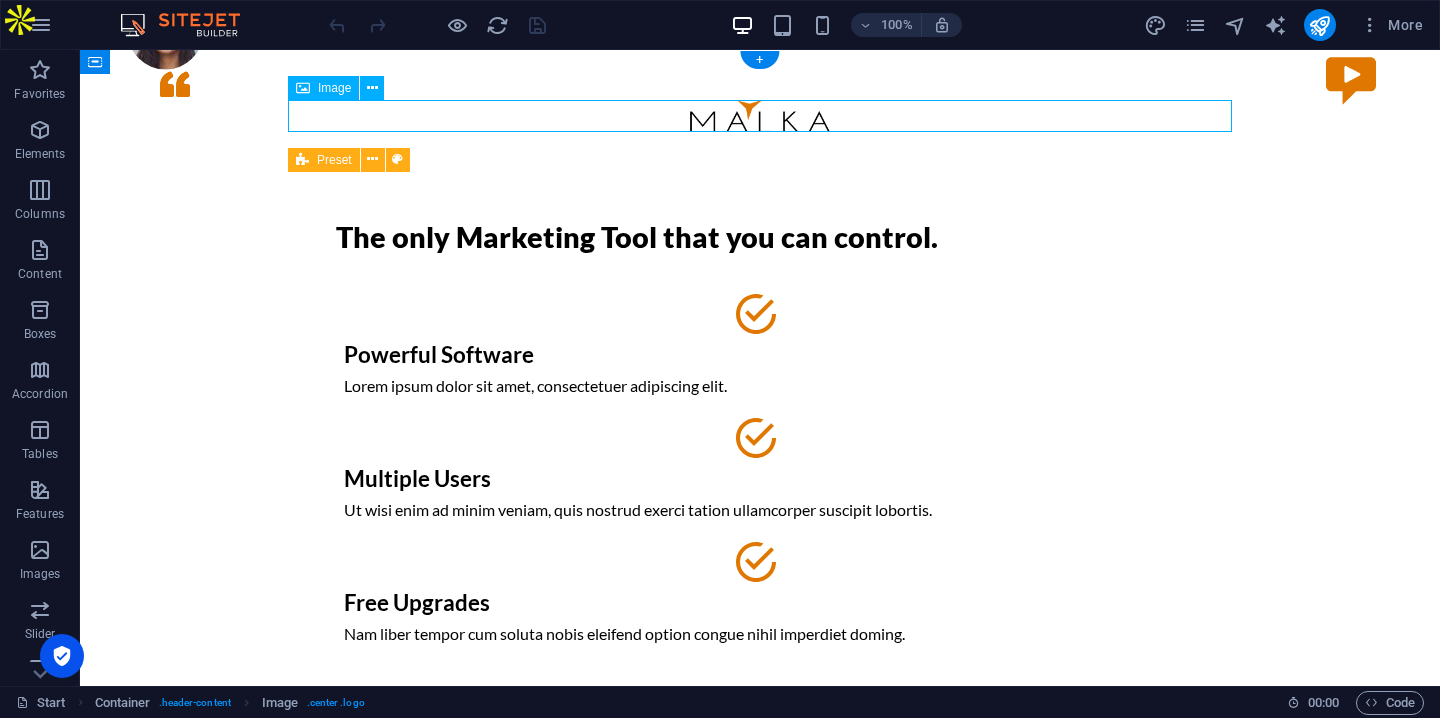 click at bounding box center (760, 116) 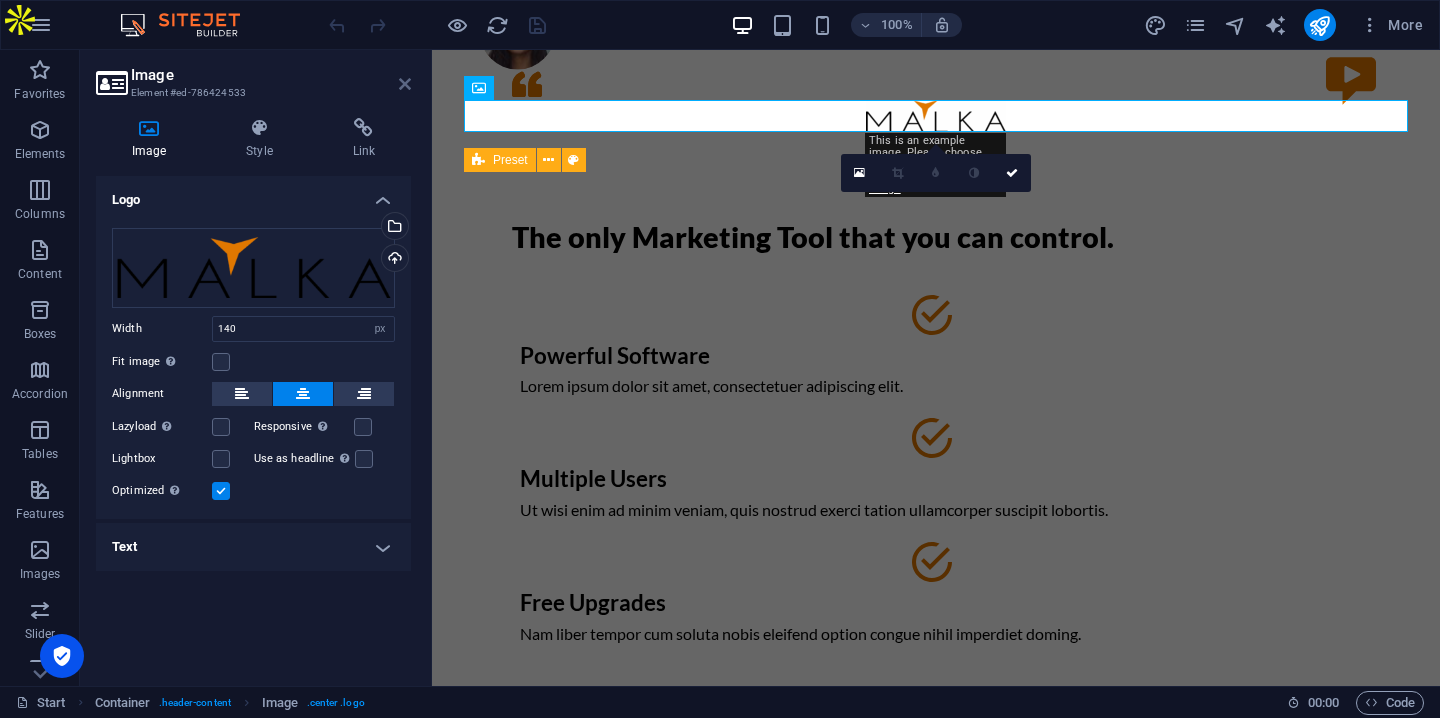 click at bounding box center [405, 84] 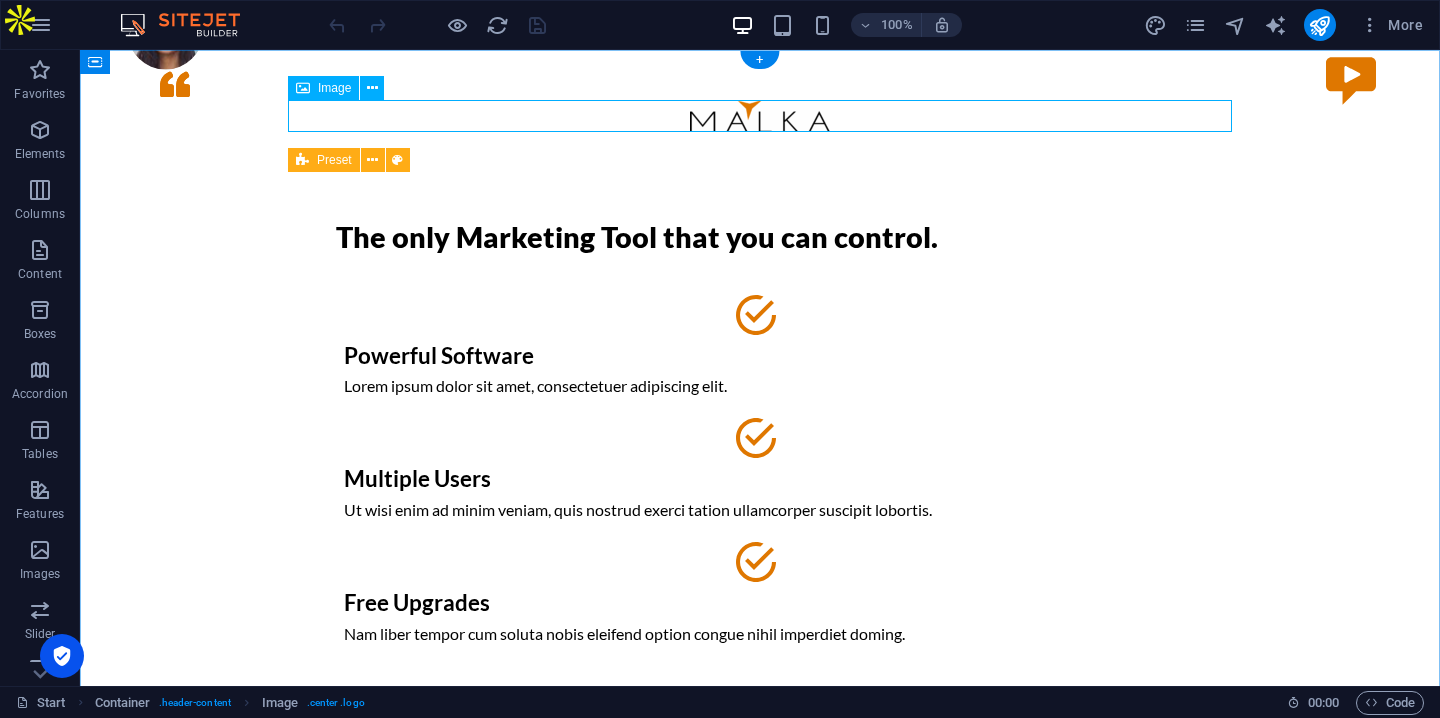 click at bounding box center (760, 116) 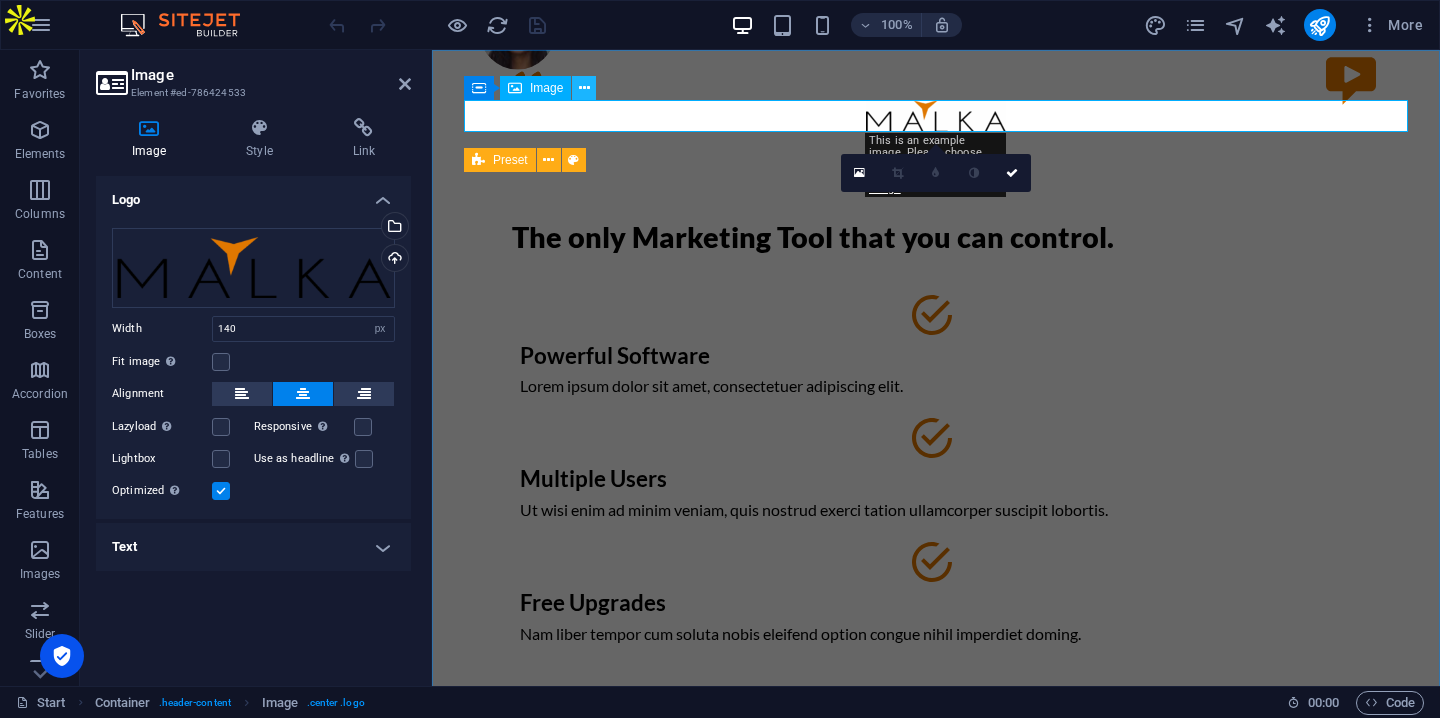 click at bounding box center [584, 88] 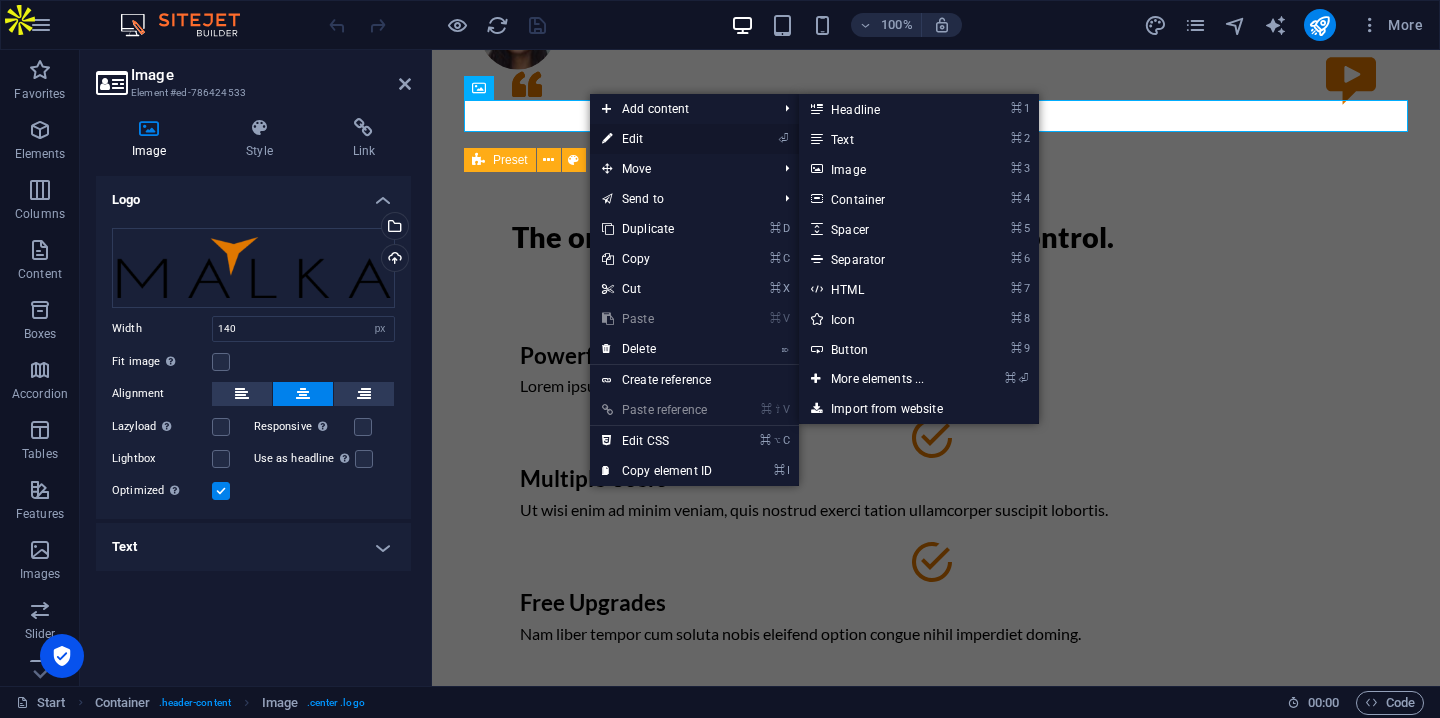 click on "⏎  Edit" at bounding box center [657, 139] 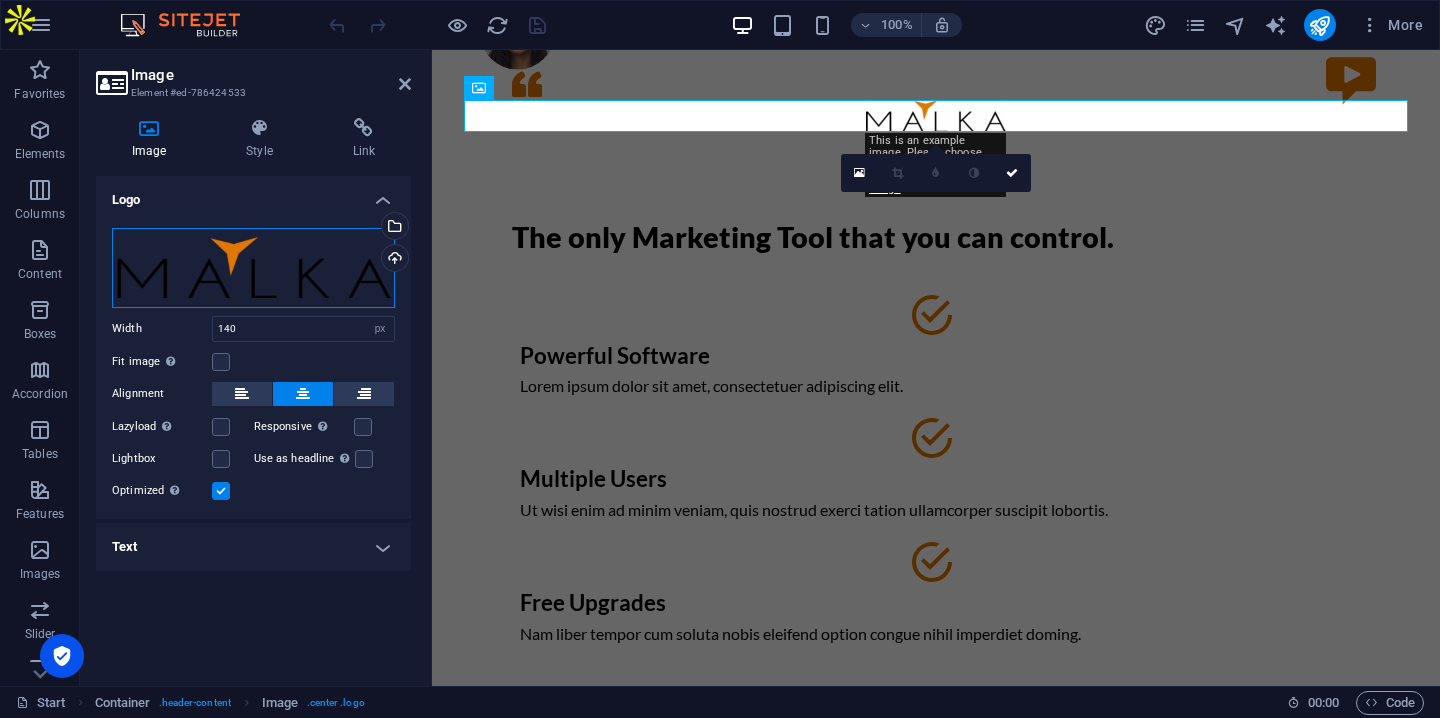 click on "Drag files here, click to choose files or select files from Files or our free stock photos & videos" at bounding box center (253, 268) 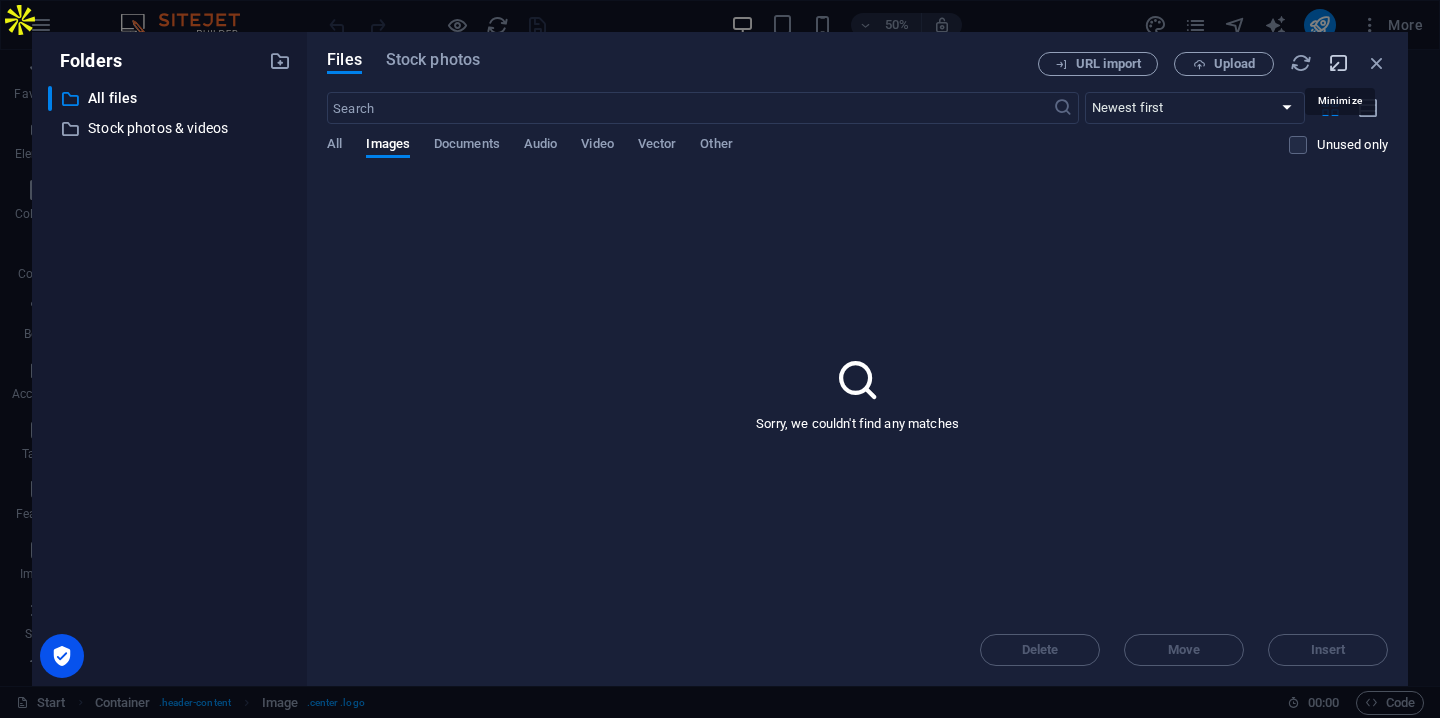 click at bounding box center (1339, 63) 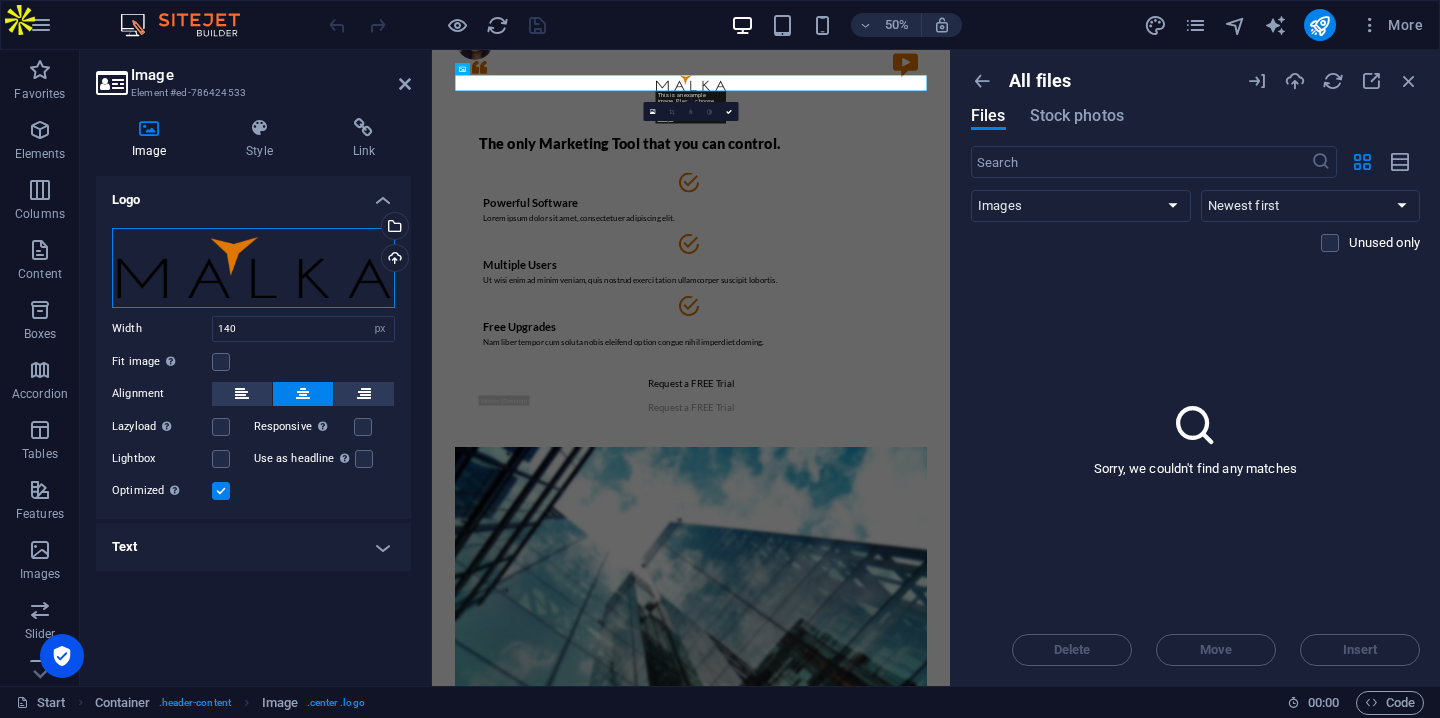 click on "Drag files here, click to choose files or select files from Files or our free stock photos & videos" at bounding box center (253, 268) 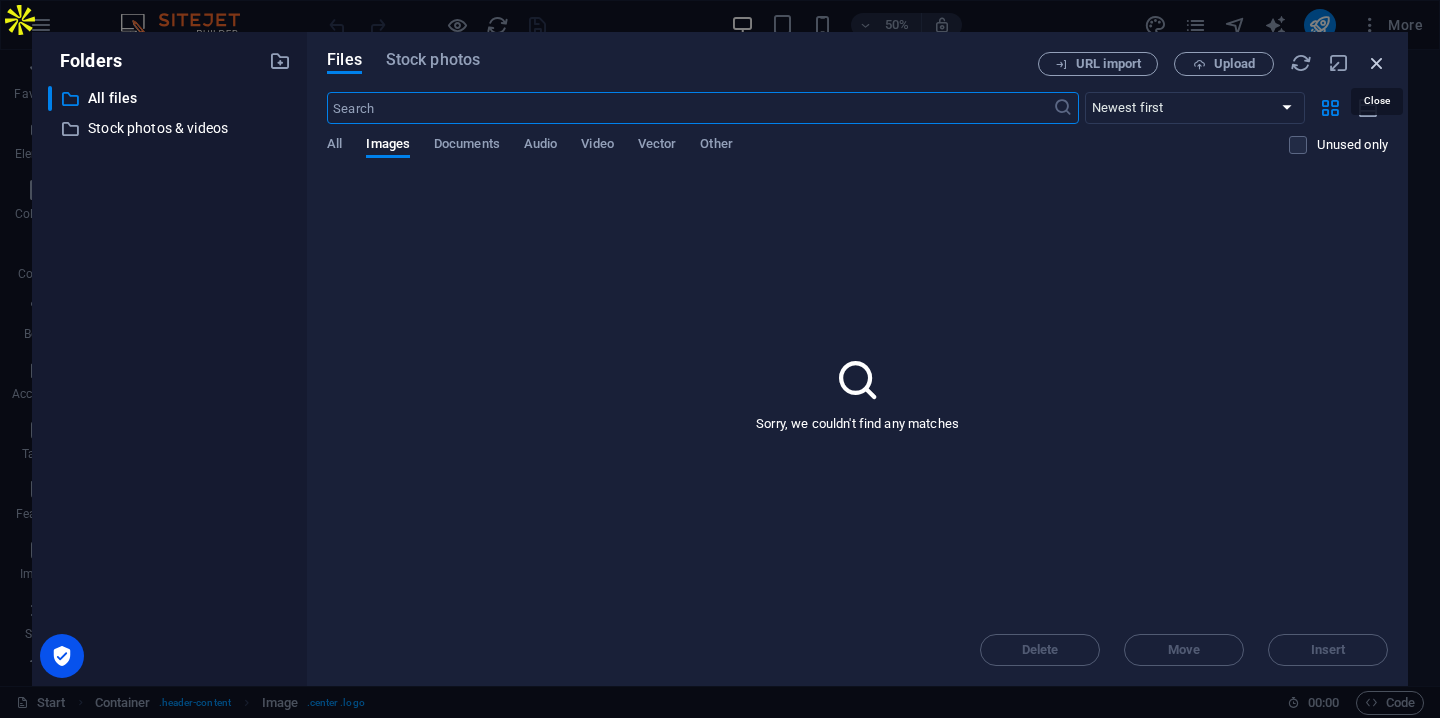 click at bounding box center [1377, 63] 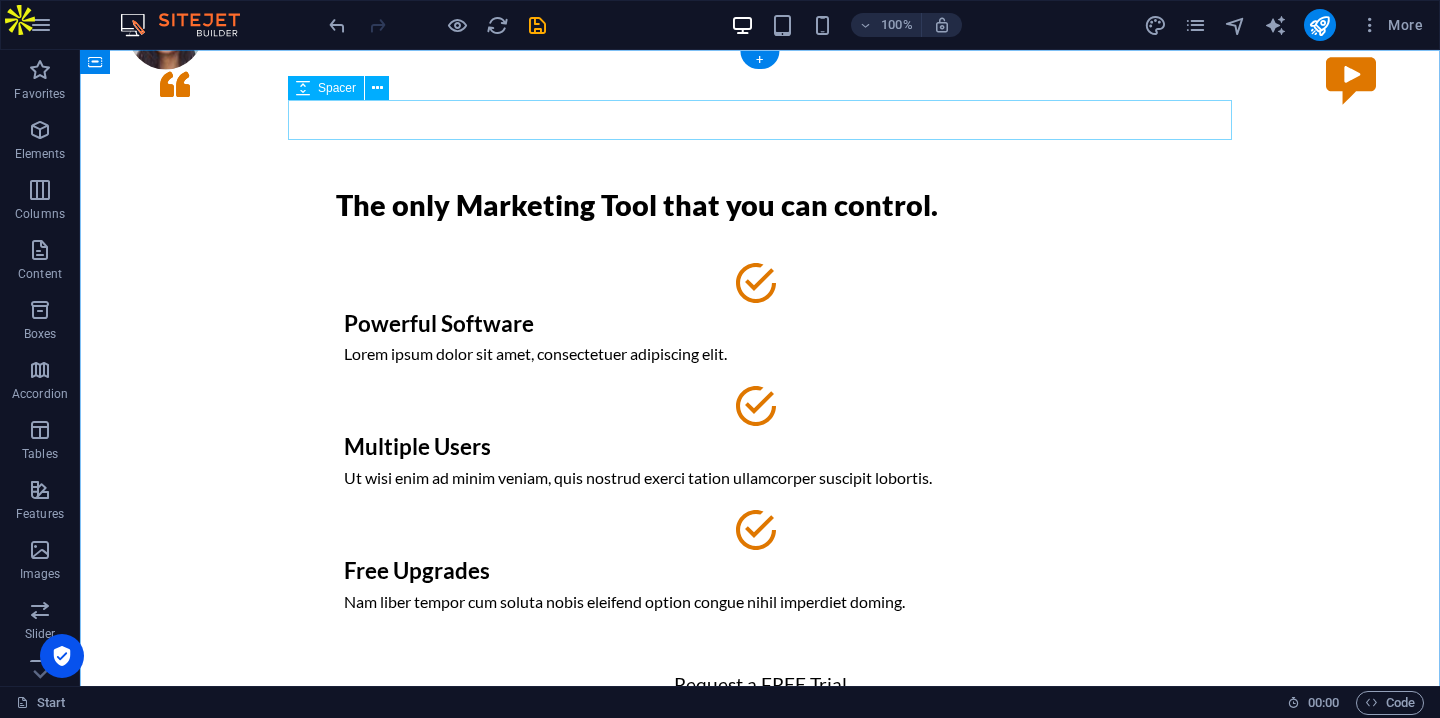 click at bounding box center [760, 120] 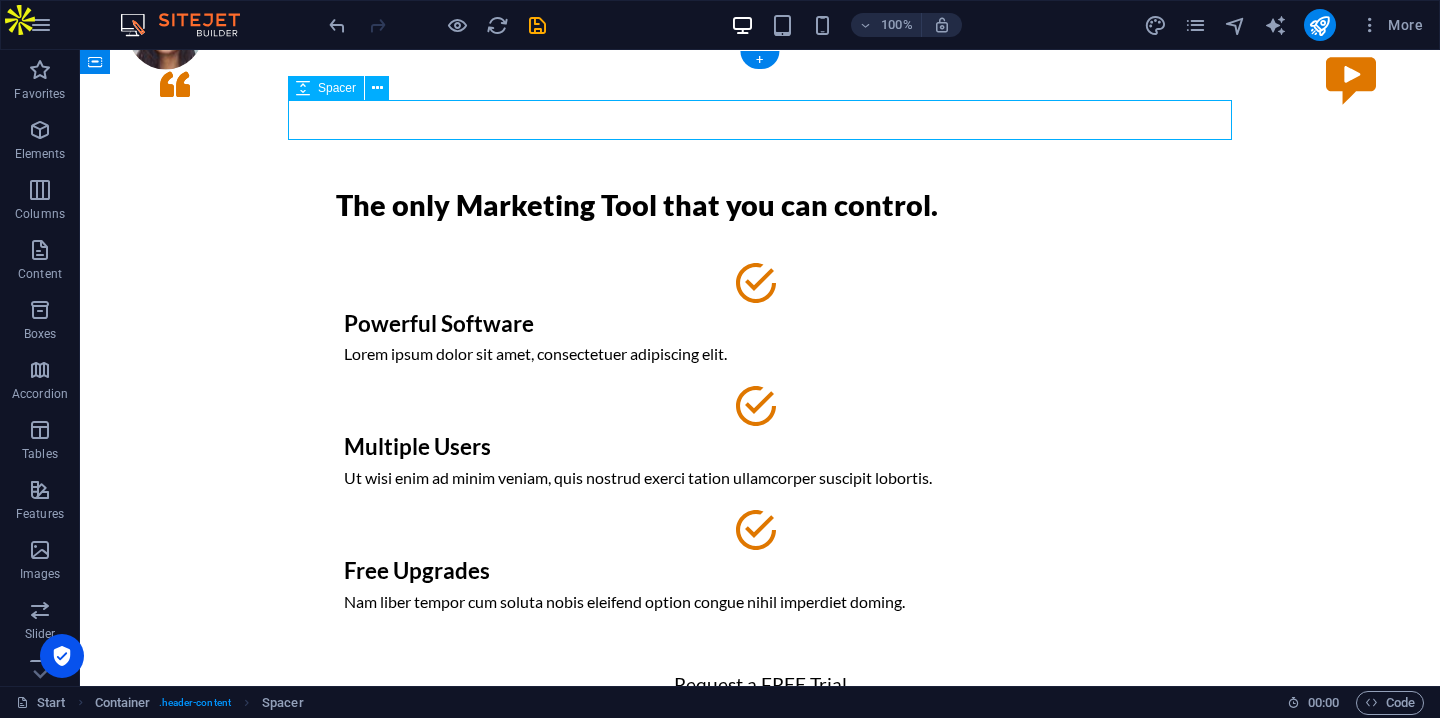 click at bounding box center [760, 120] 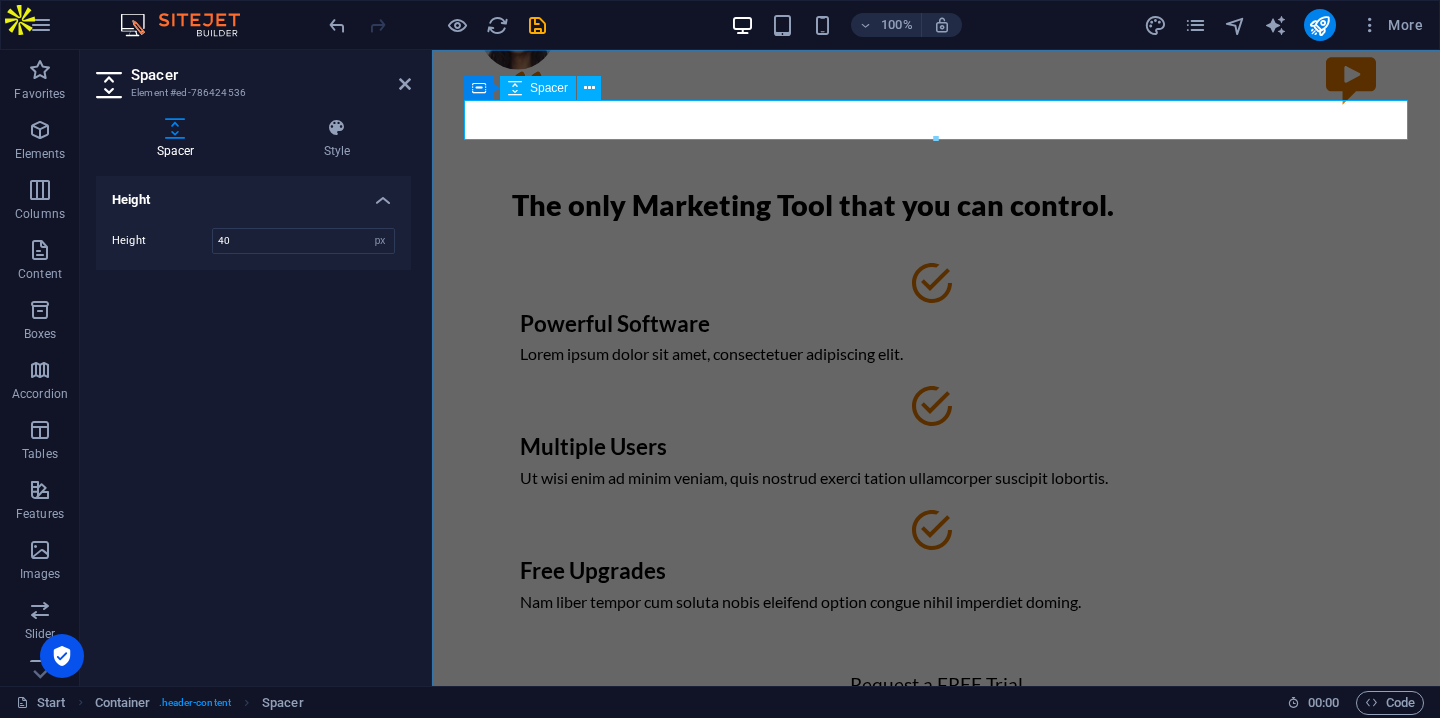 click at bounding box center [936, 120] 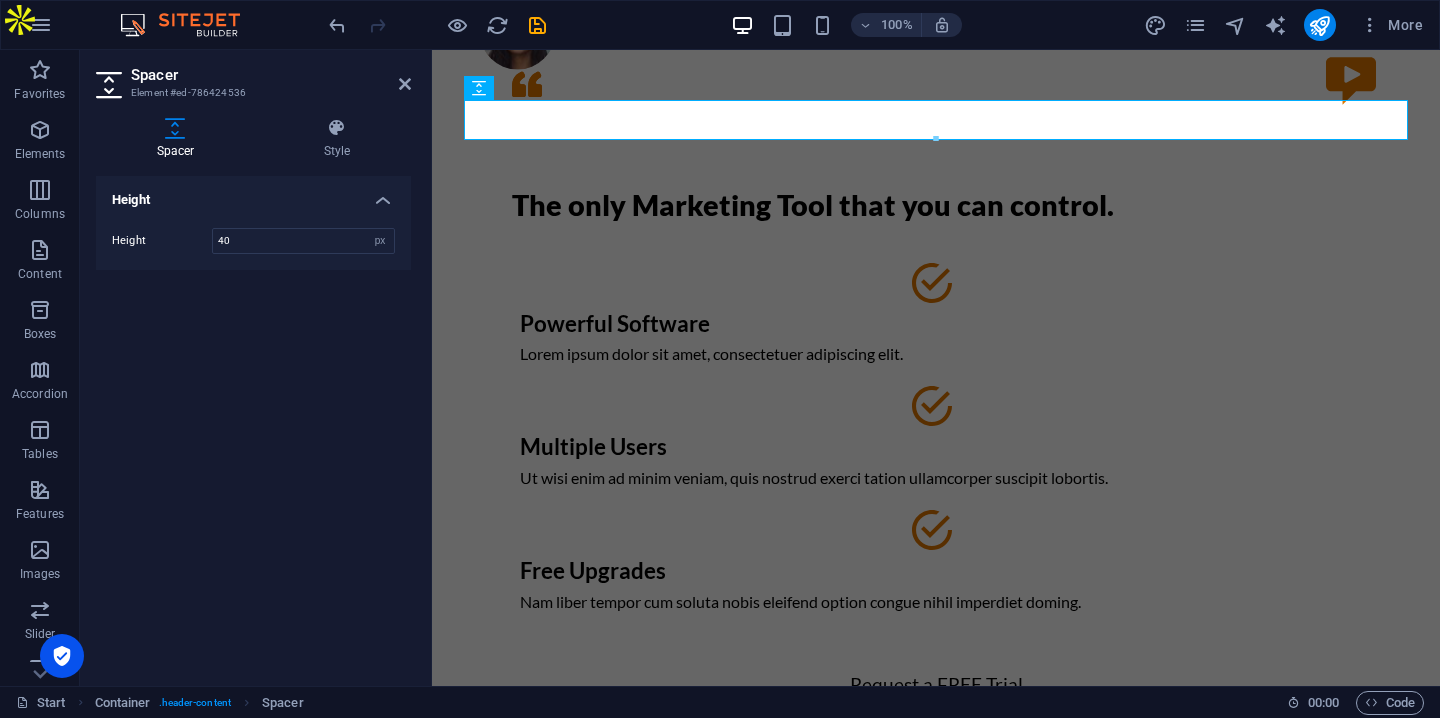 click on "Height" at bounding box center (253, 194) 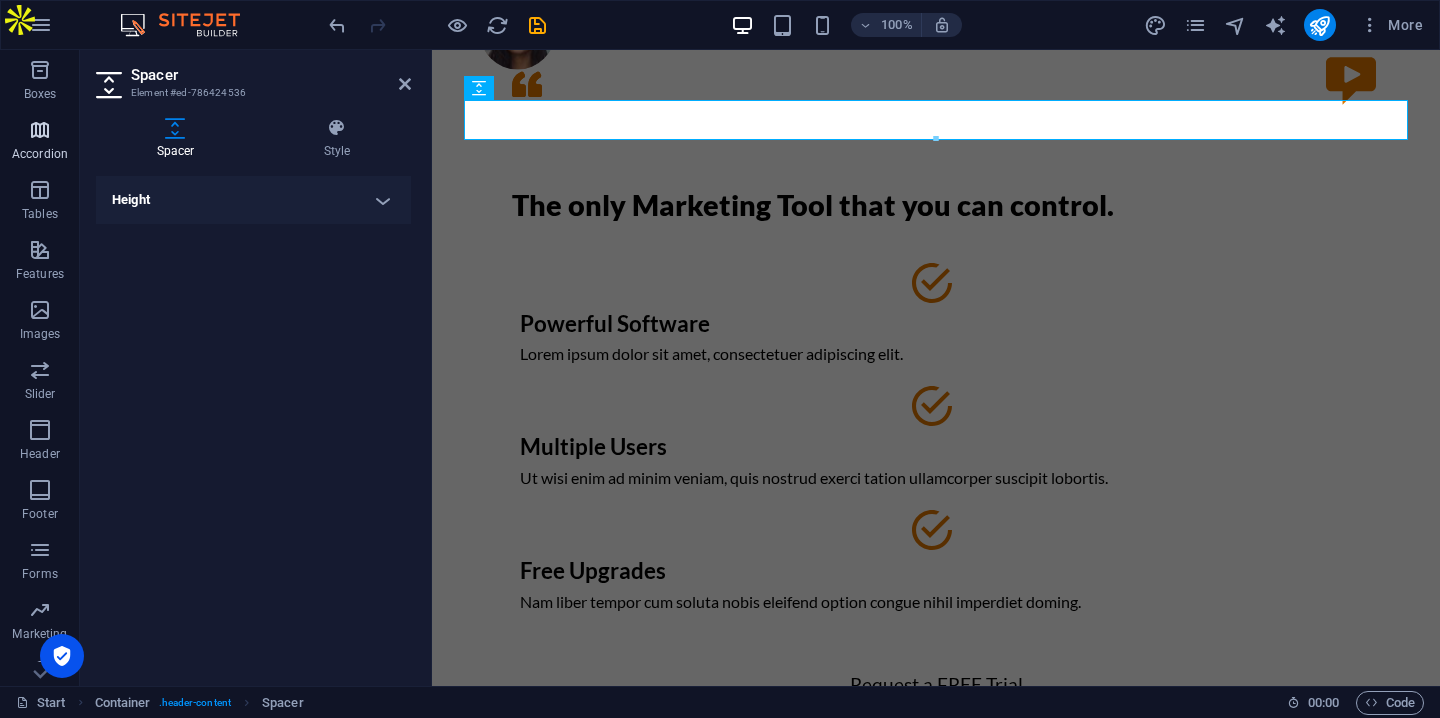 scroll, scrollTop: 264, scrollLeft: 0, axis: vertical 